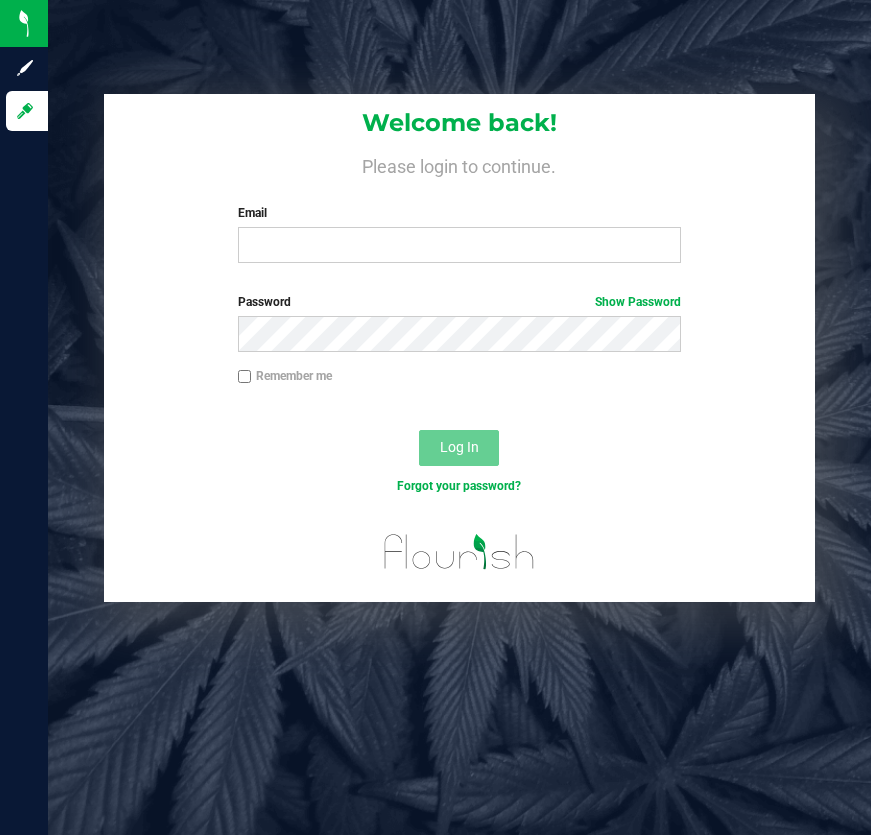 scroll, scrollTop: 0, scrollLeft: 0, axis: both 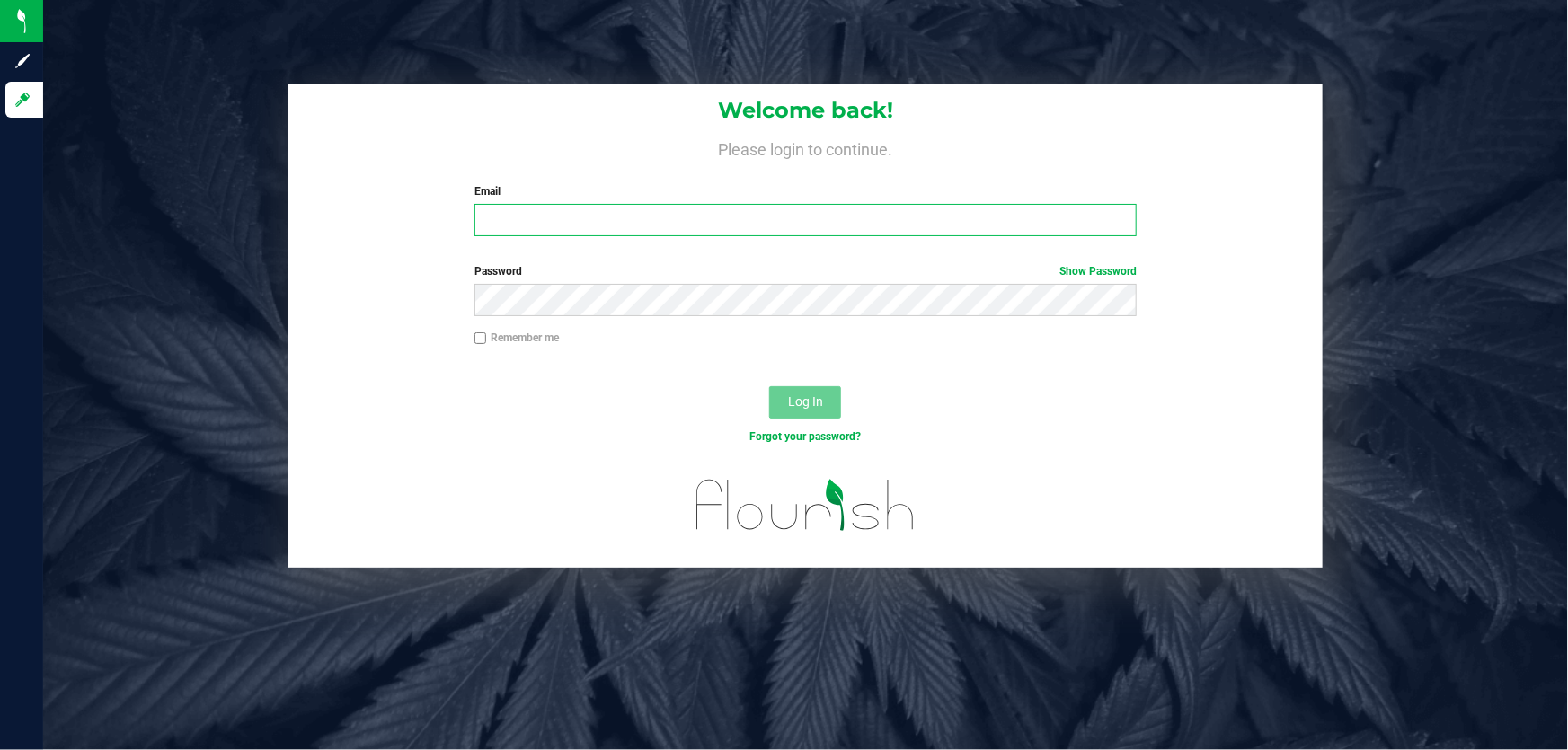 click on "Email" at bounding box center (806, 220) 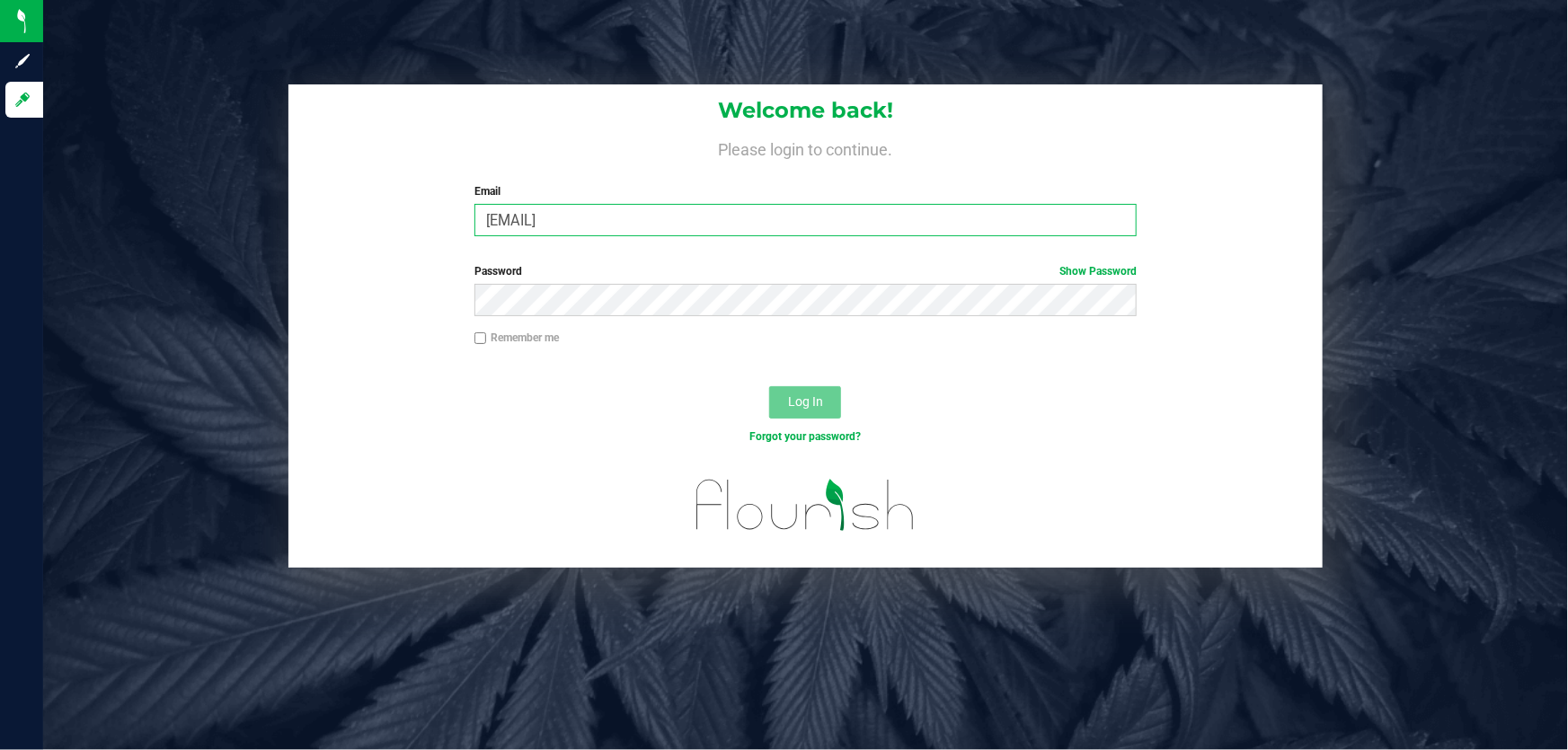 type on "[EMAIL]" 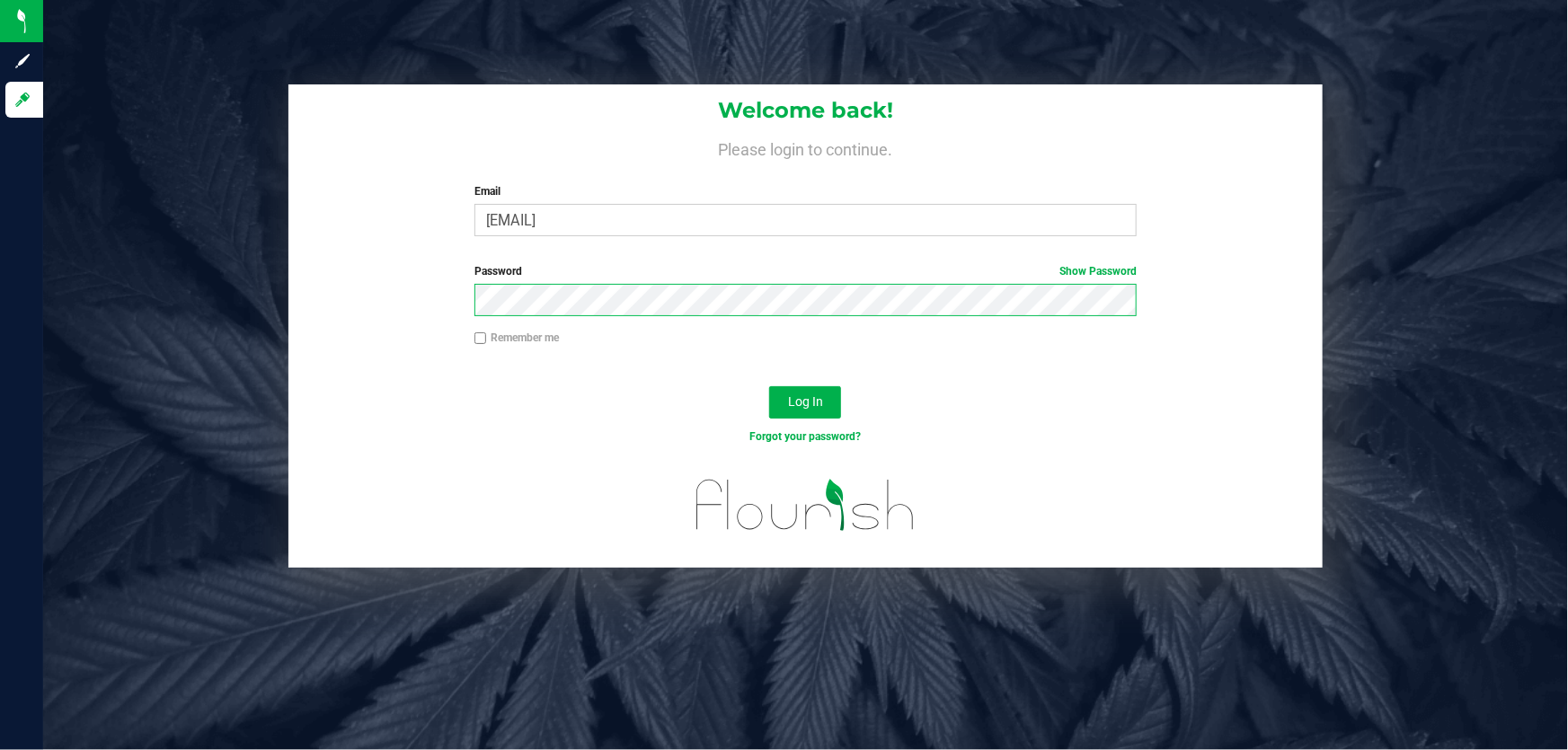 click on "Log In" at bounding box center [805, 402] 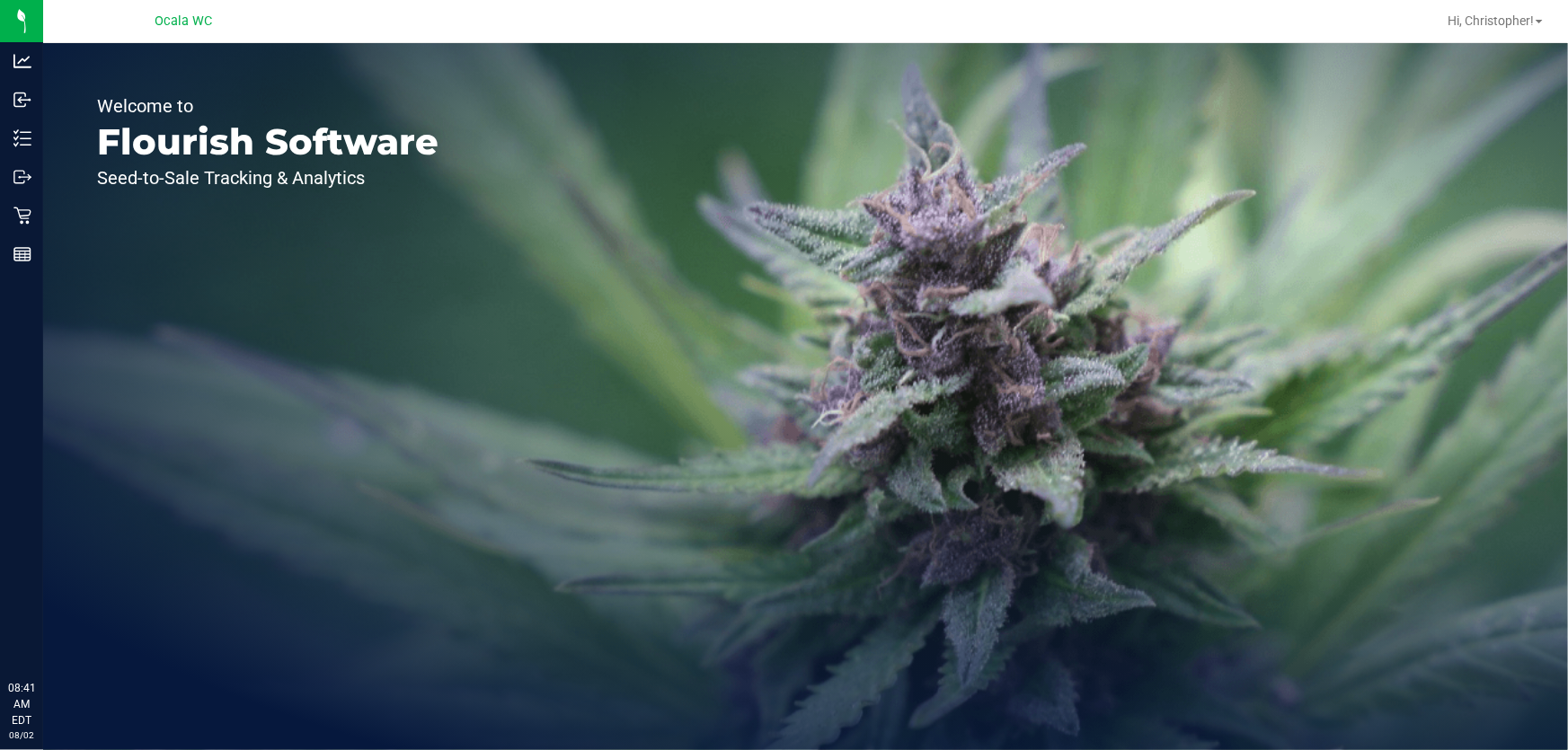 scroll, scrollTop: 0, scrollLeft: 0, axis: both 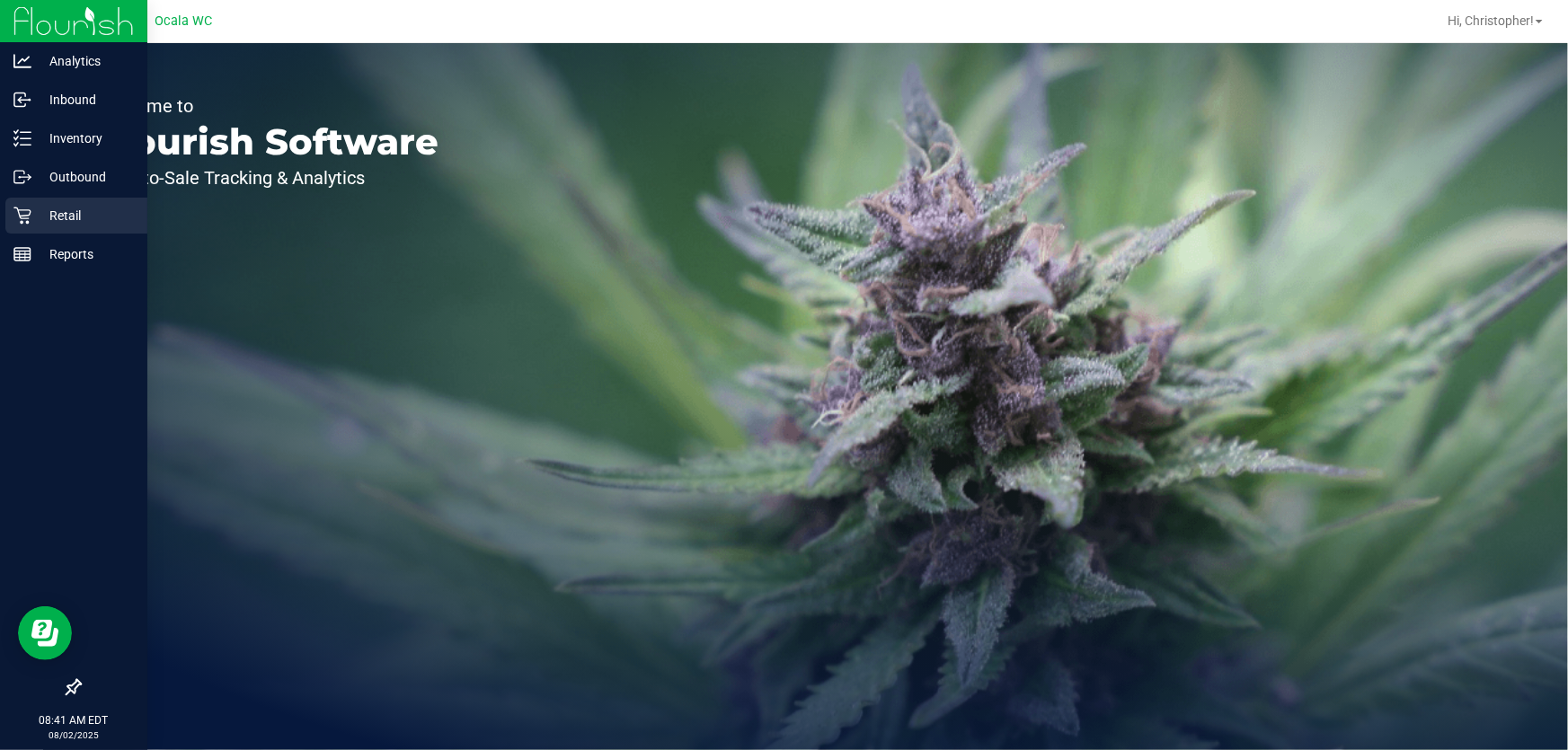 click on "Retail" at bounding box center [76, 216] 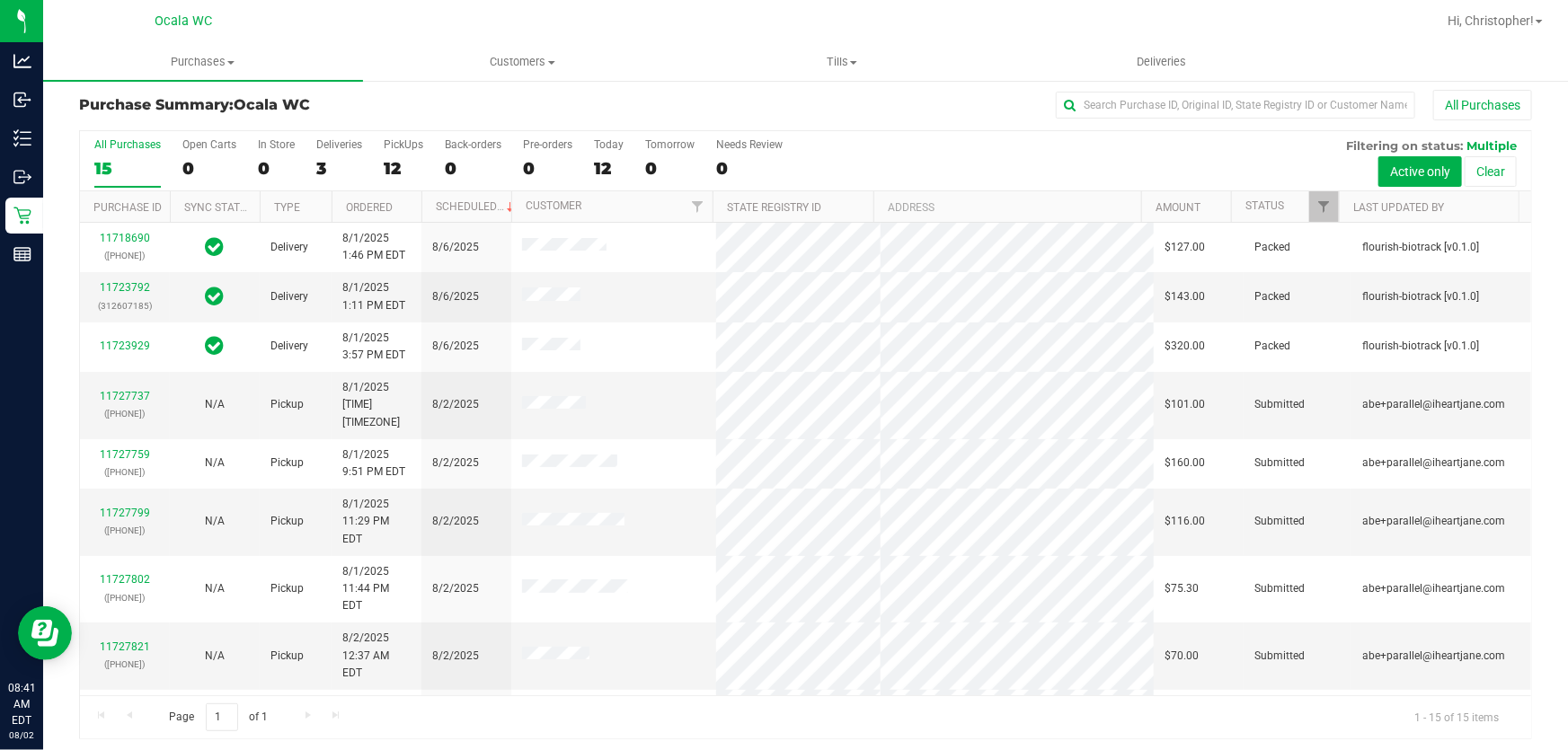 scroll, scrollTop: 13, scrollLeft: 0, axis: vertical 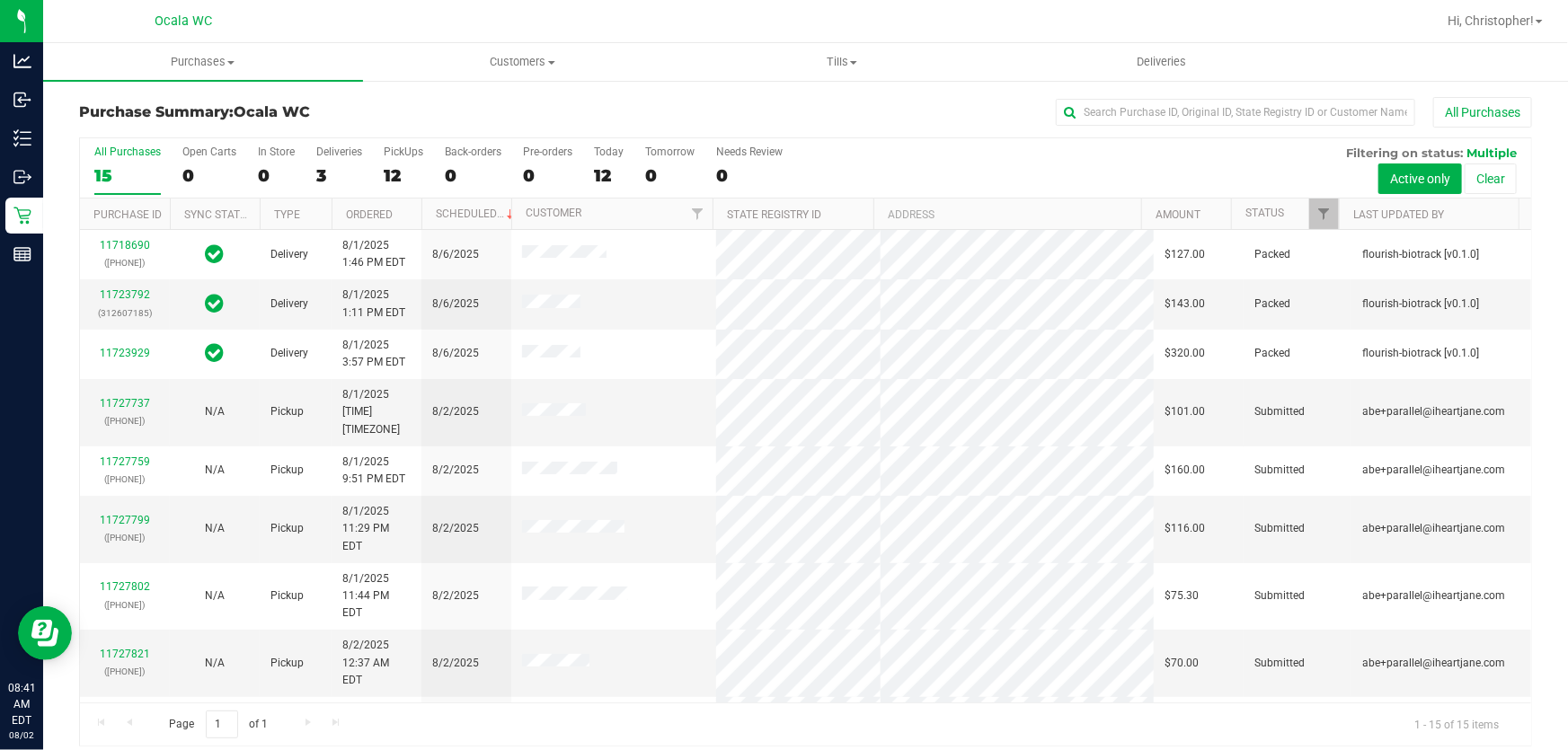 click on "Purchase Summary:
Ocala WC
All Purchases" at bounding box center [805, 117] 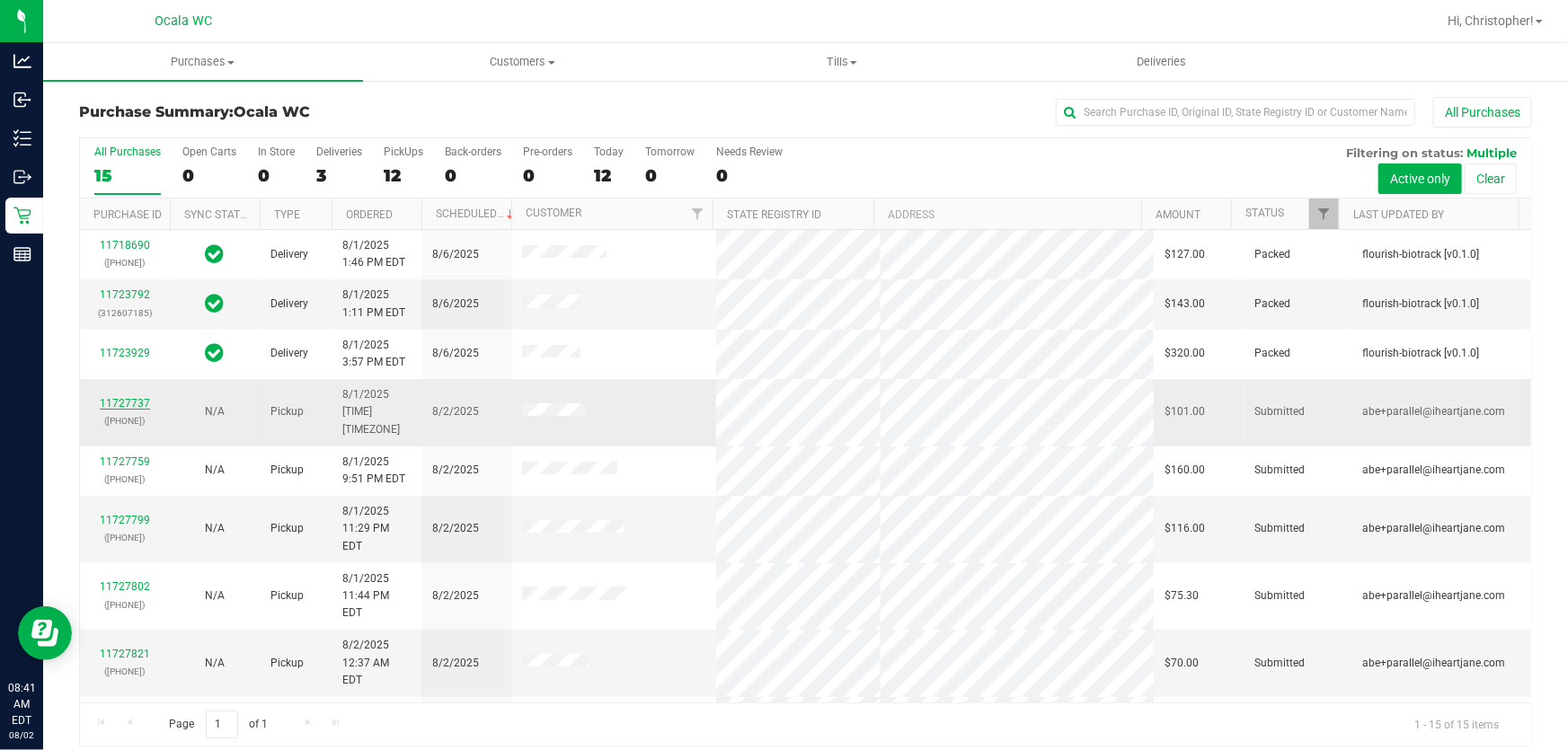 click on "11727737" at bounding box center (125, 403) 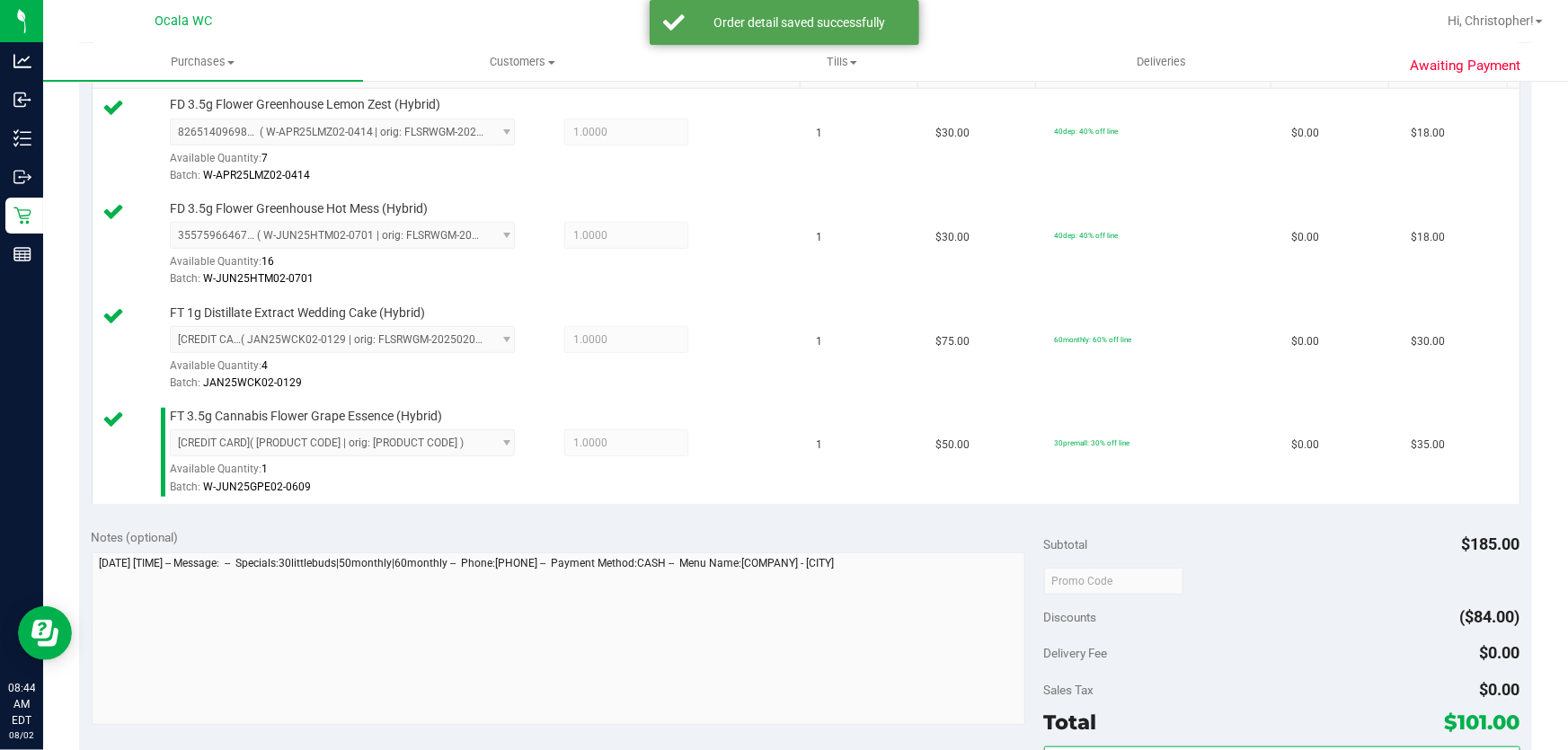 scroll, scrollTop: 816, scrollLeft: 0, axis: vertical 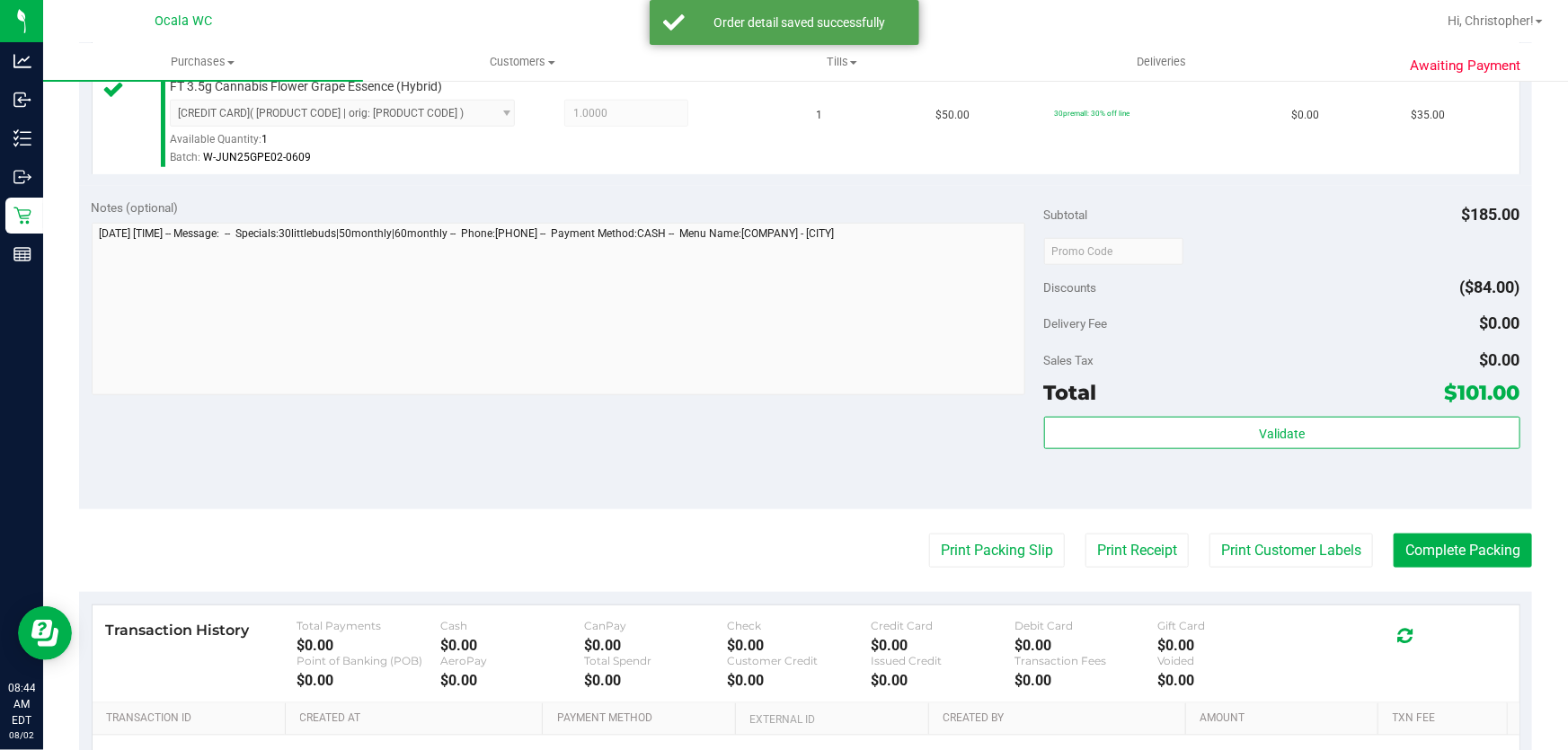 click on "Subtotal
[PRICE]
Discounts
[PRICE]
Delivery Fee
[PRICE]
Sales Tax
[PRICE]
Total
[PRICE]
Validate" at bounding box center [1282, 348] 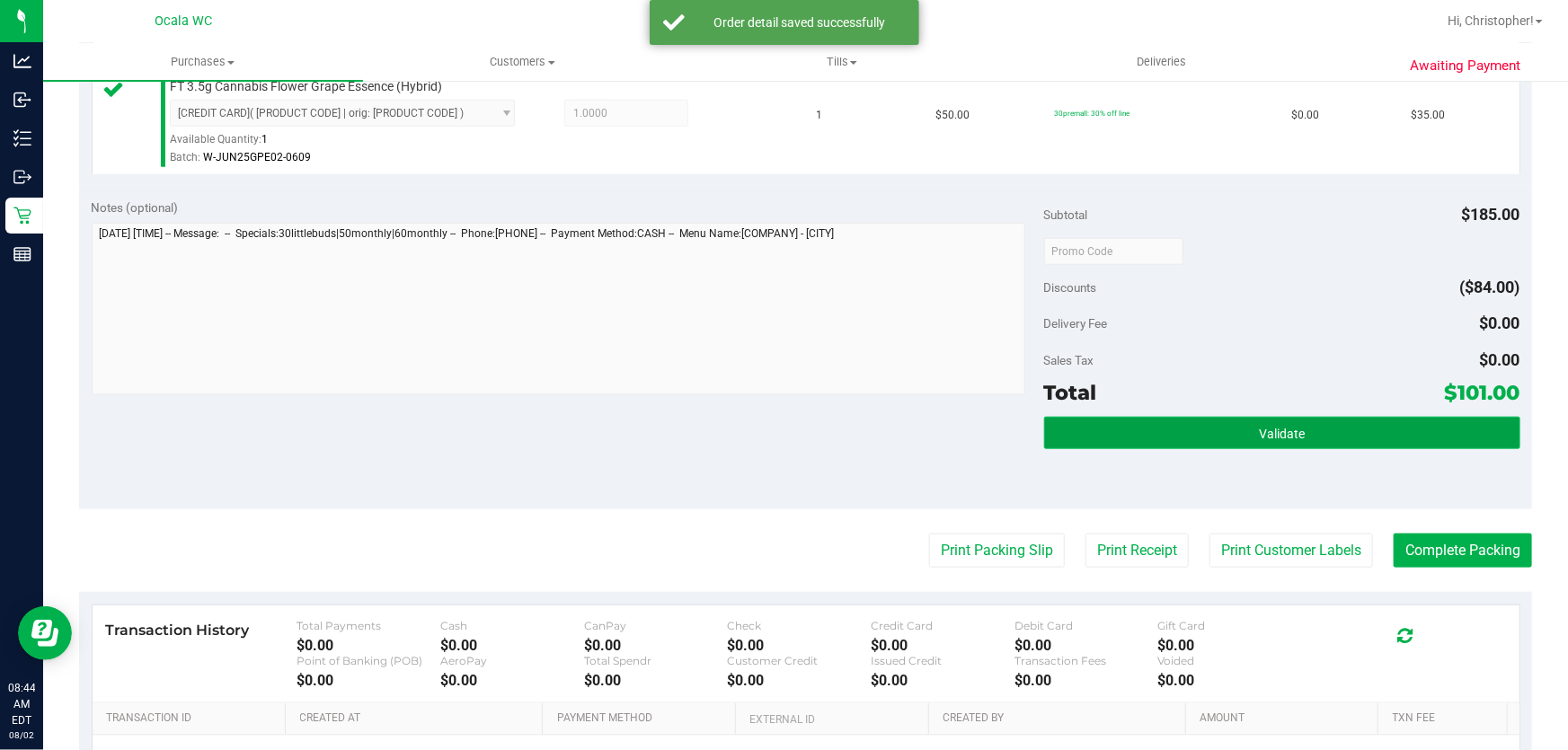 click on "Validate" at bounding box center [1282, 433] 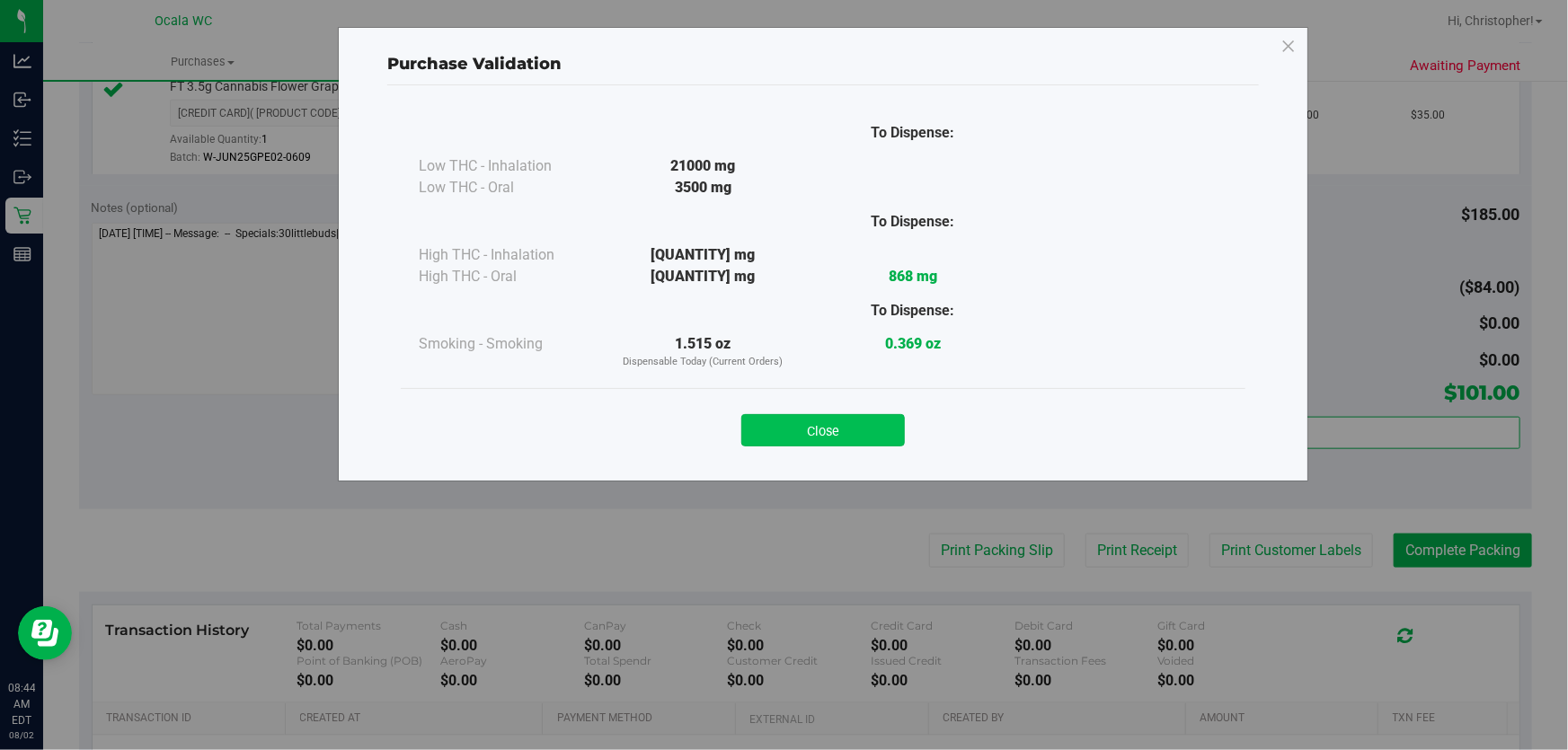 click on "Close" at bounding box center (823, 430) 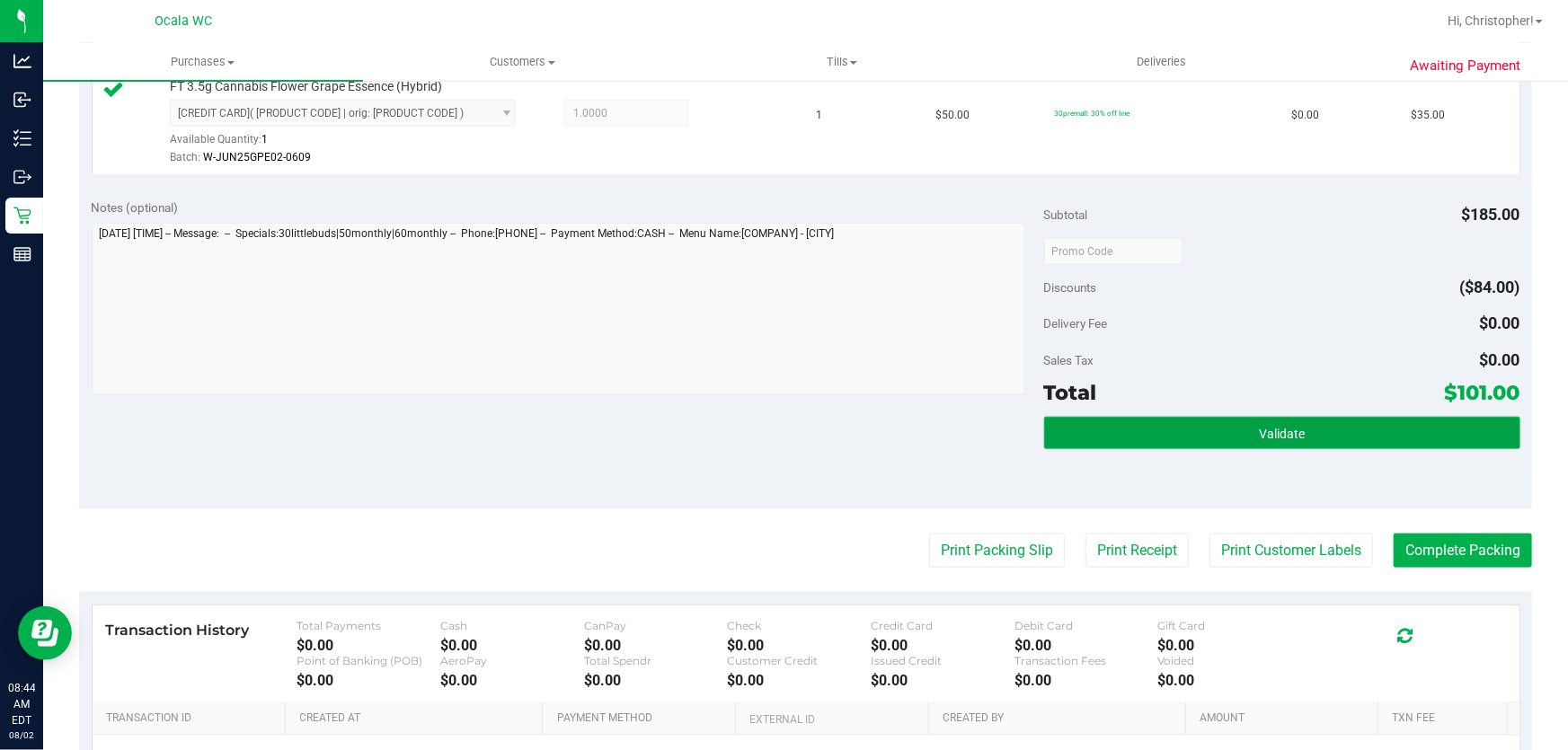 click on "Validate" at bounding box center (1282, 433) 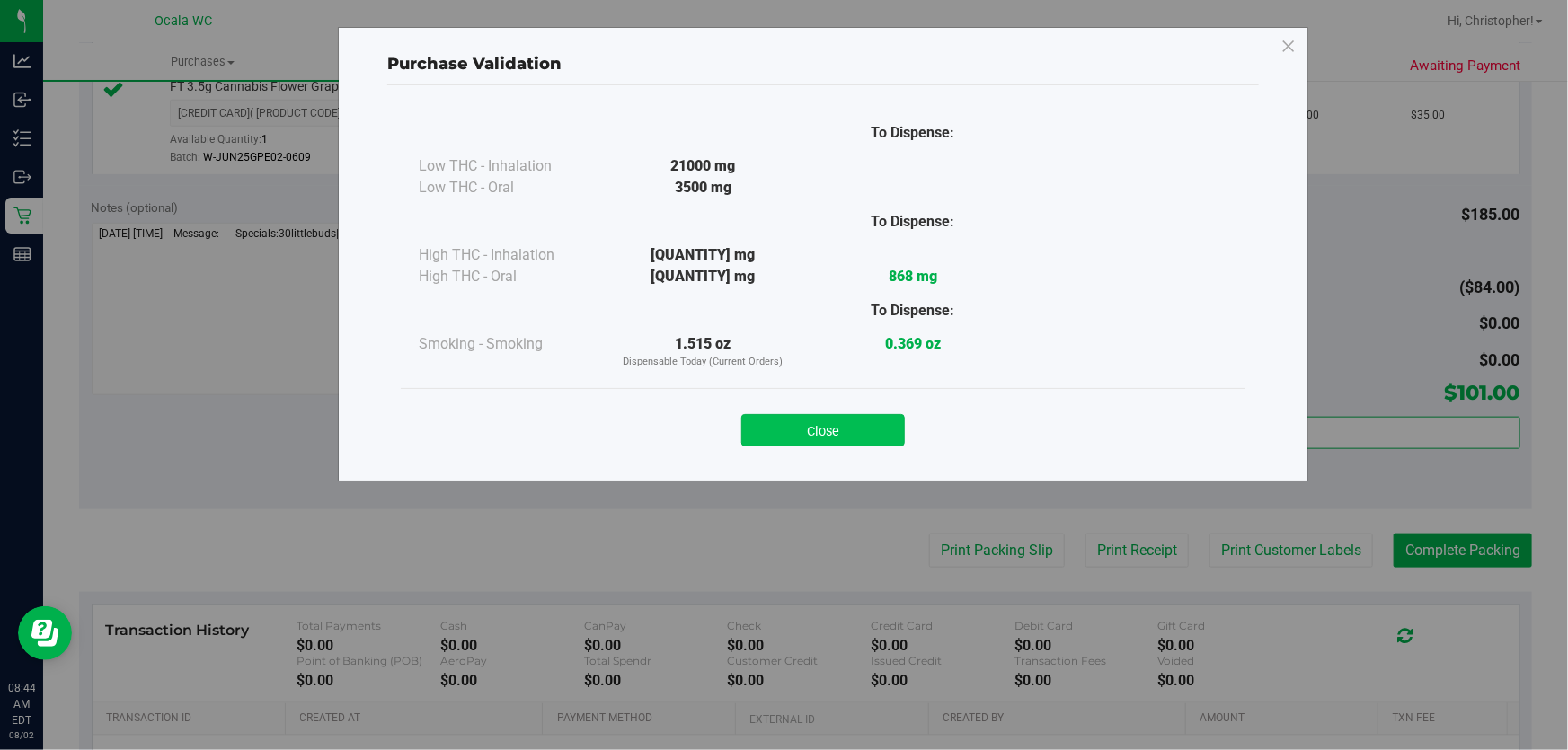 click on "Close" at bounding box center (823, 430) 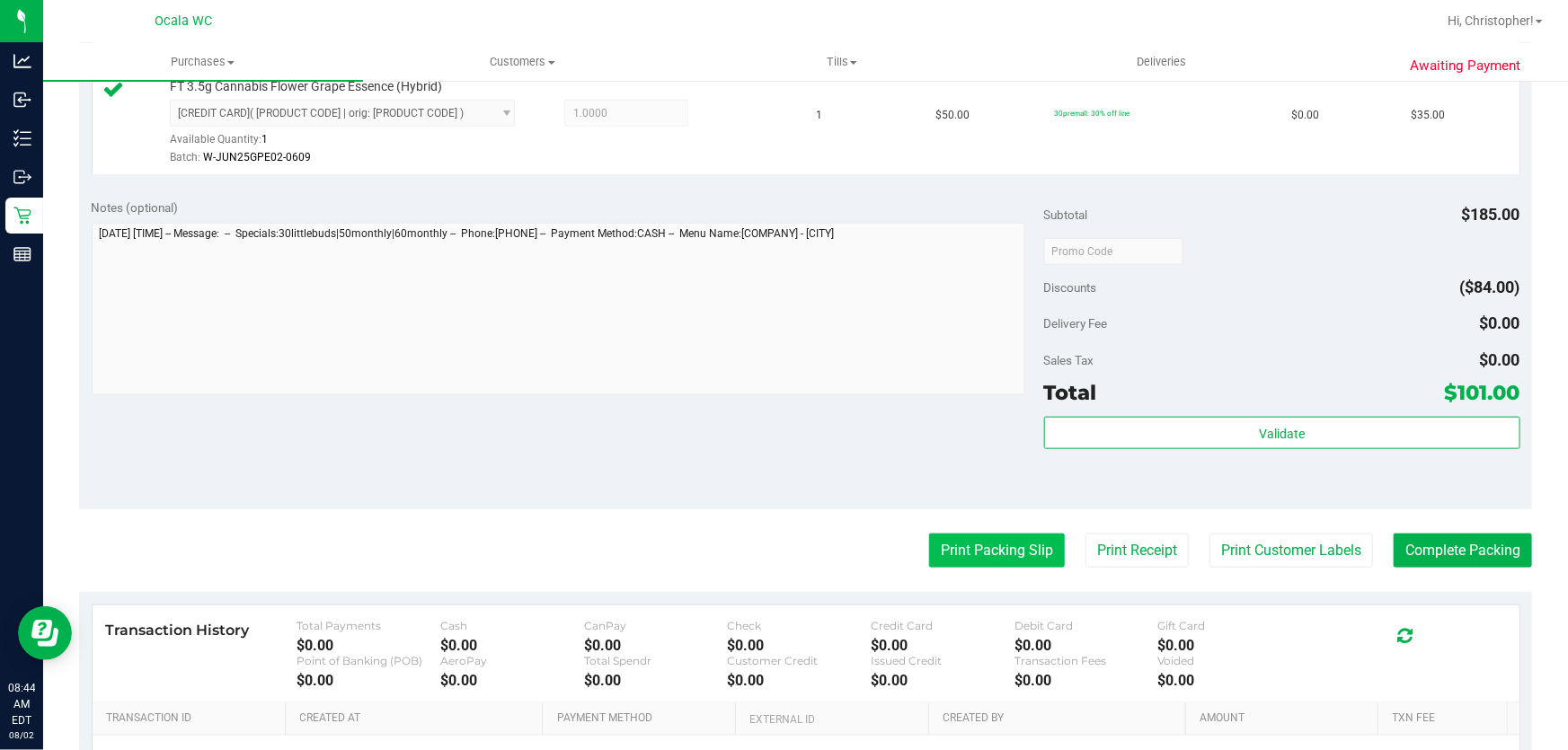 click on "Print Packing Slip" at bounding box center [997, 551] 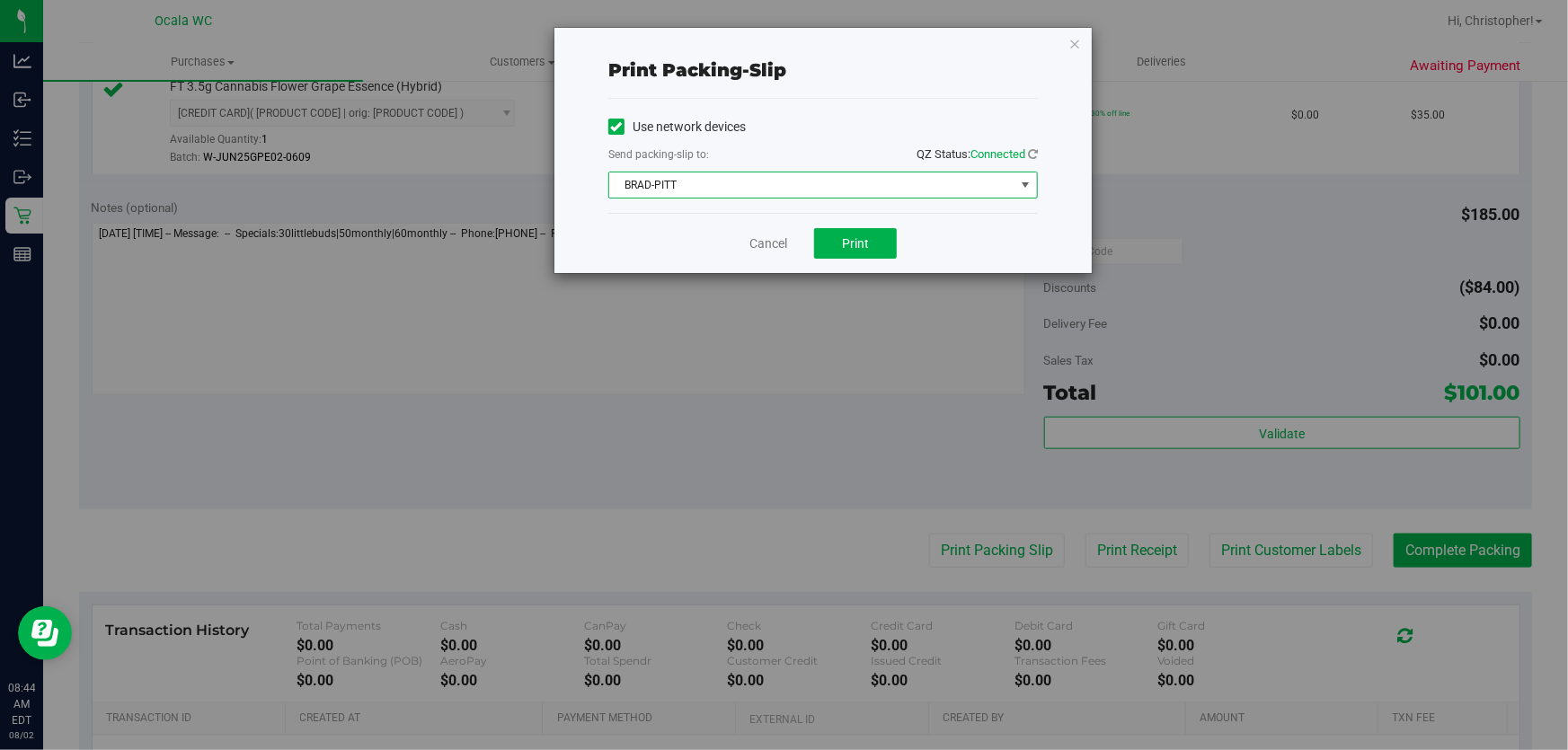 click on "BRAD-PITT" at bounding box center [811, 185] 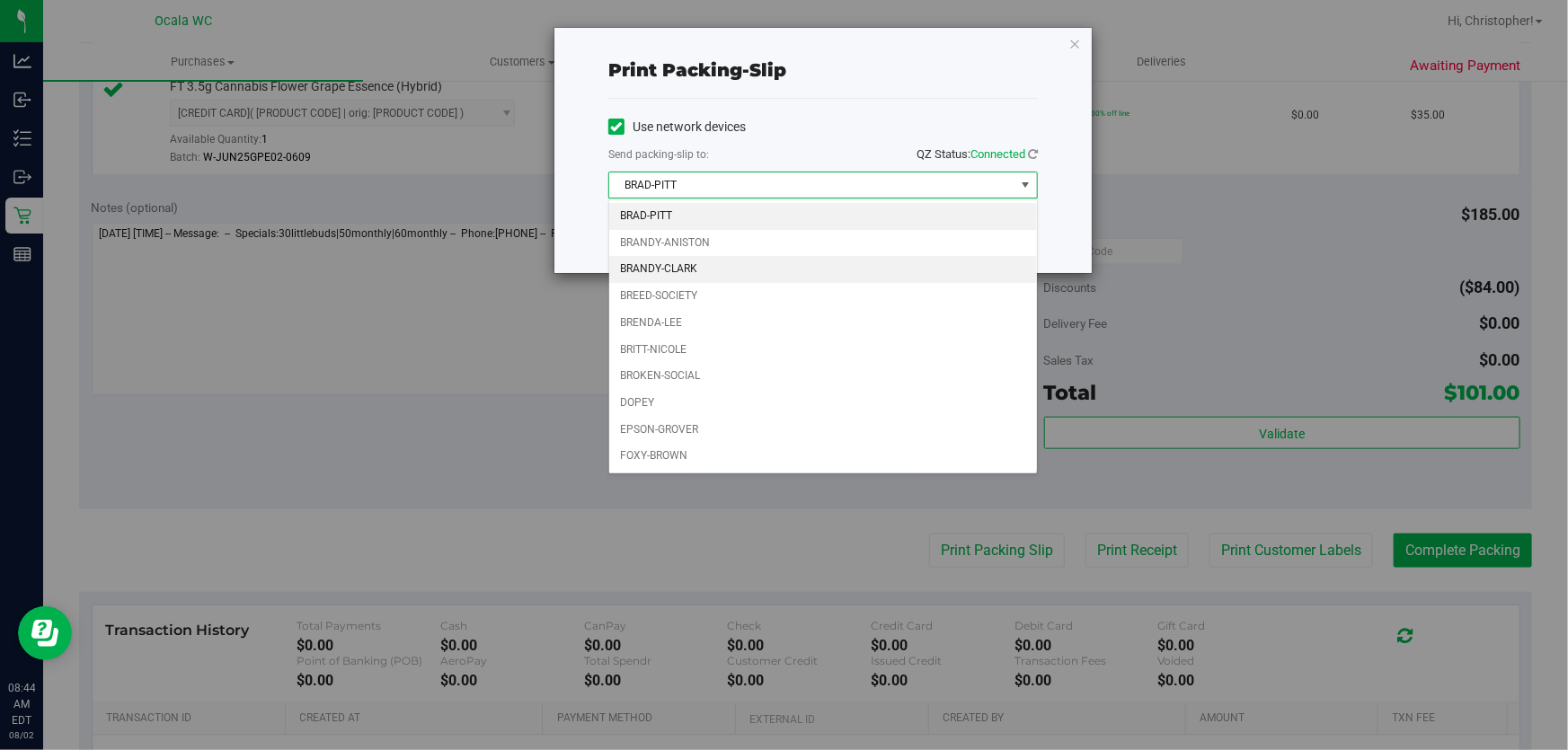 click on "BRANDY-CLARK" at bounding box center [823, 269] 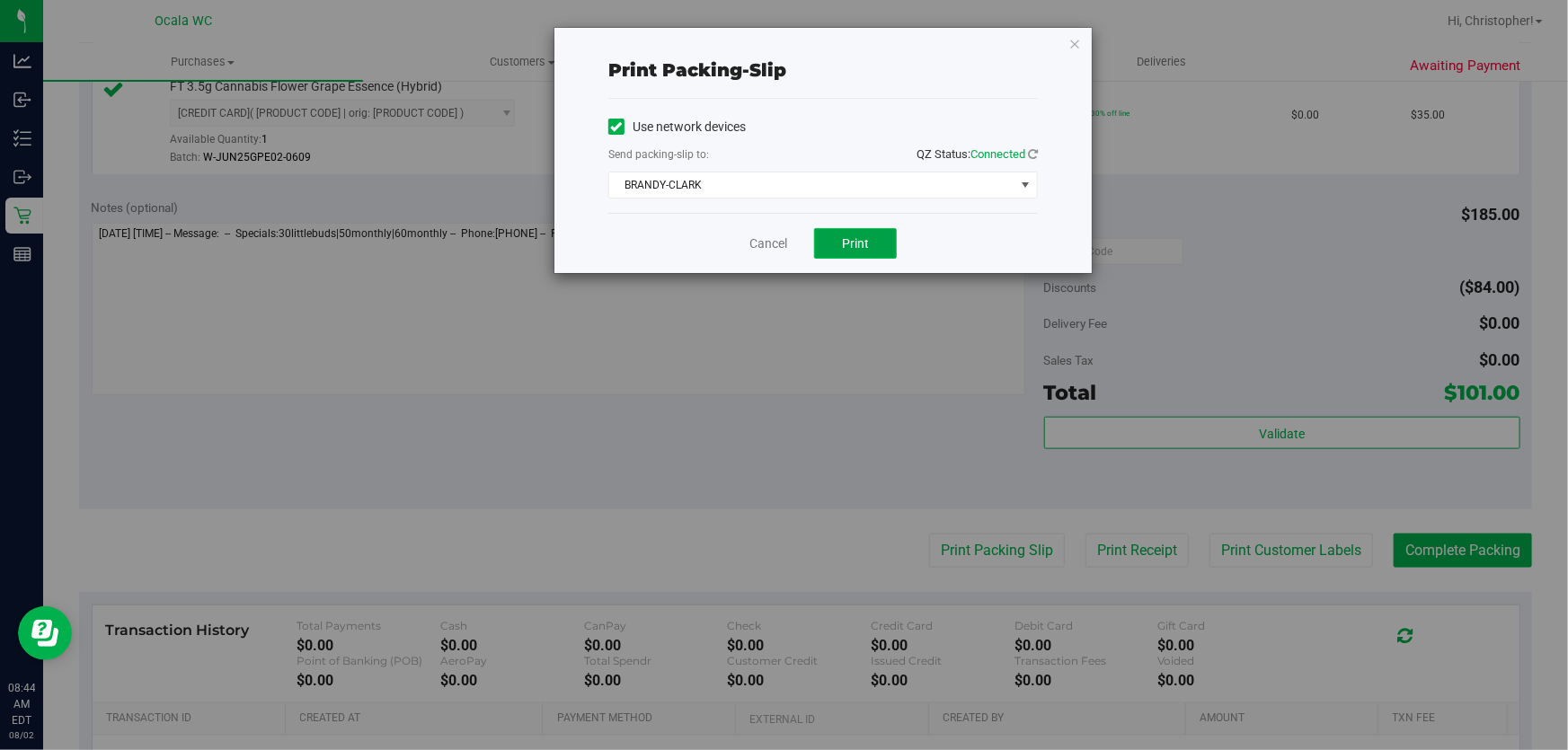 click on "Print" at bounding box center [855, 243] 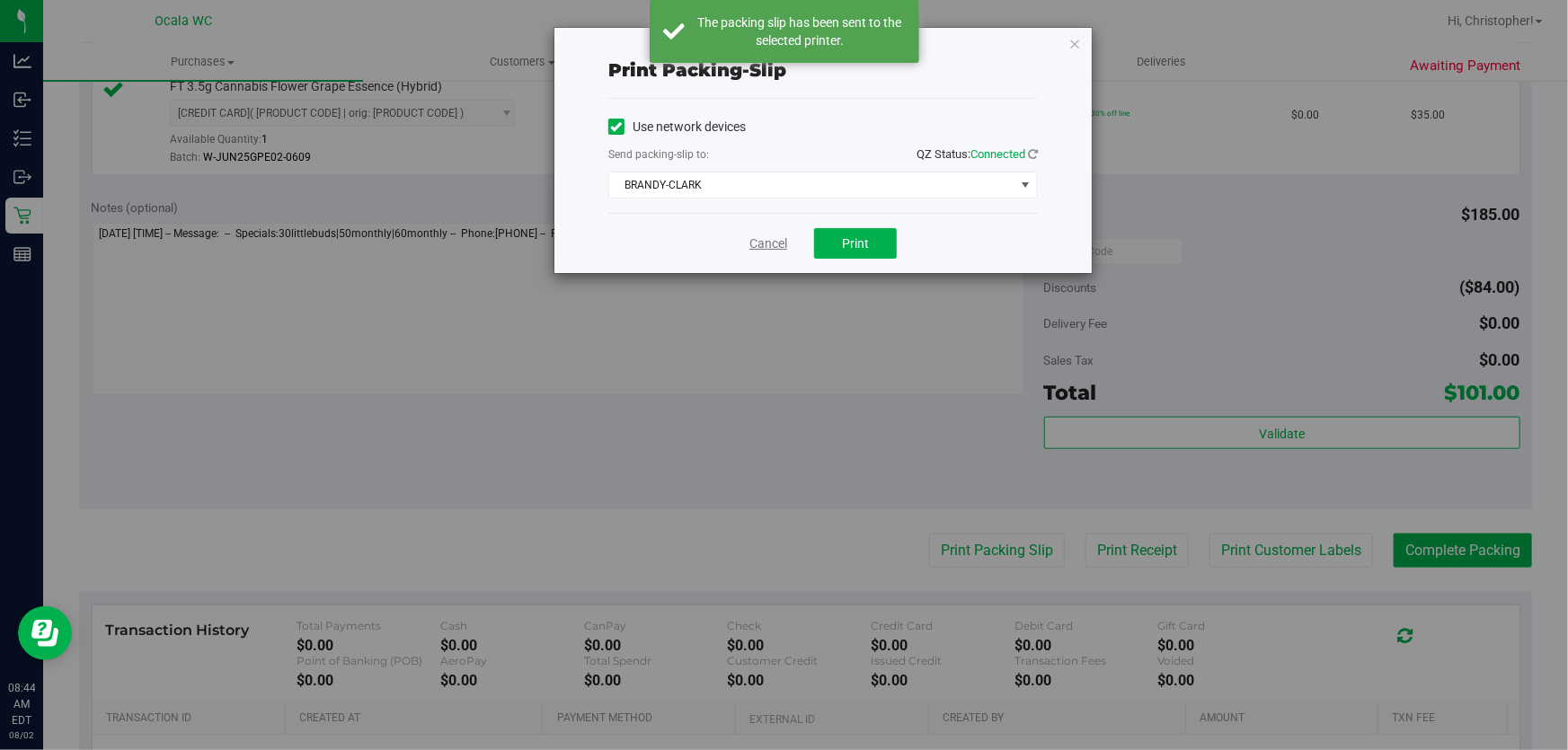 click on "Cancel" at bounding box center (768, 243) 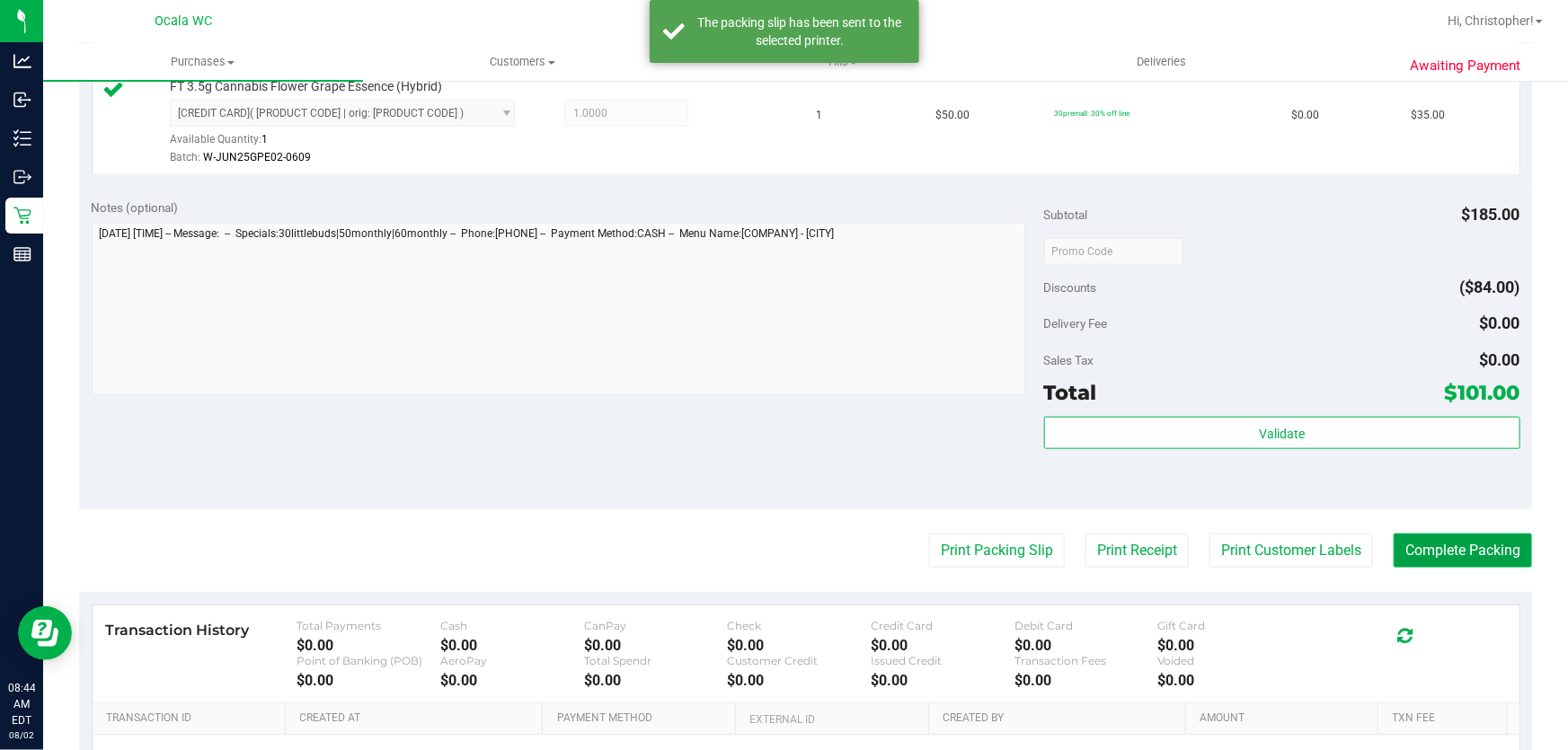 click on "Complete Packing" at bounding box center (1463, 551) 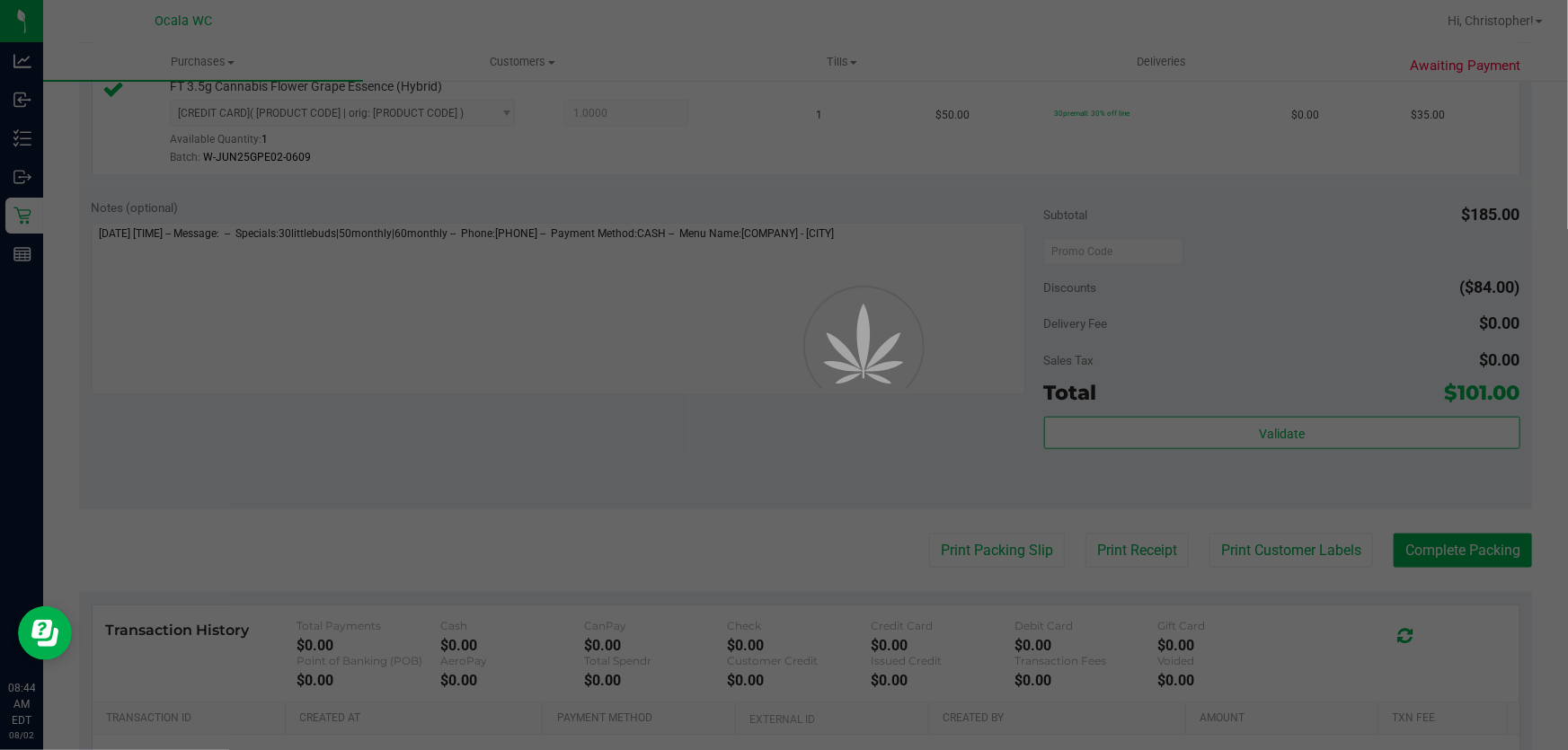 scroll, scrollTop: 0, scrollLeft: 0, axis: both 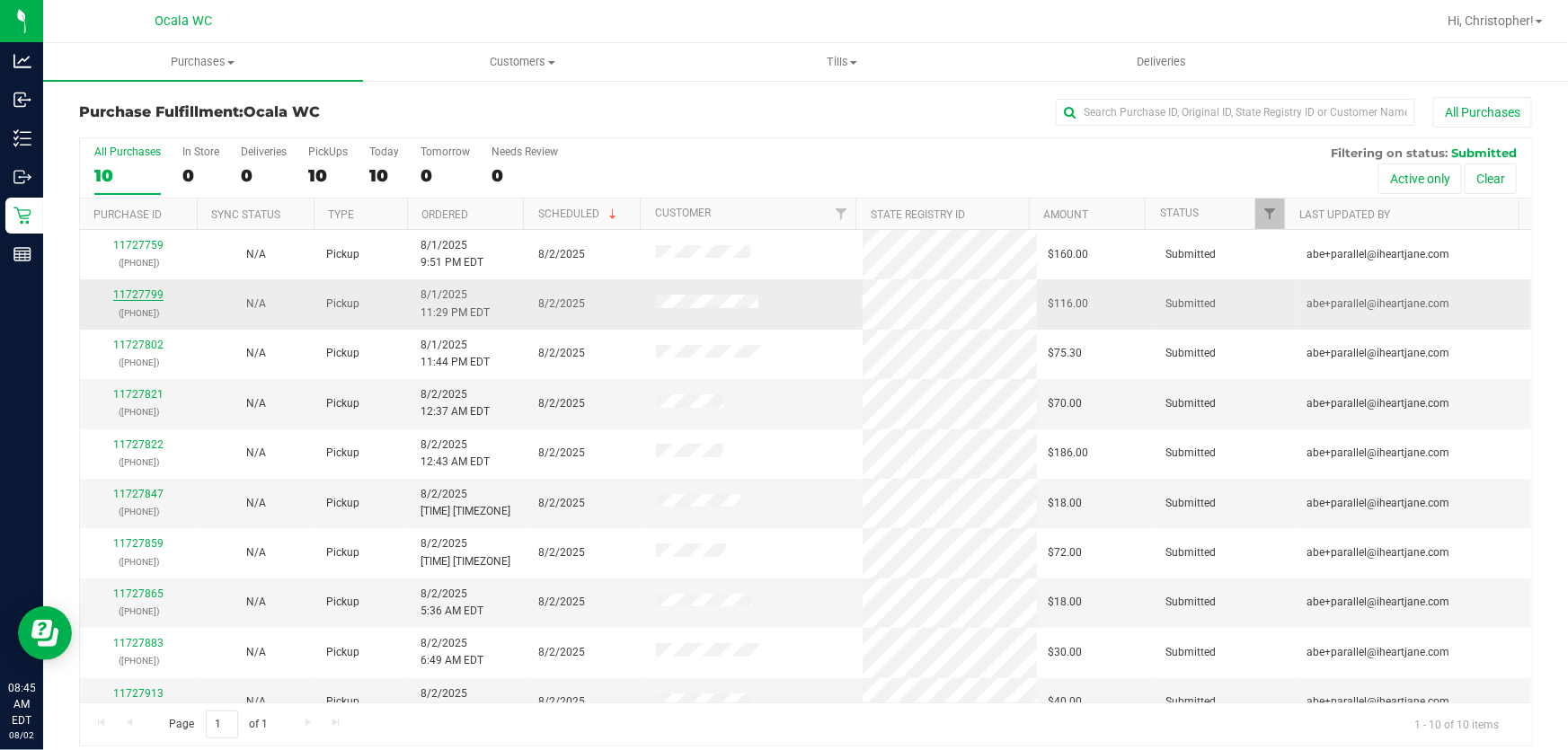 click on "11727799" at bounding box center (138, 295) 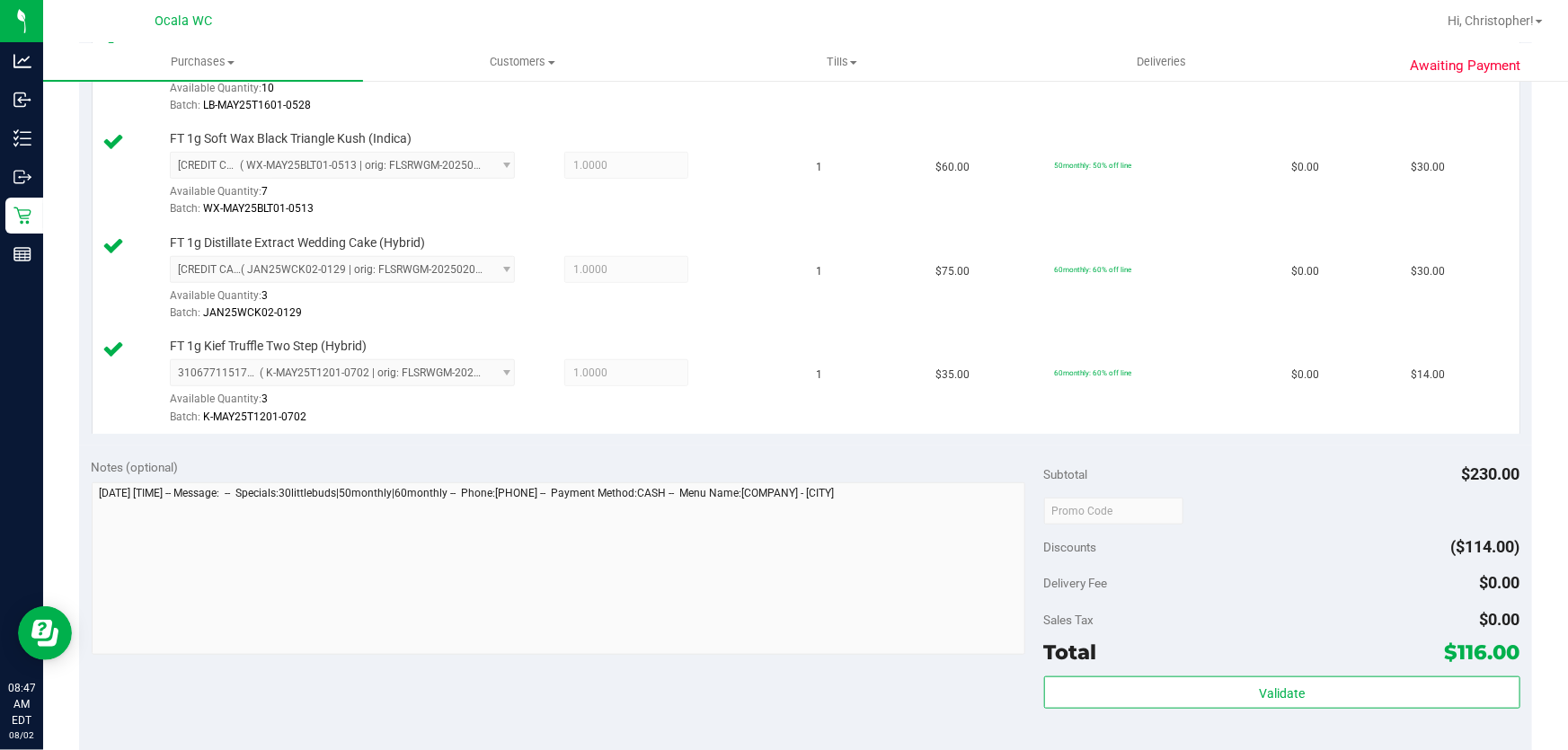 scroll, scrollTop: 816, scrollLeft: 0, axis: vertical 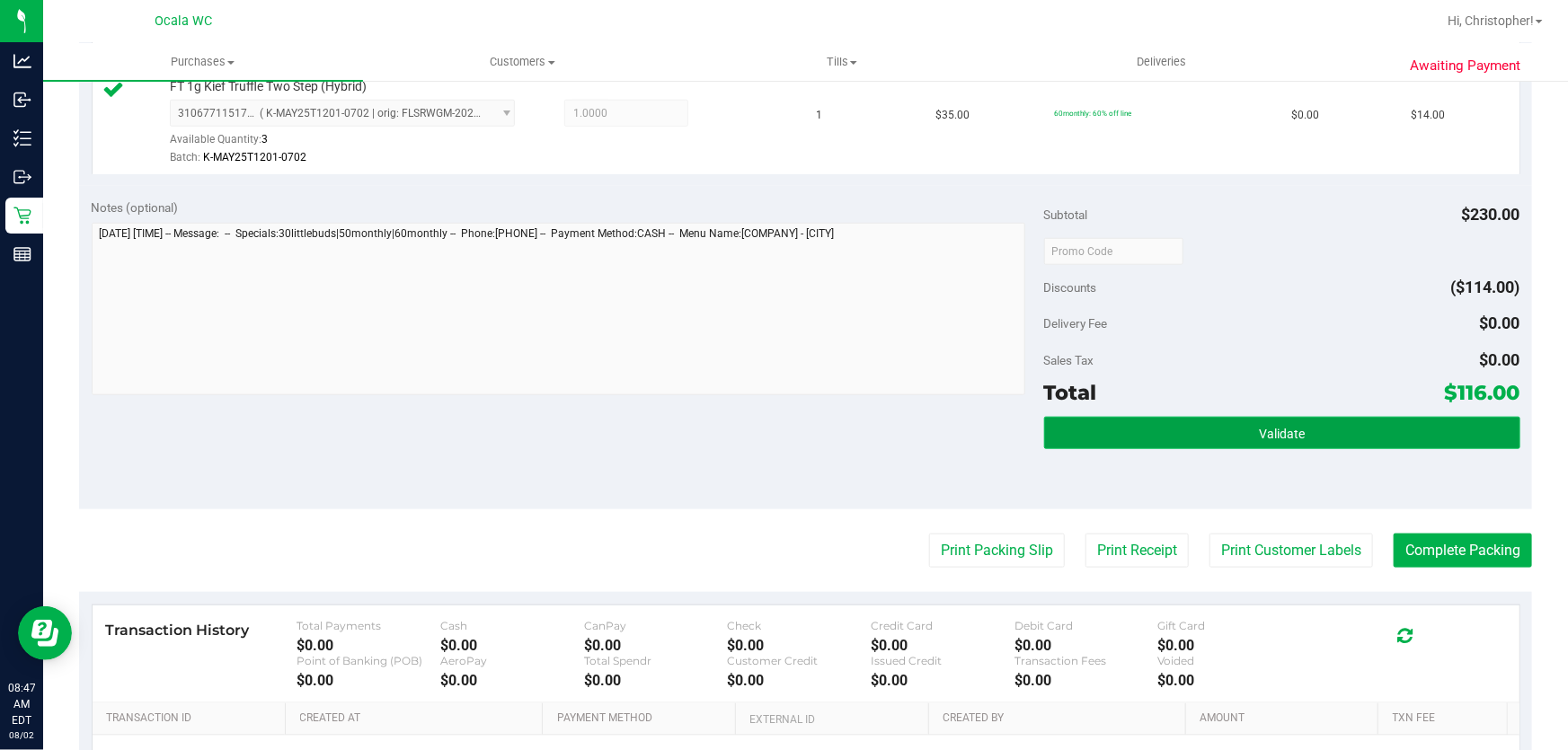 click on "Validate" at bounding box center [1282, 433] 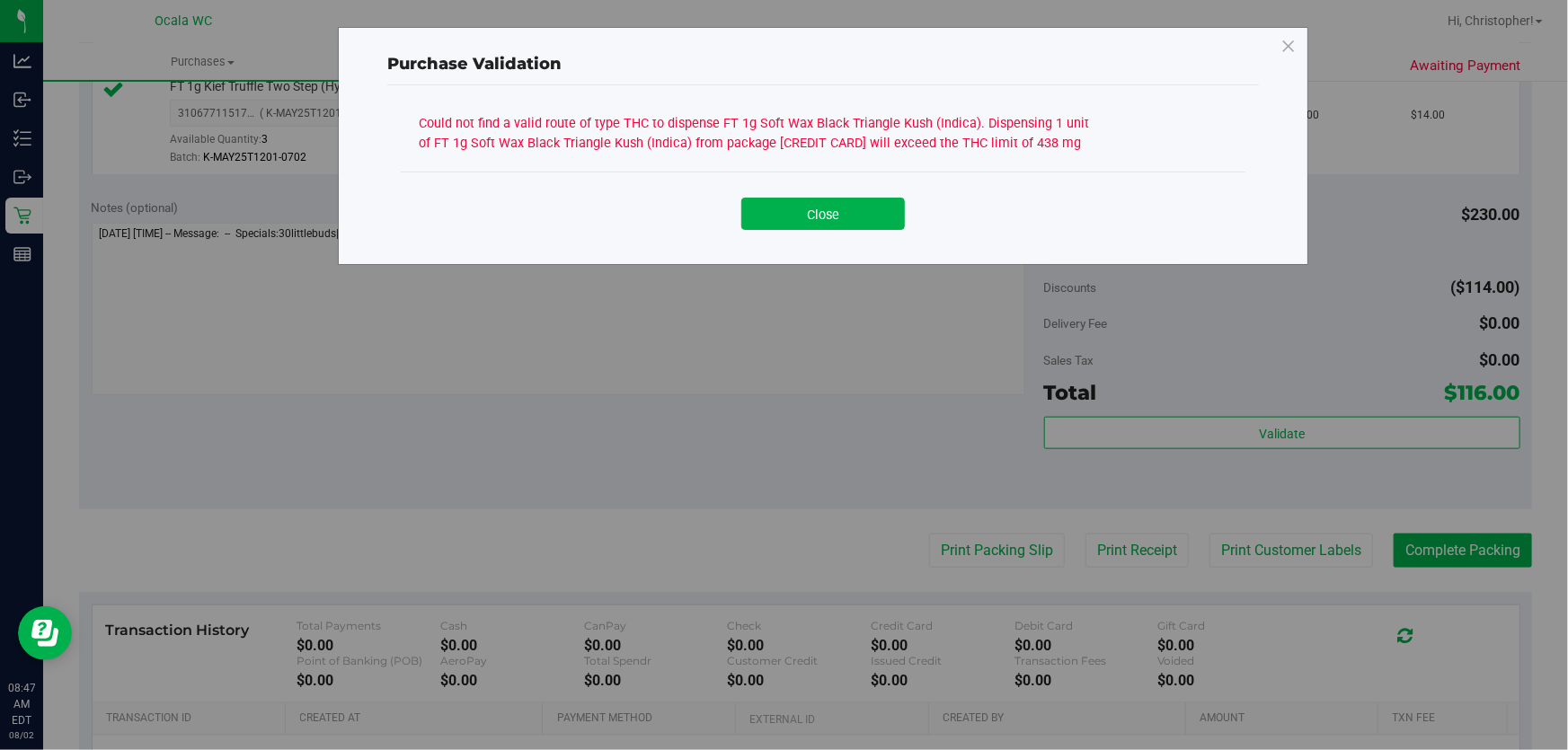 click on "Close" at bounding box center (823, 214) 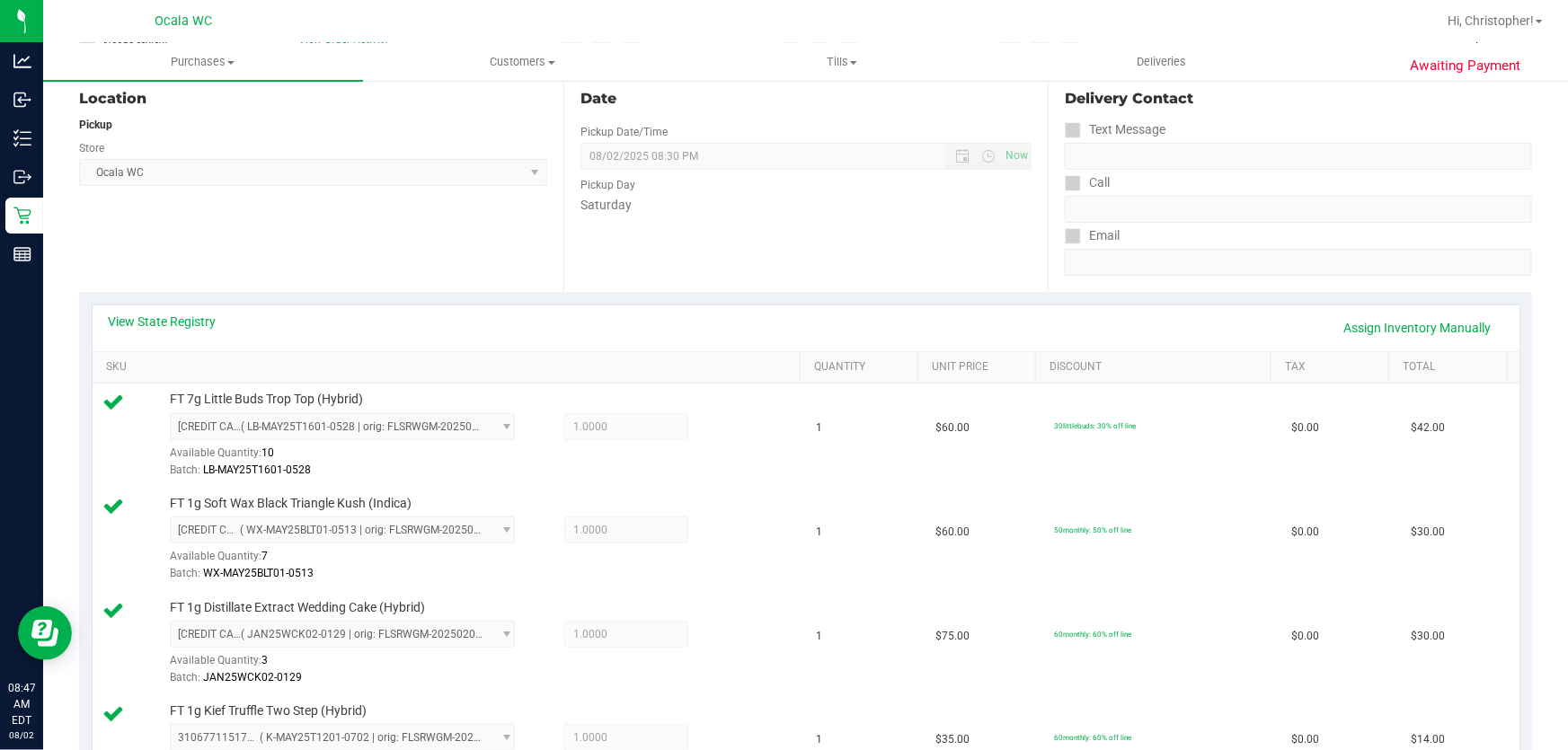 scroll, scrollTop: 163, scrollLeft: 0, axis: vertical 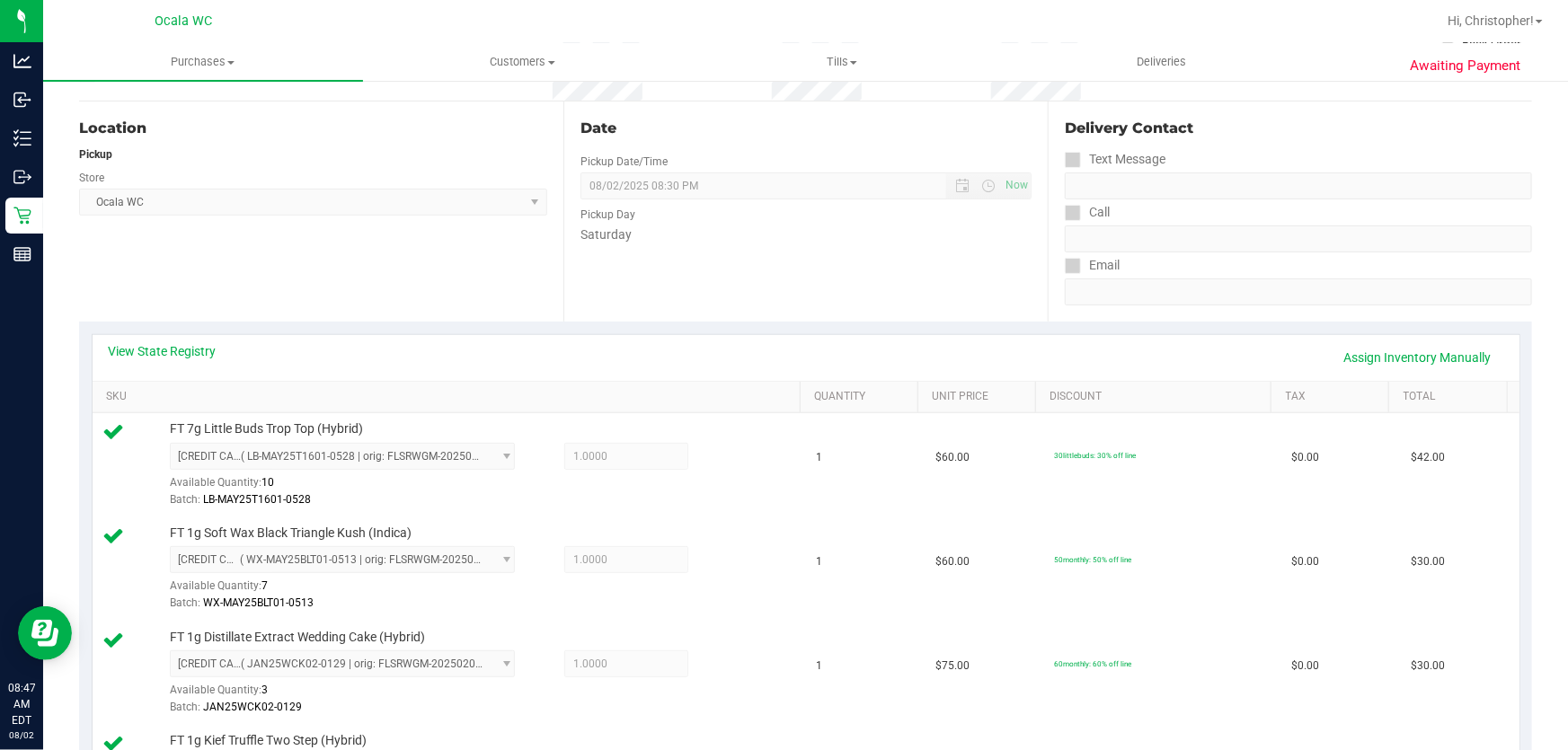 click on "View State Registry
Assign Inventory Manually" at bounding box center [806, 357] 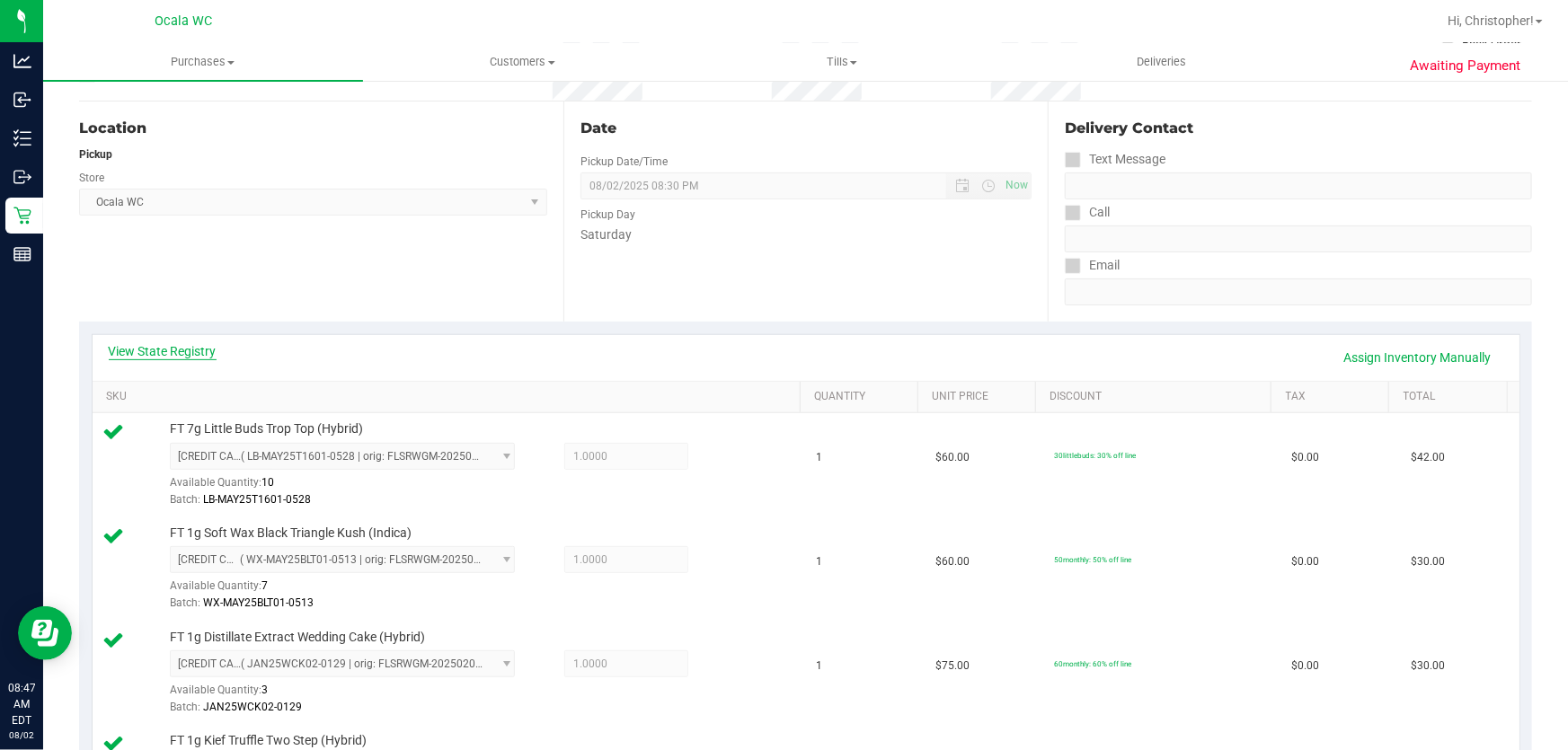 click on "View State Registry" at bounding box center (163, 351) 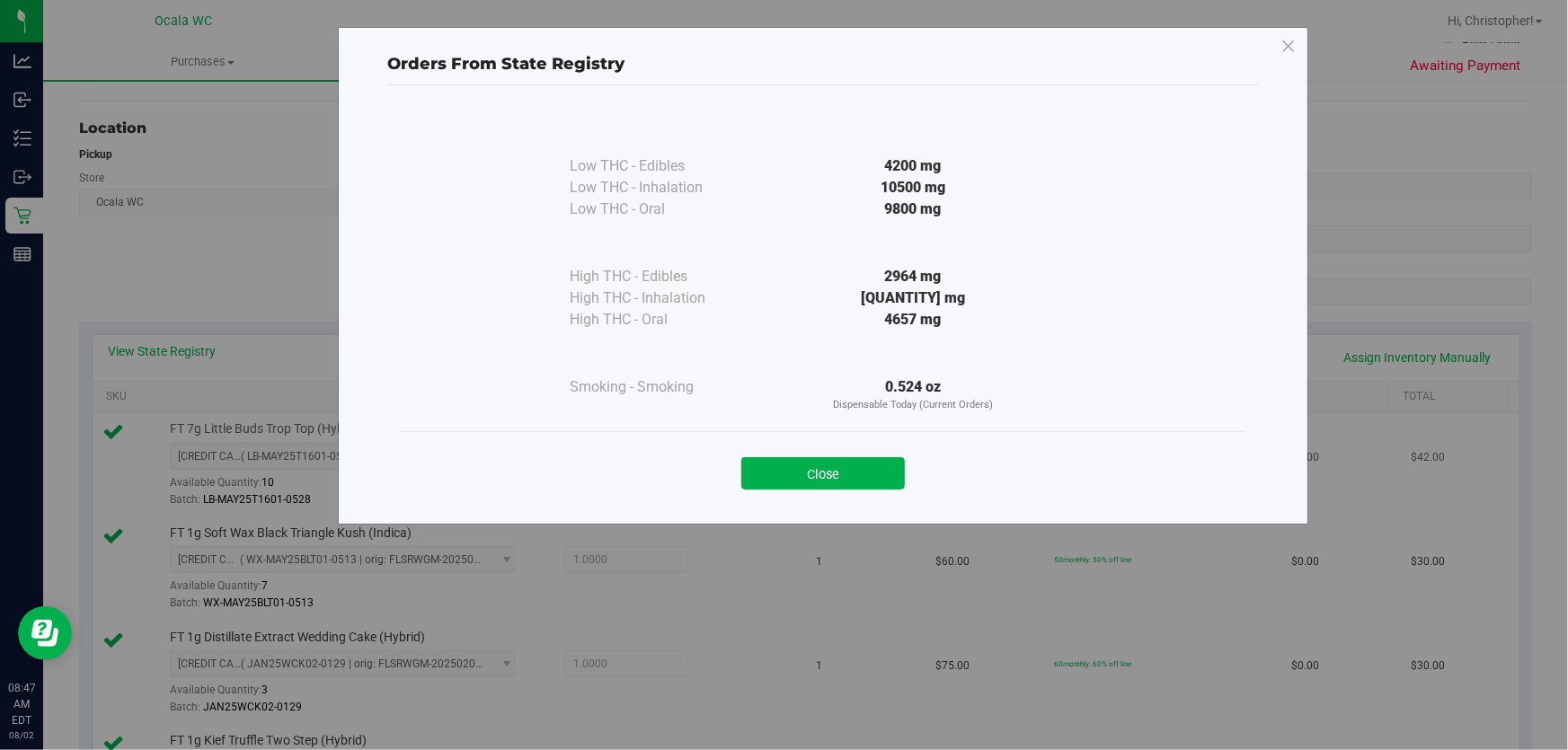 click on "Close" at bounding box center (823, 473) 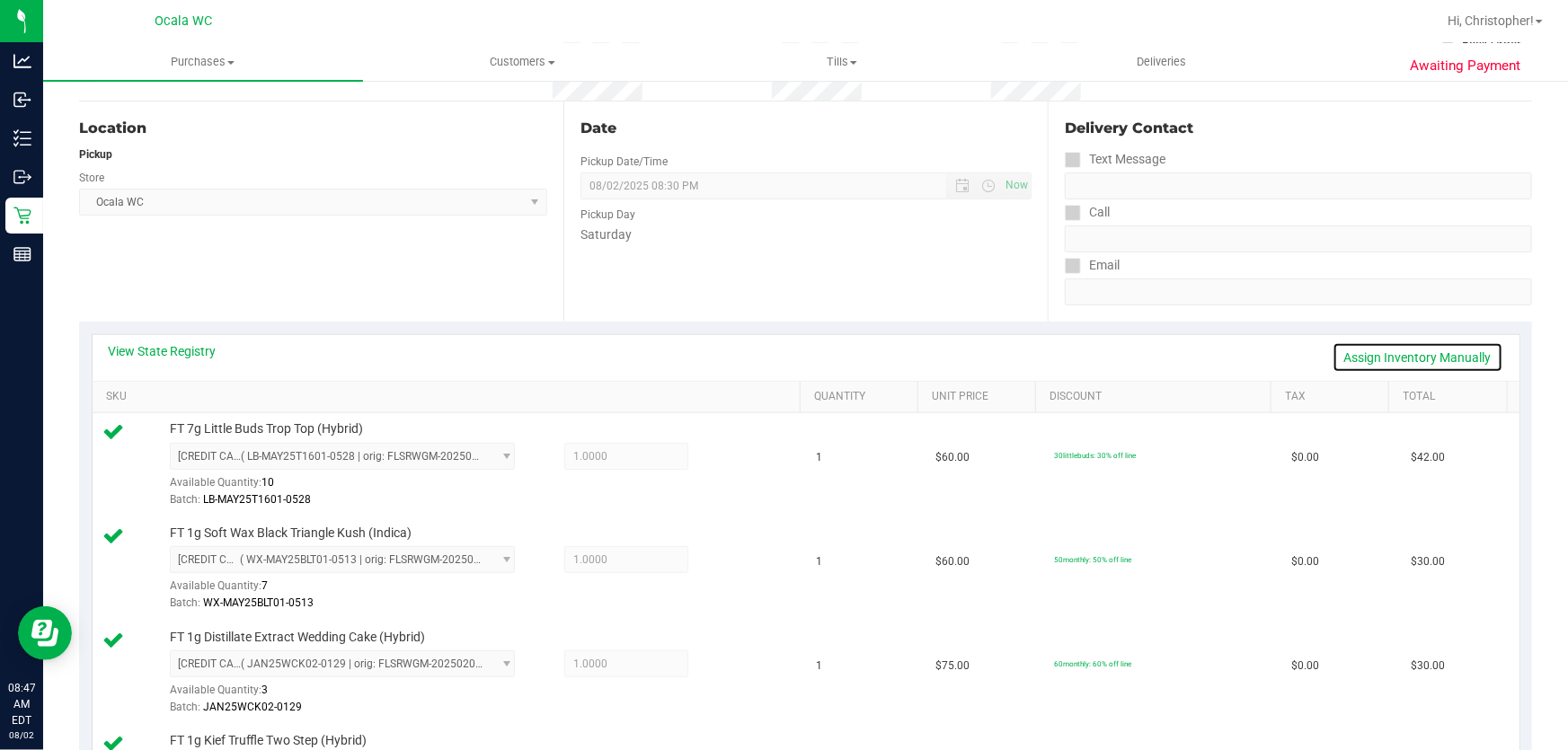 click on "Assign Inventory Manually" at bounding box center [1418, 357] 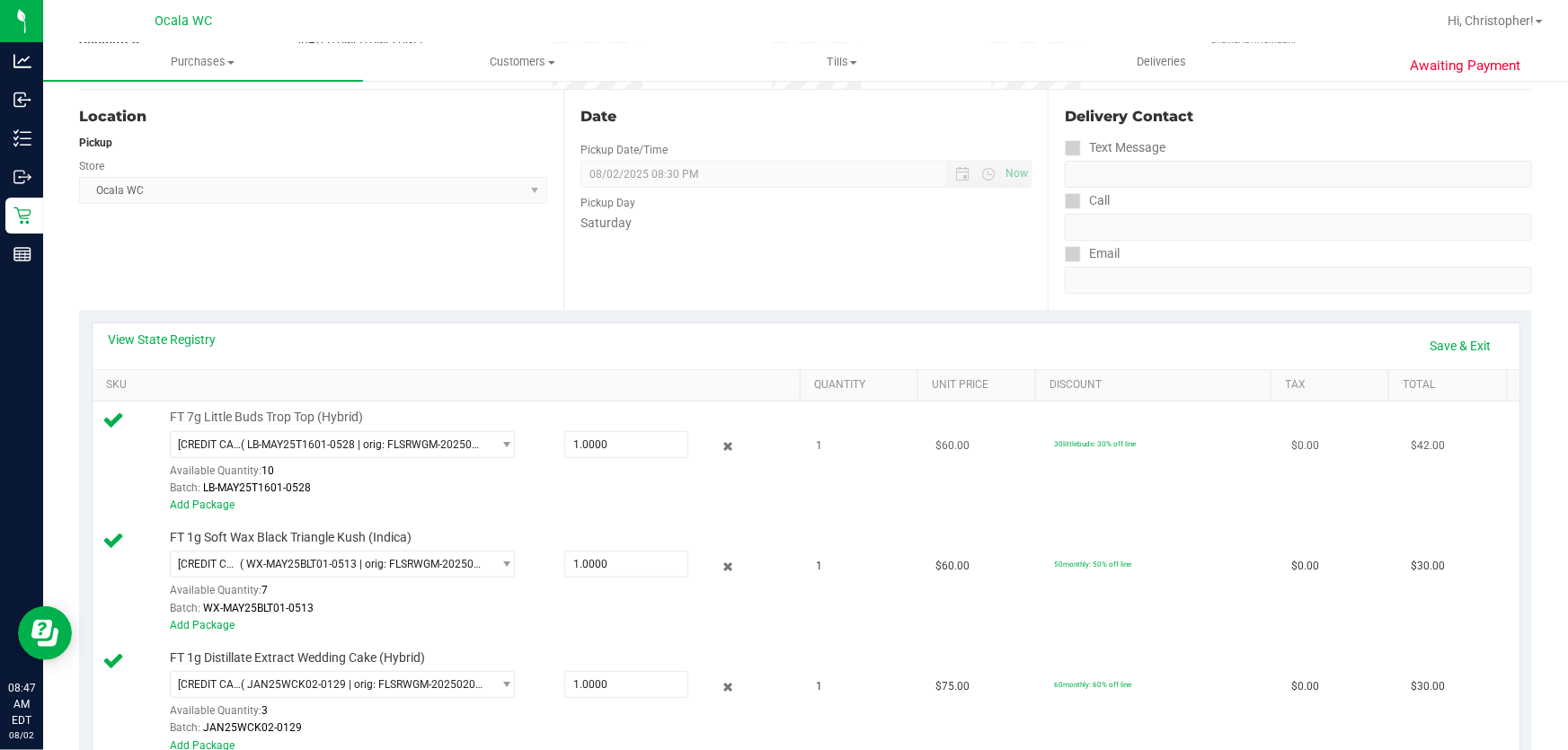 scroll, scrollTop: 163, scrollLeft: 0, axis: vertical 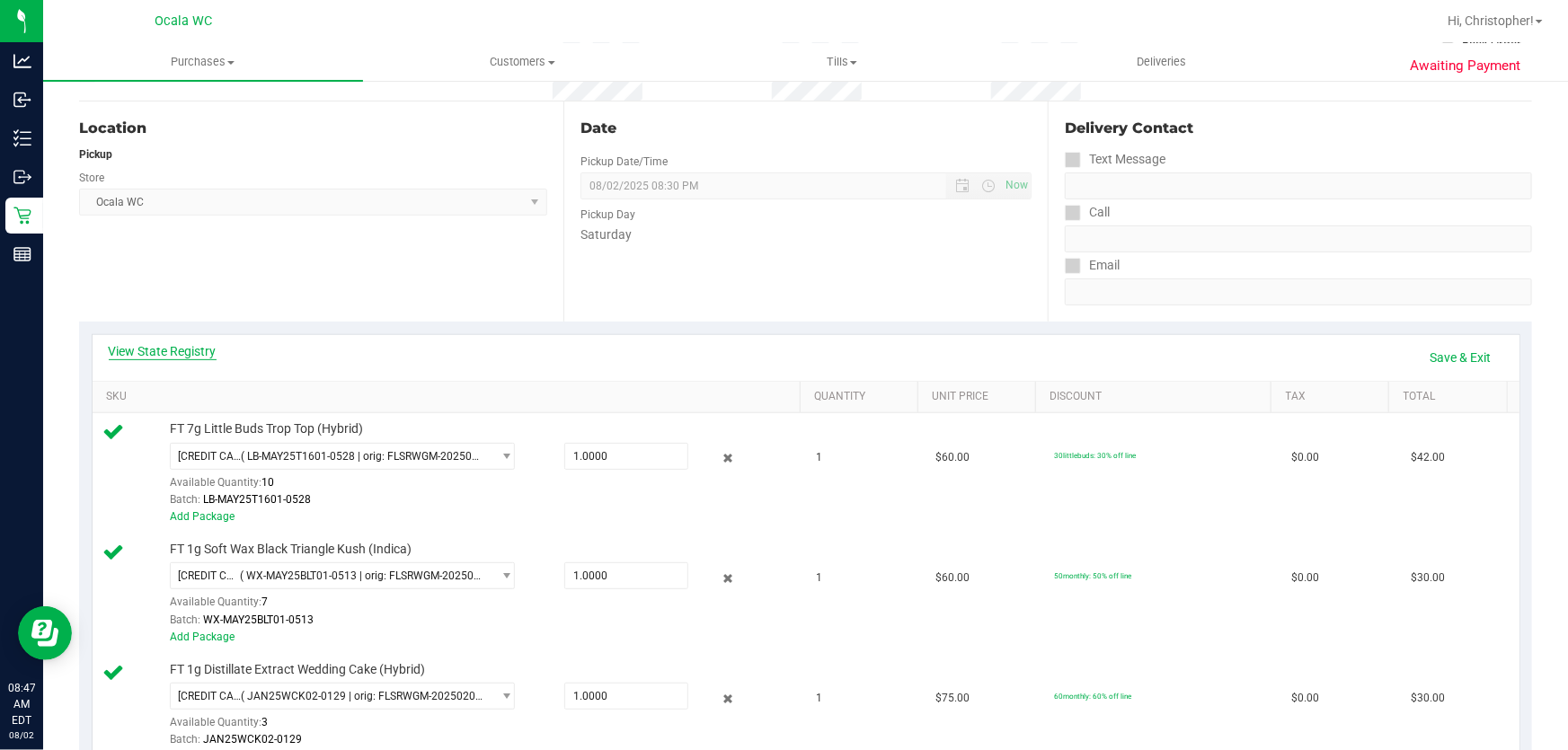 click on "View State Registry" at bounding box center [163, 351] 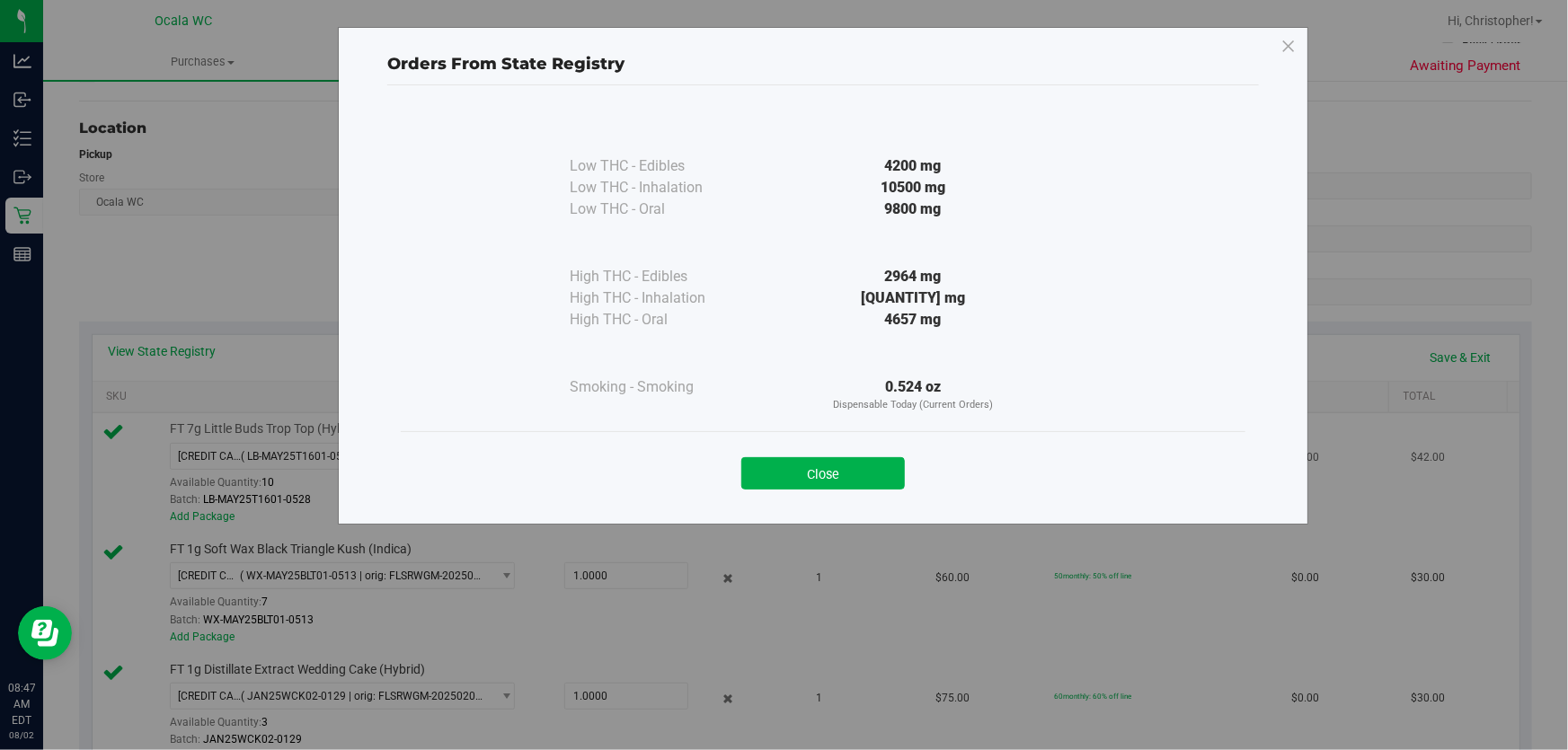 drag, startPoint x: 885, startPoint y: 470, endPoint x: 899, endPoint y: 477, distance: 15.652476 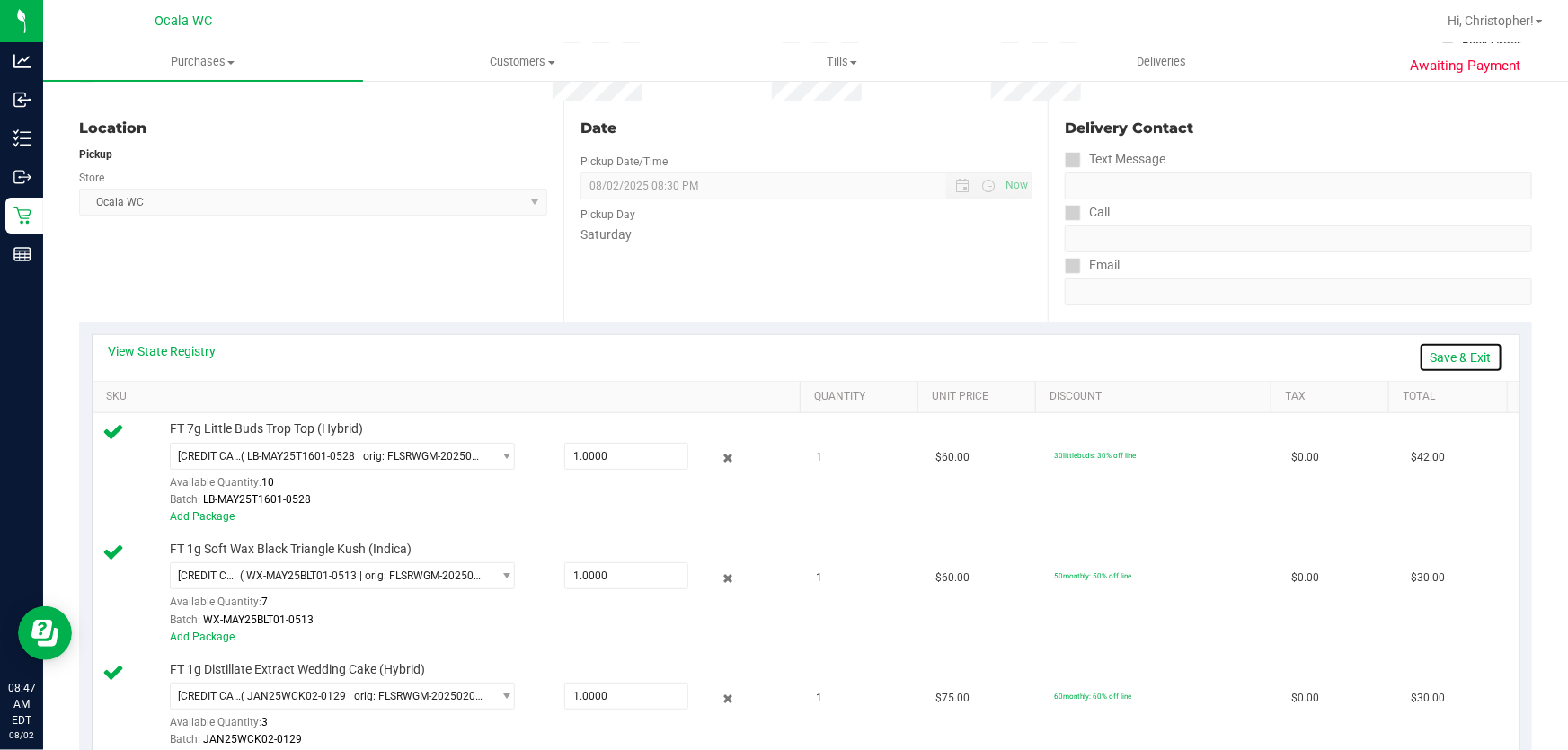 click on "Save & Exit" at bounding box center [1461, 357] 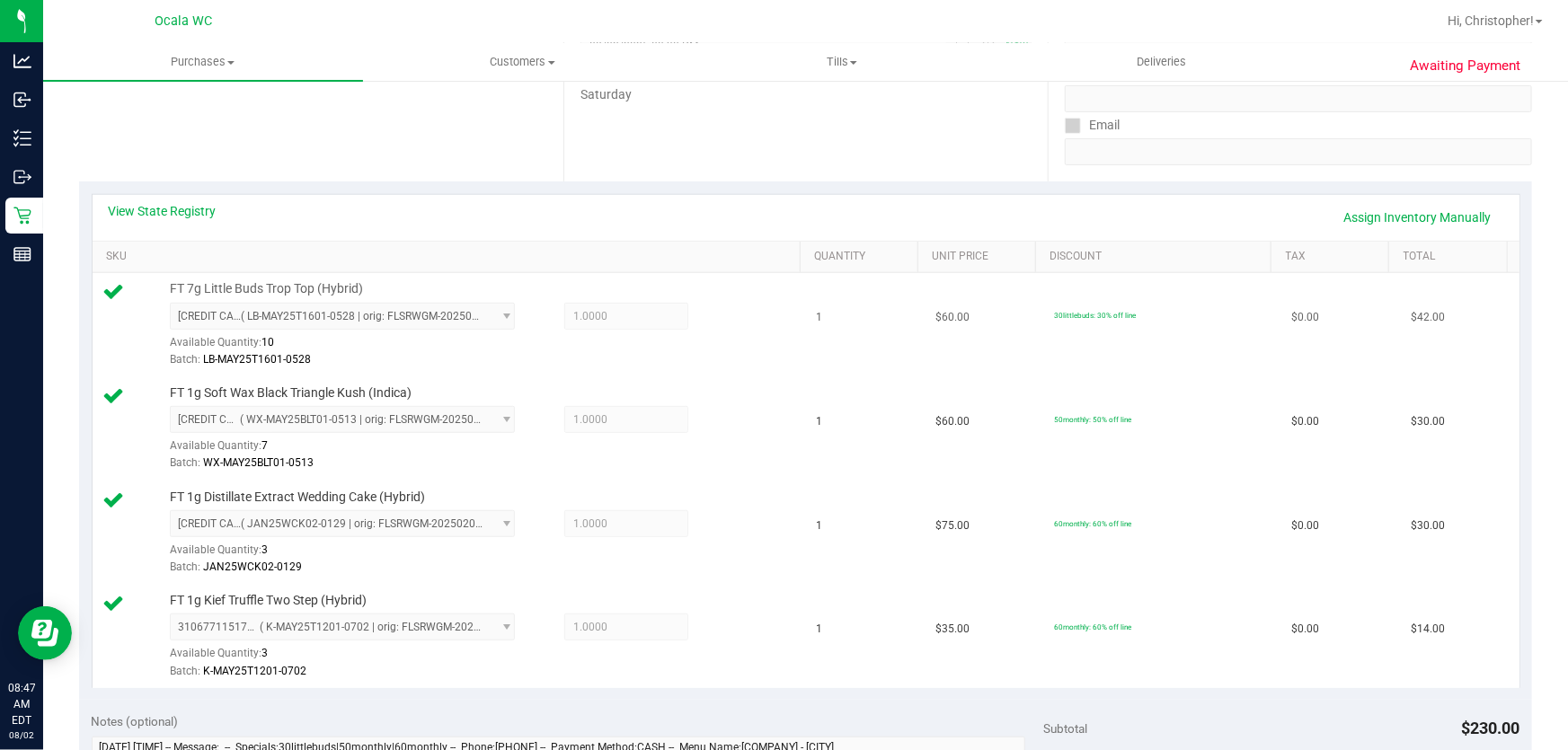 scroll, scrollTop: 326, scrollLeft: 0, axis: vertical 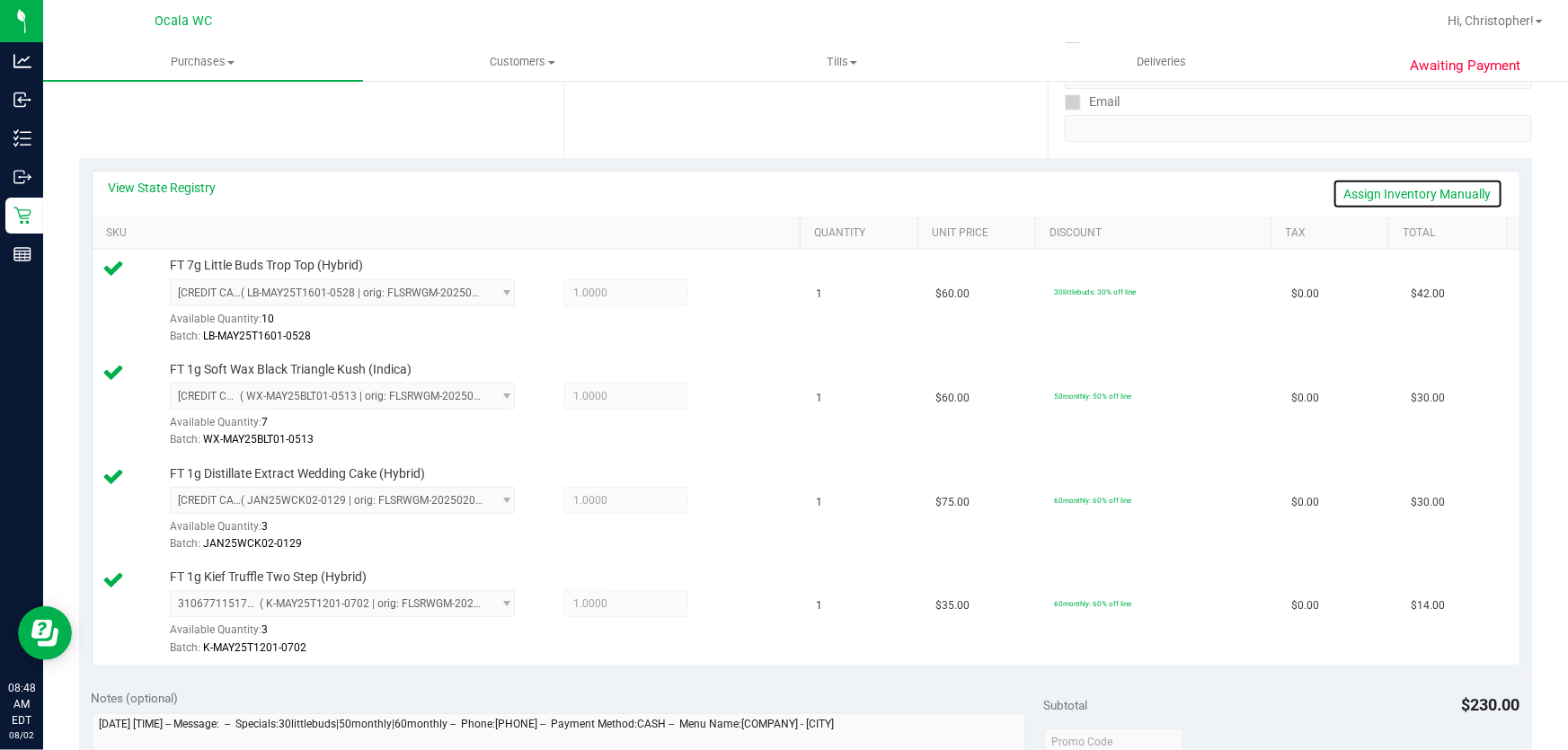 click on "Assign Inventory Manually" at bounding box center (1418, 194) 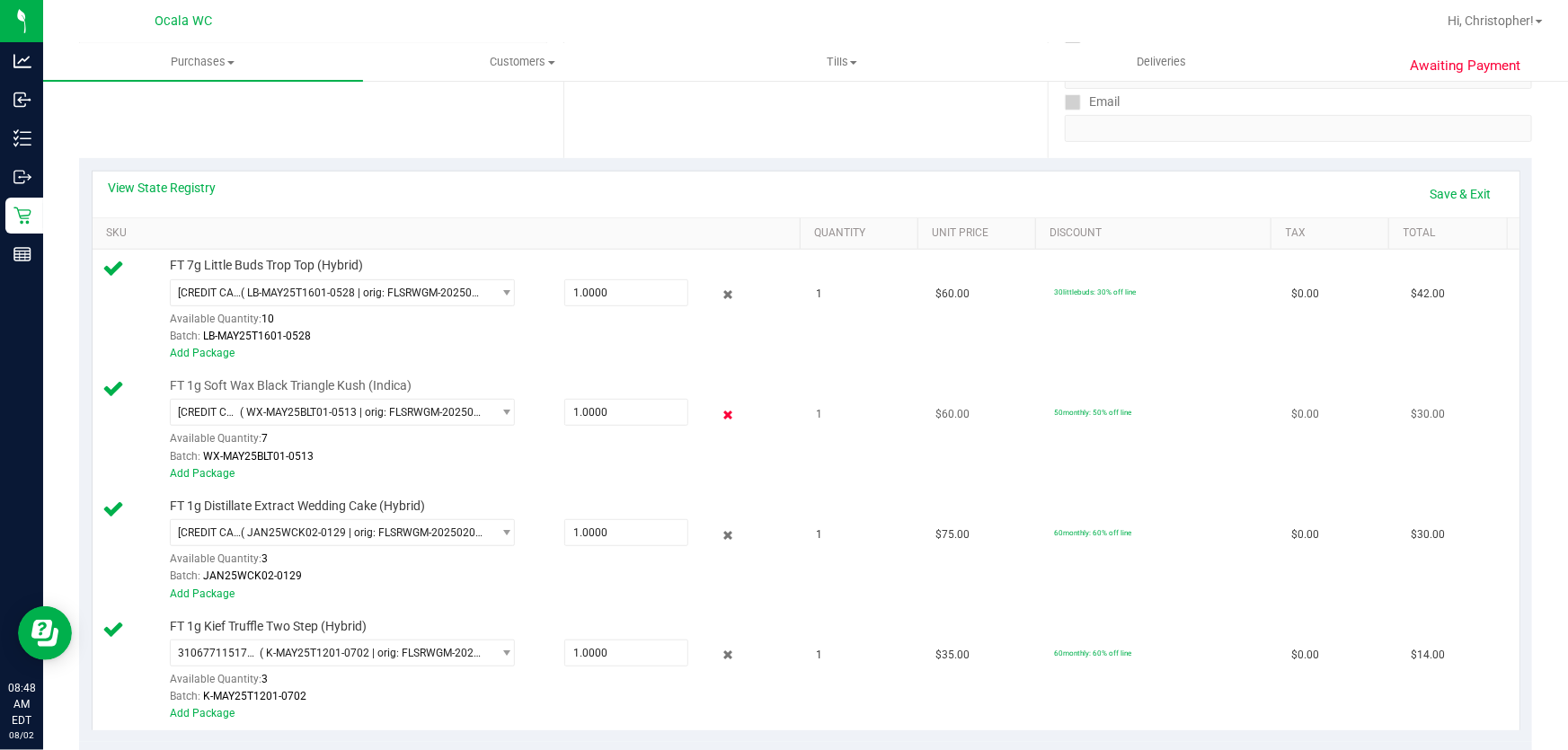 click at bounding box center (728, 414) 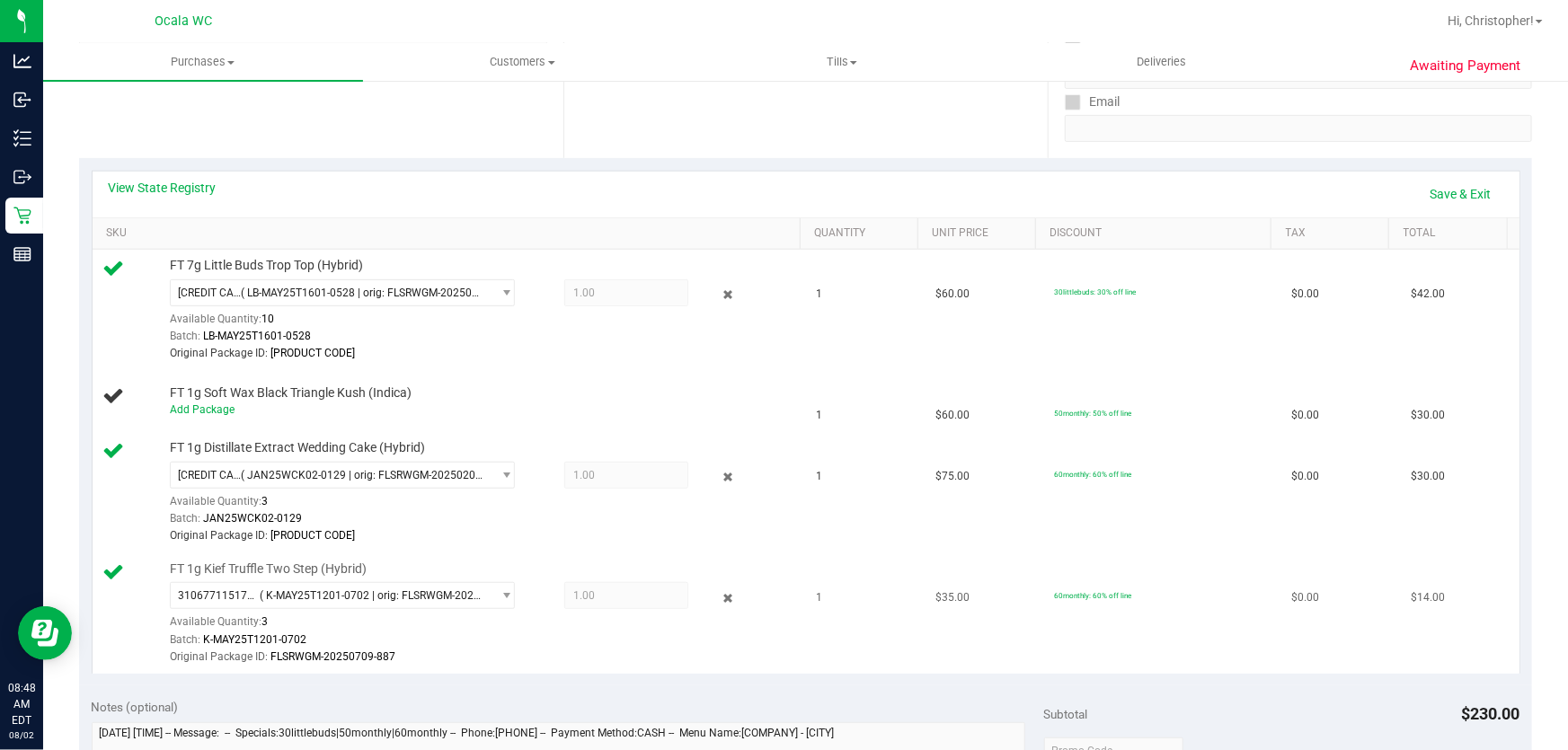 drag, startPoint x: 713, startPoint y: 599, endPoint x: 703, endPoint y: 599, distance: 10 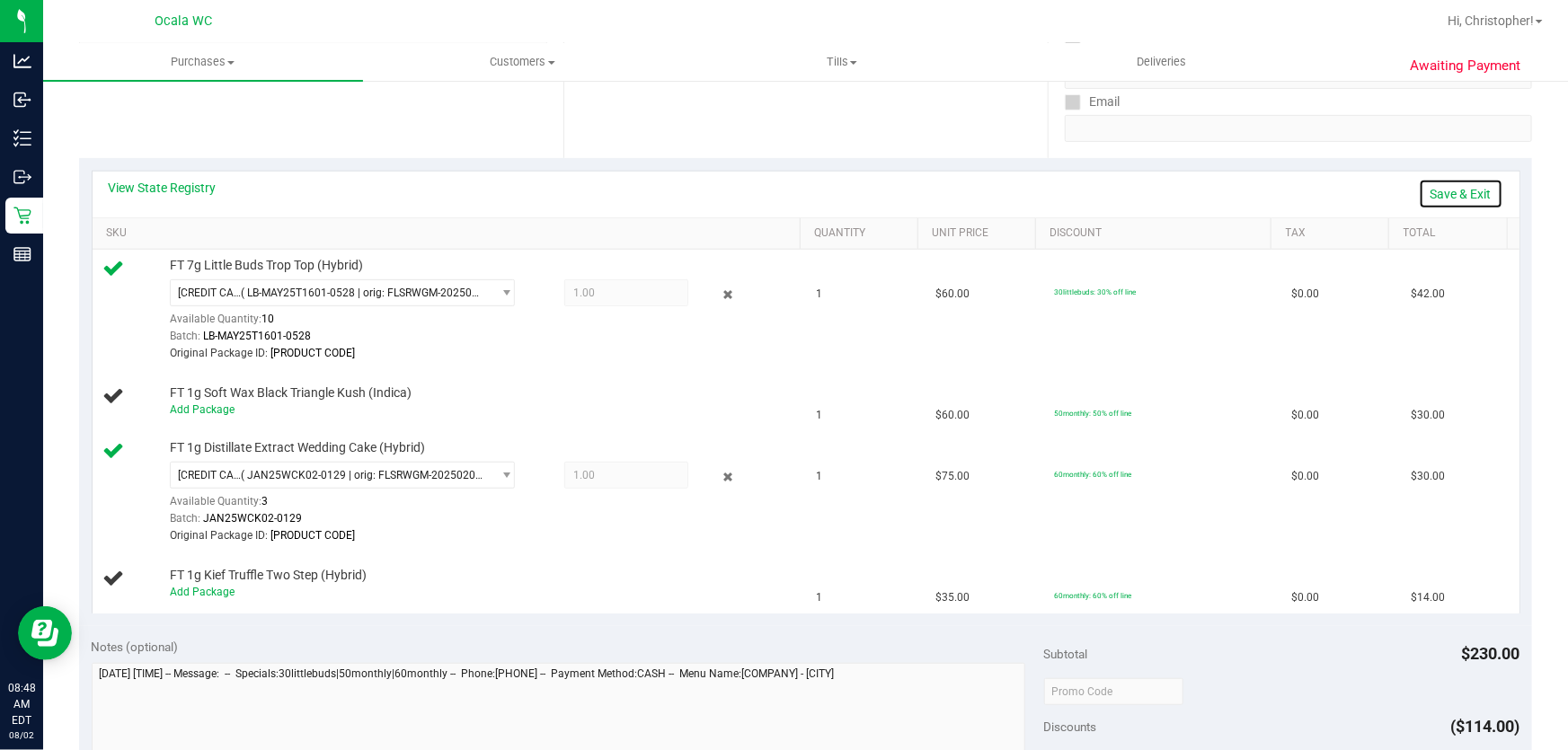 click on "Save & Exit" at bounding box center [1461, 194] 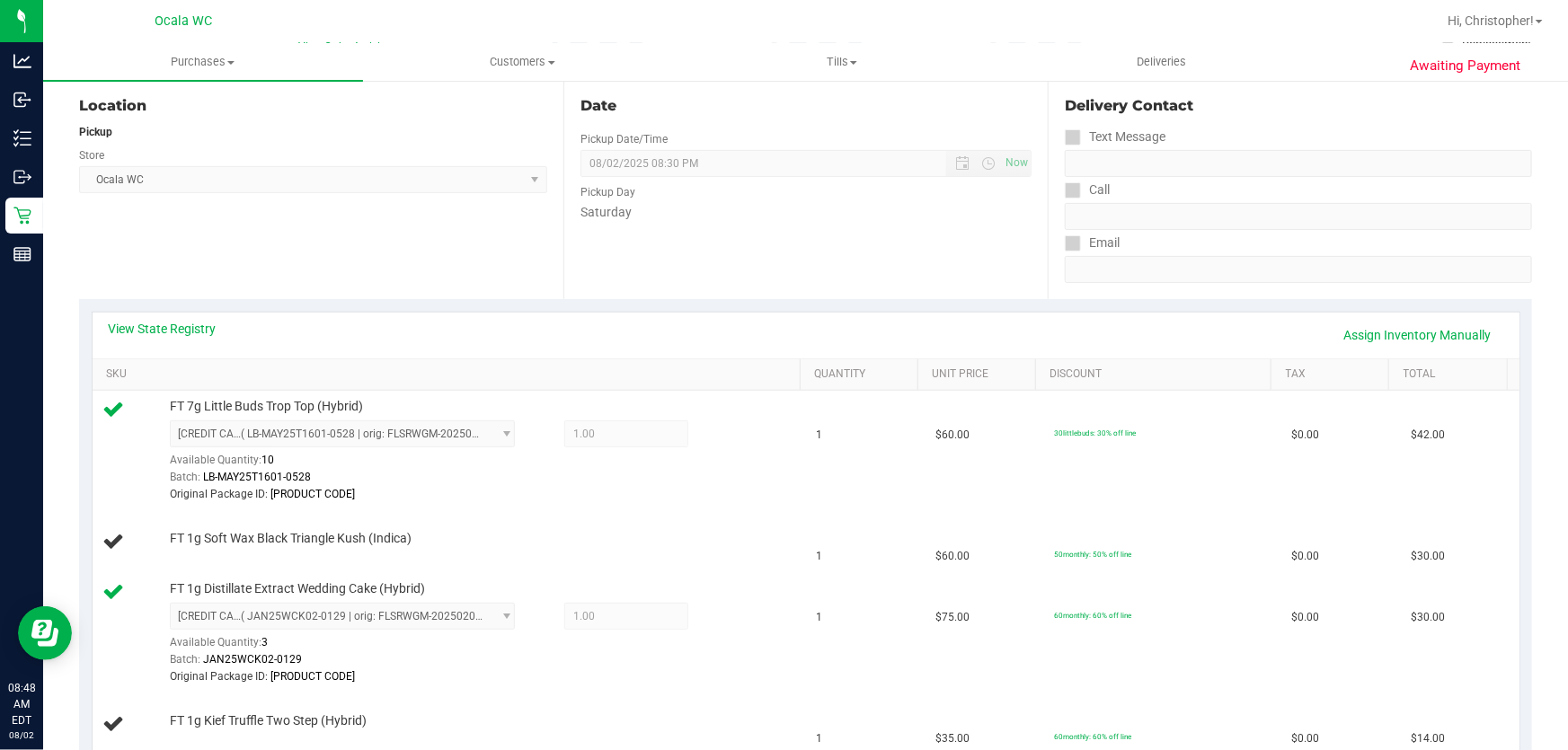 scroll, scrollTop: 0, scrollLeft: 0, axis: both 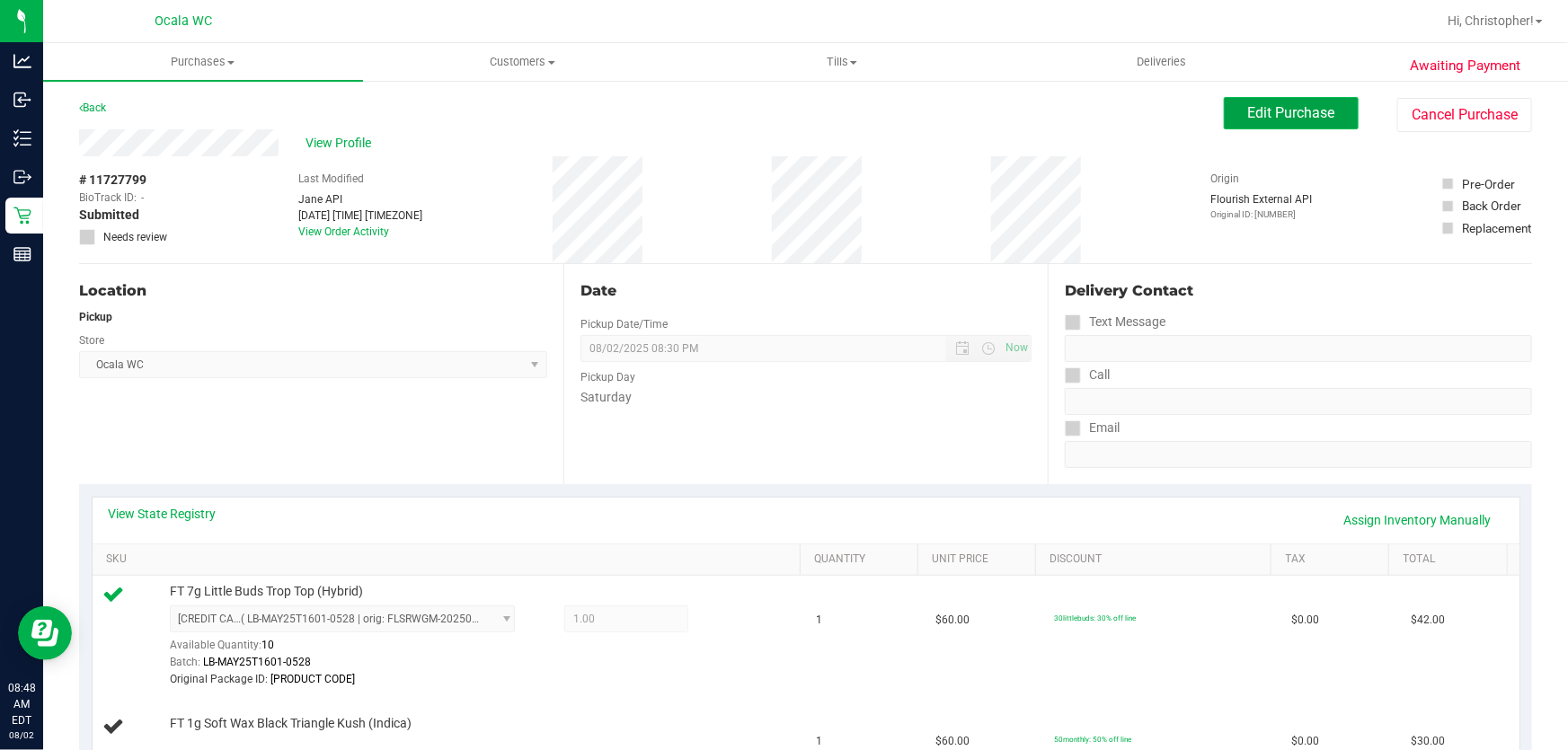 click on "Edit Purchase" at bounding box center (1291, 112) 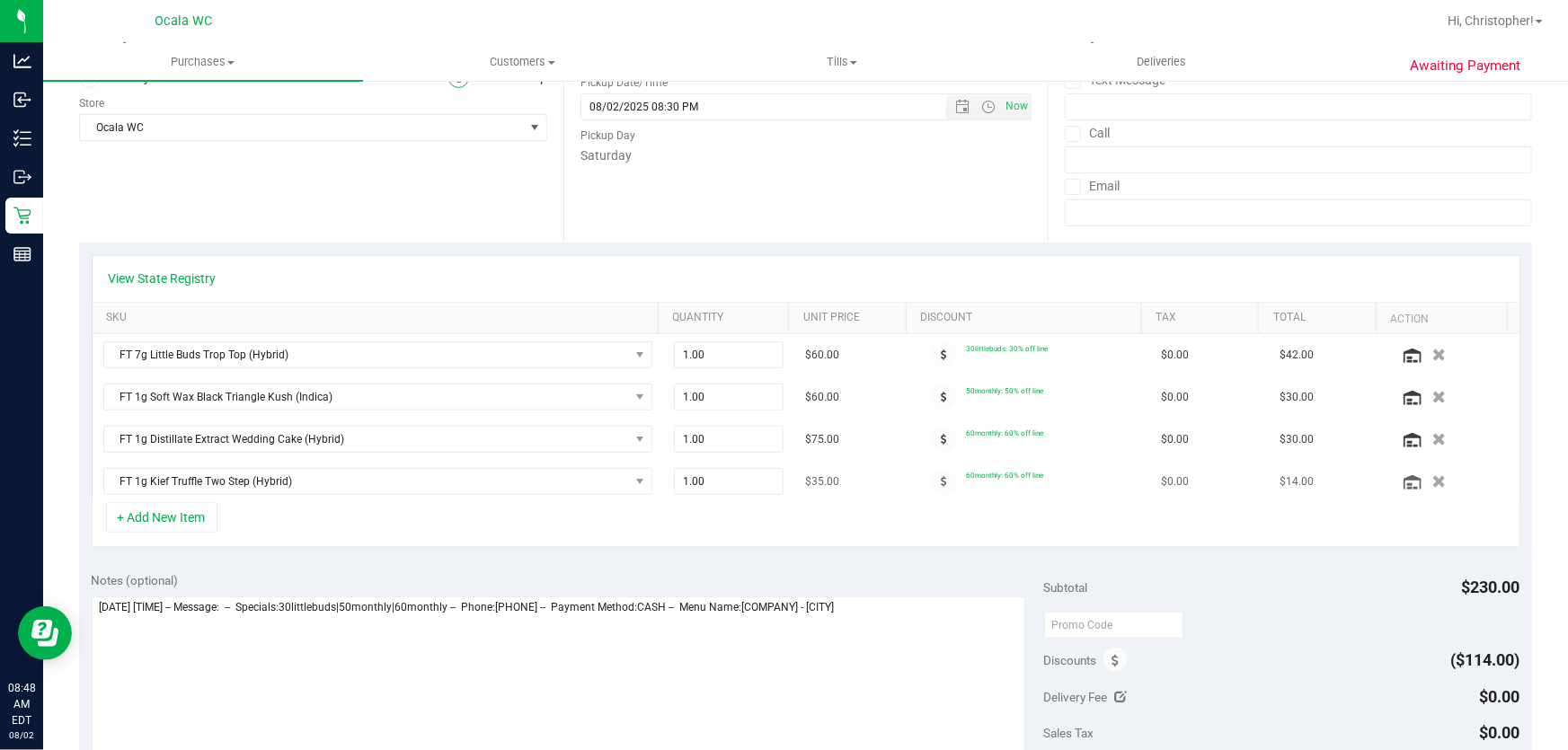 scroll, scrollTop: 244, scrollLeft: 0, axis: vertical 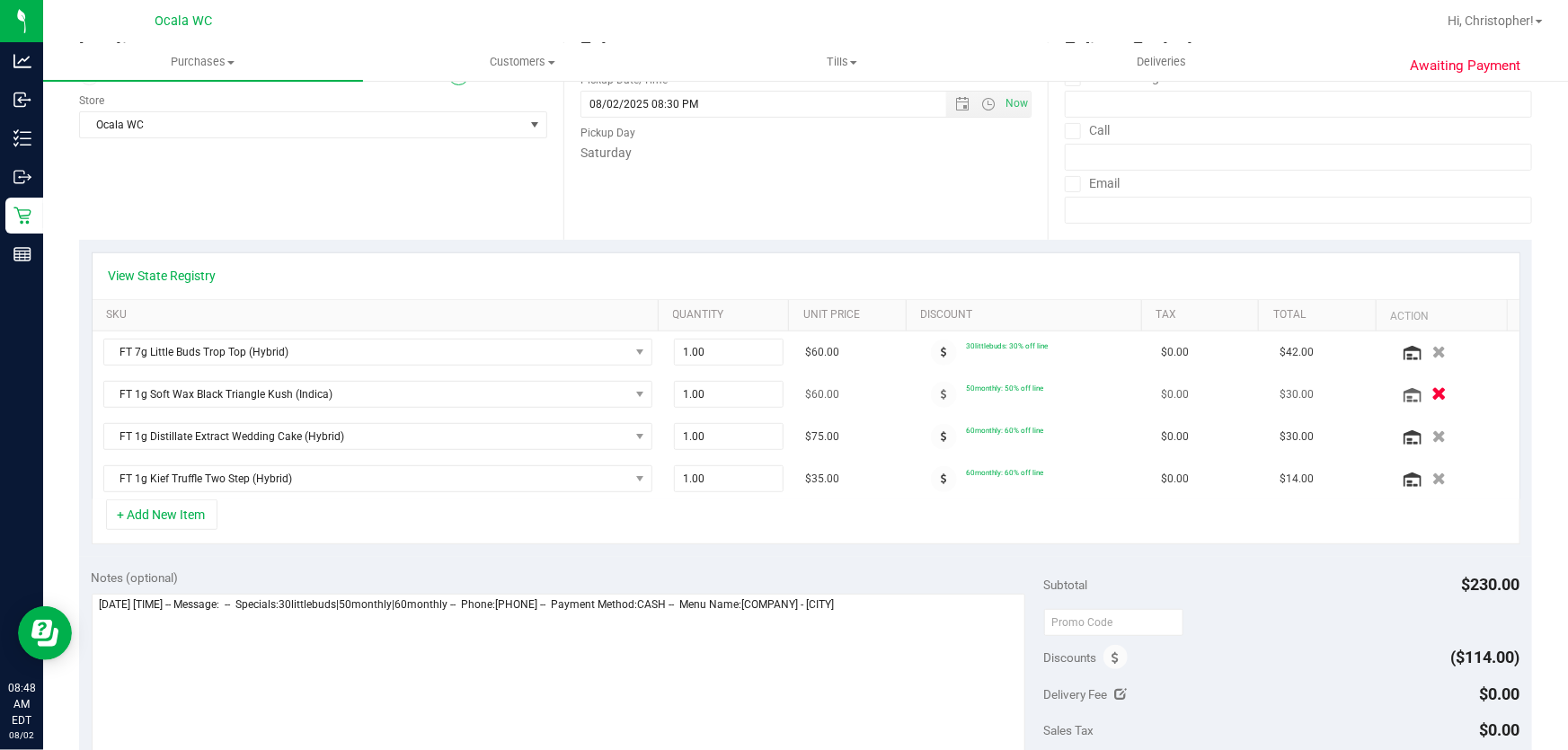 click at bounding box center (1439, 394) 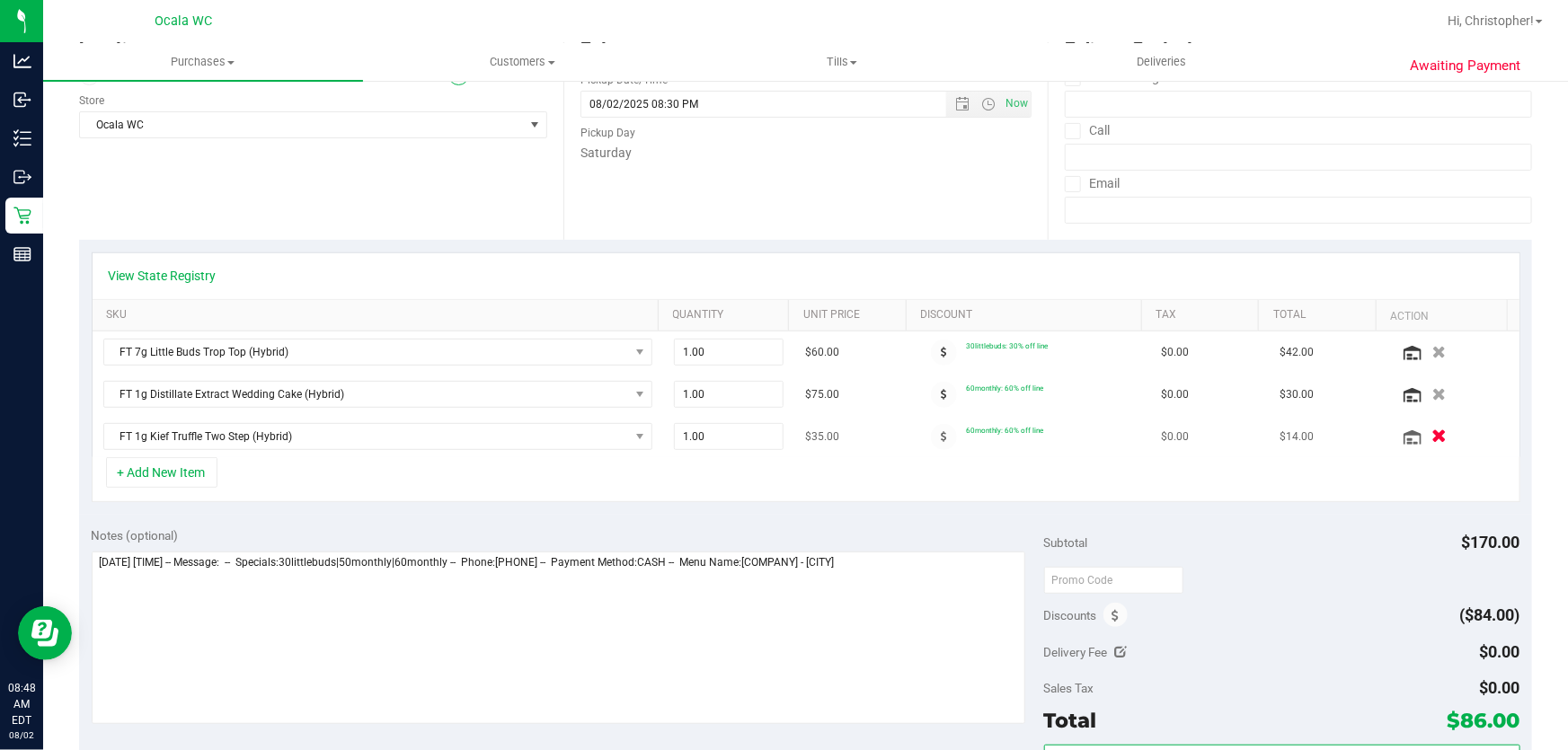 click at bounding box center (1439, 437) 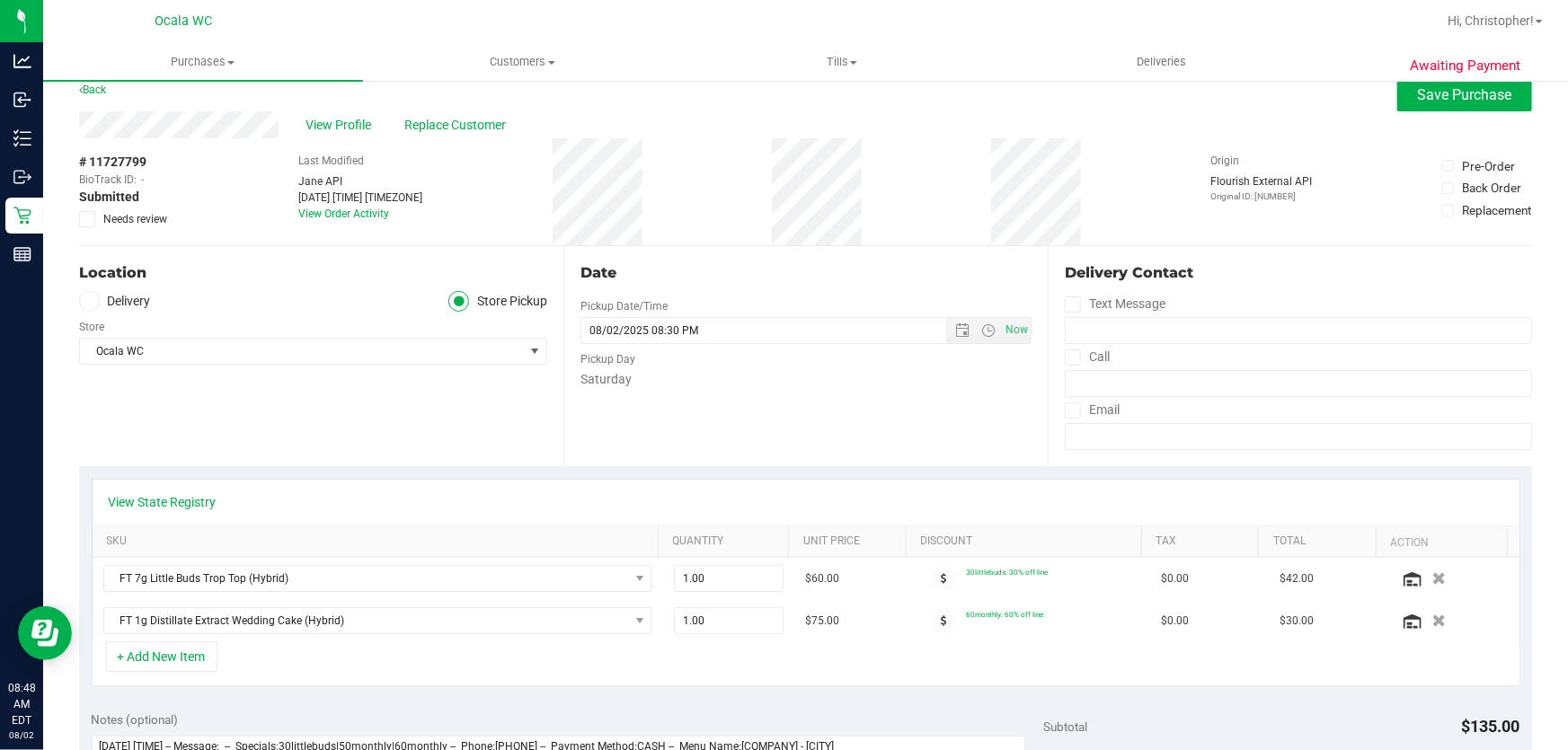 scroll, scrollTop: 0, scrollLeft: 0, axis: both 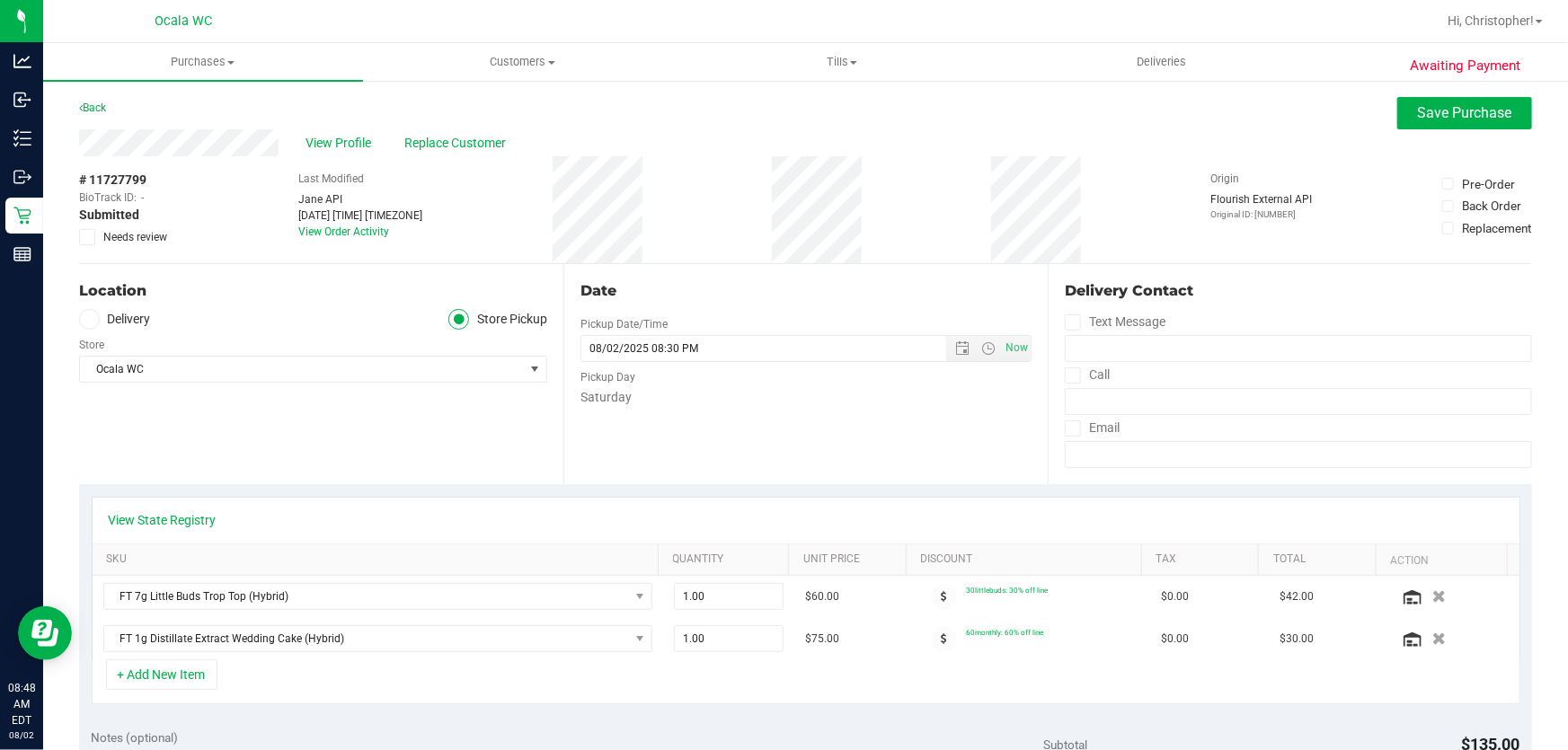 drag, startPoint x: 1209, startPoint y: 571, endPoint x: 994, endPoint y: 441, distance: 251.2469 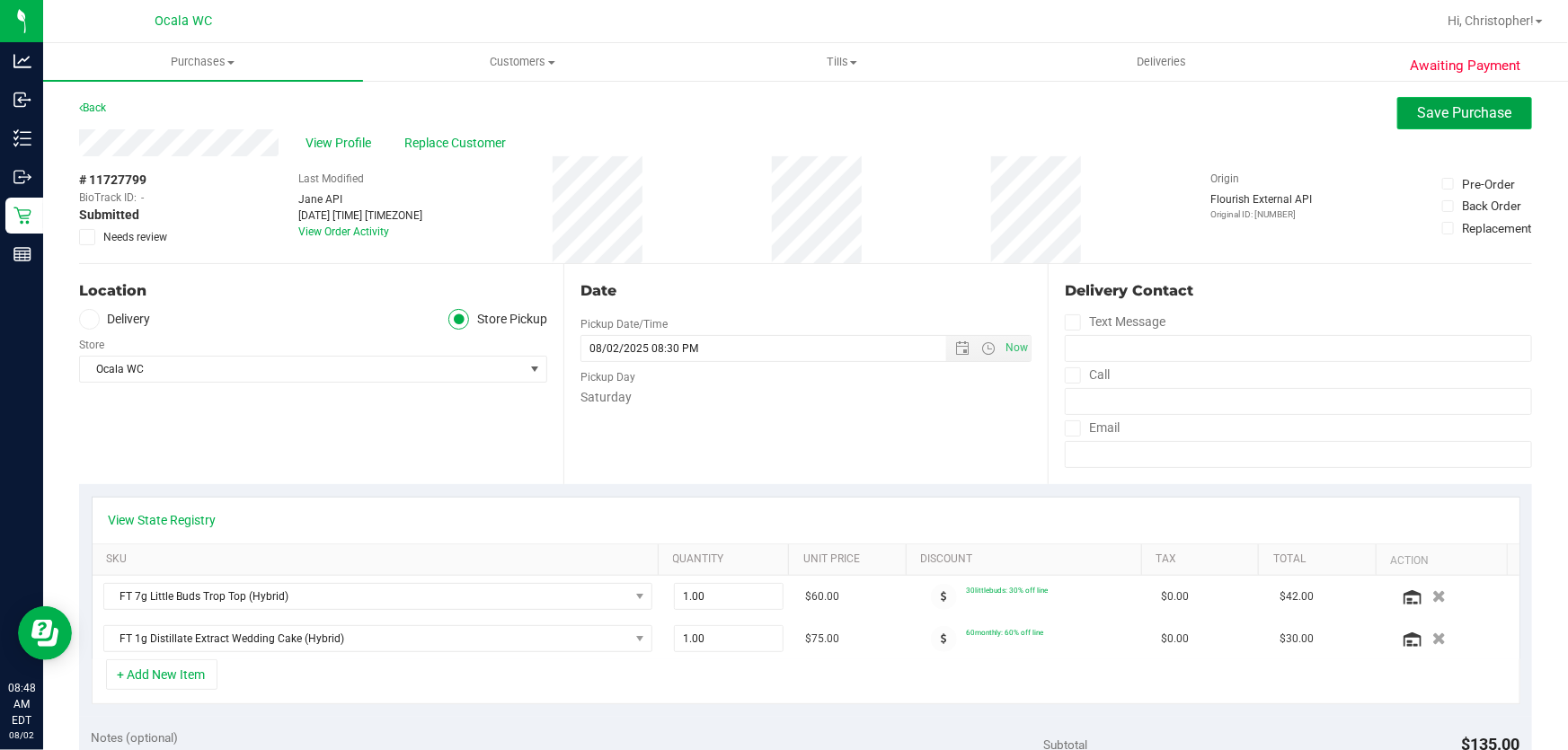 click on "Save Purchase" at bounding box center (1465, 112) 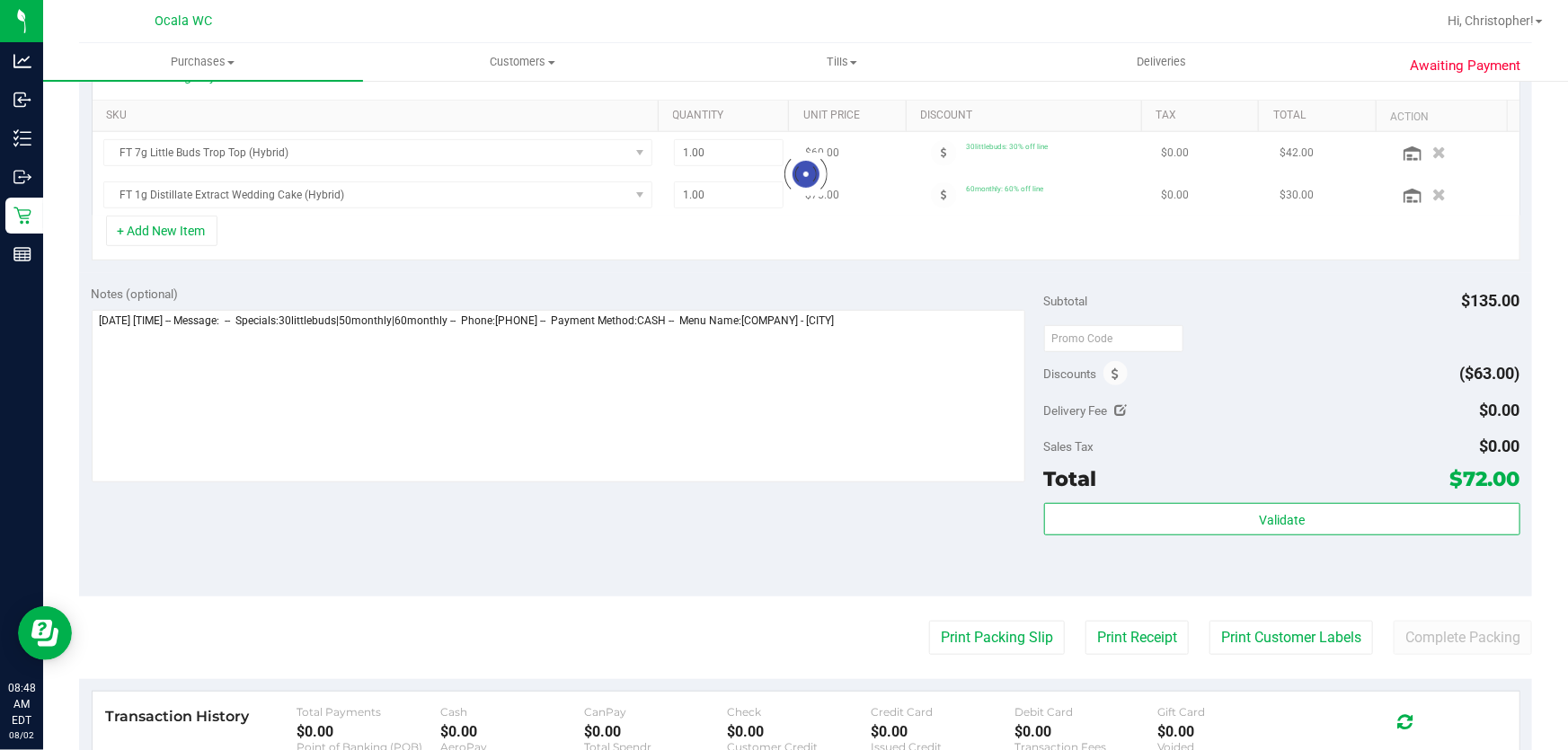 scroll, scrollTop: 653, scrollLeft: 0, axis: vertical 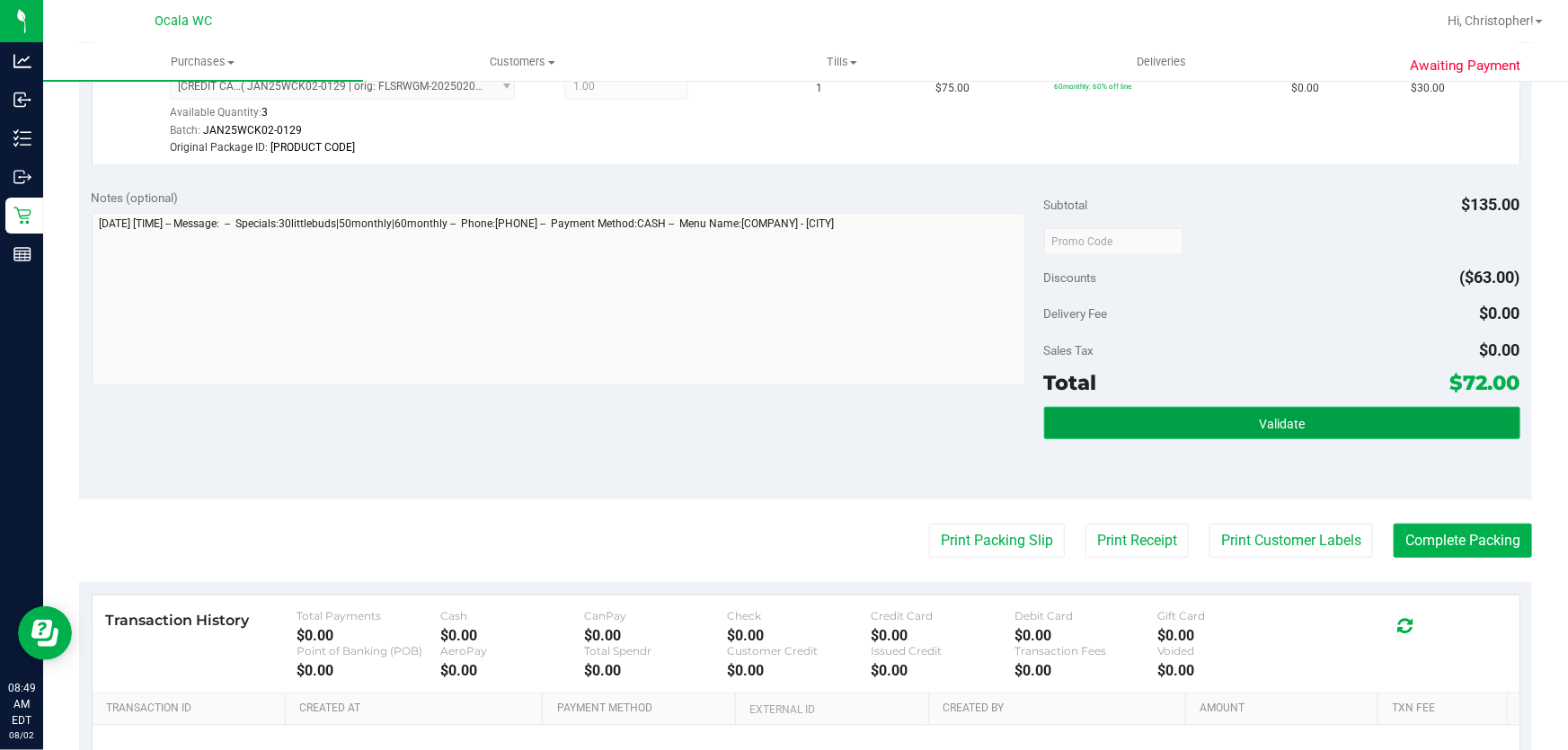 click on "Validate" at bounding box center (1282, 423) 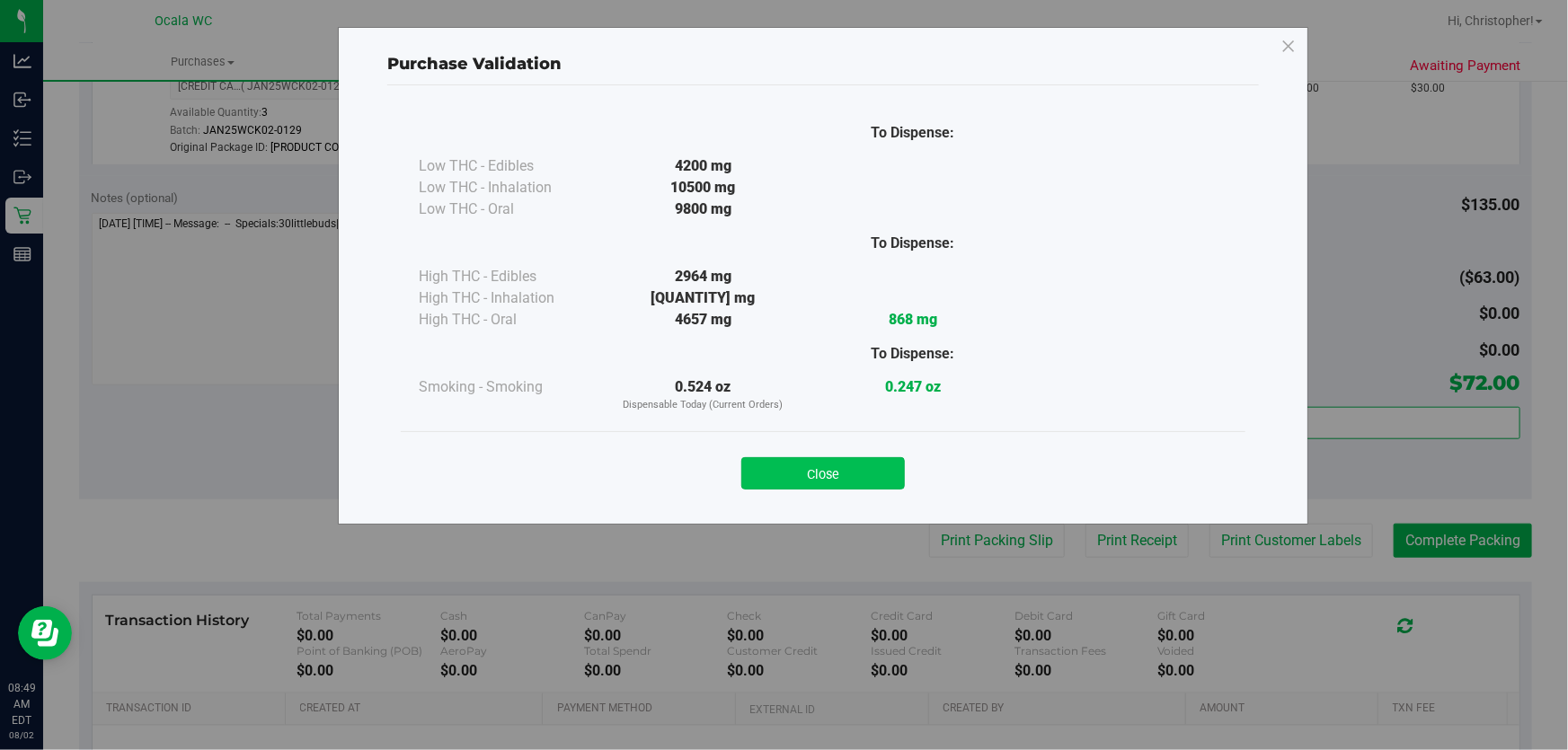 click on "Close" at bounding box center (823, 473) 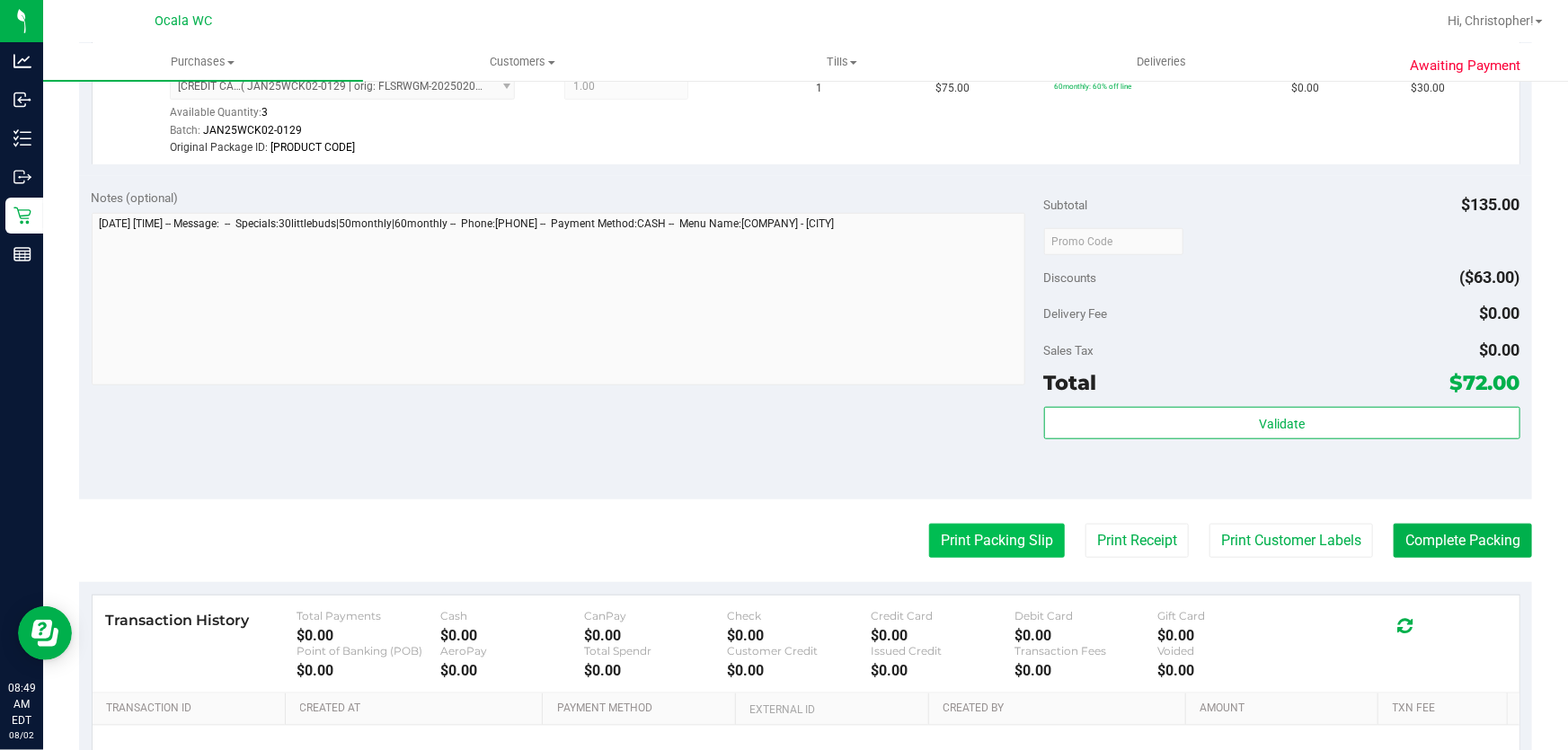 click on "Print Packing Slip" at bounding box center [997, 541] 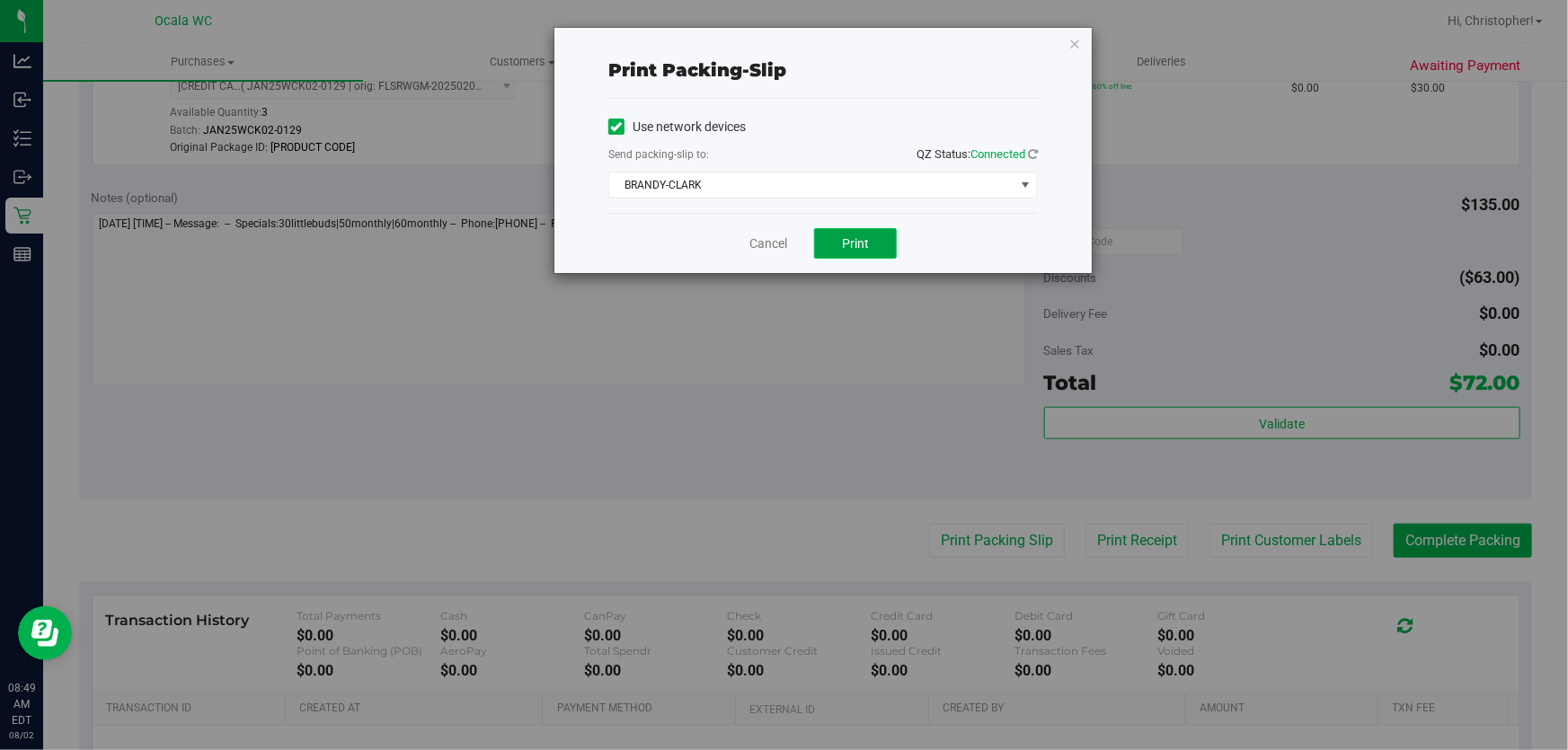 click on "Print" at bounding box center (855, 243) 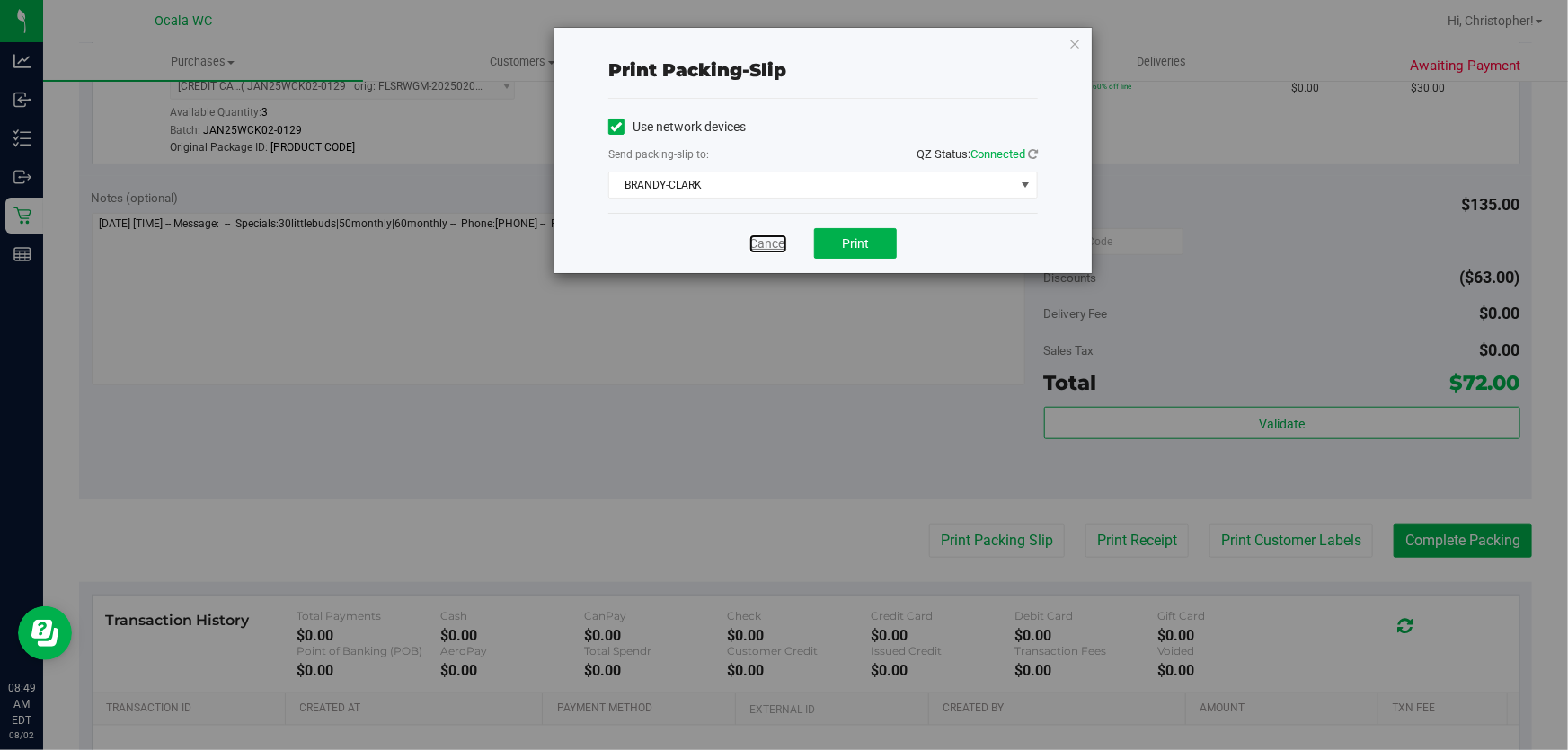 click on "Cancel" at bounding box center (768, 243) 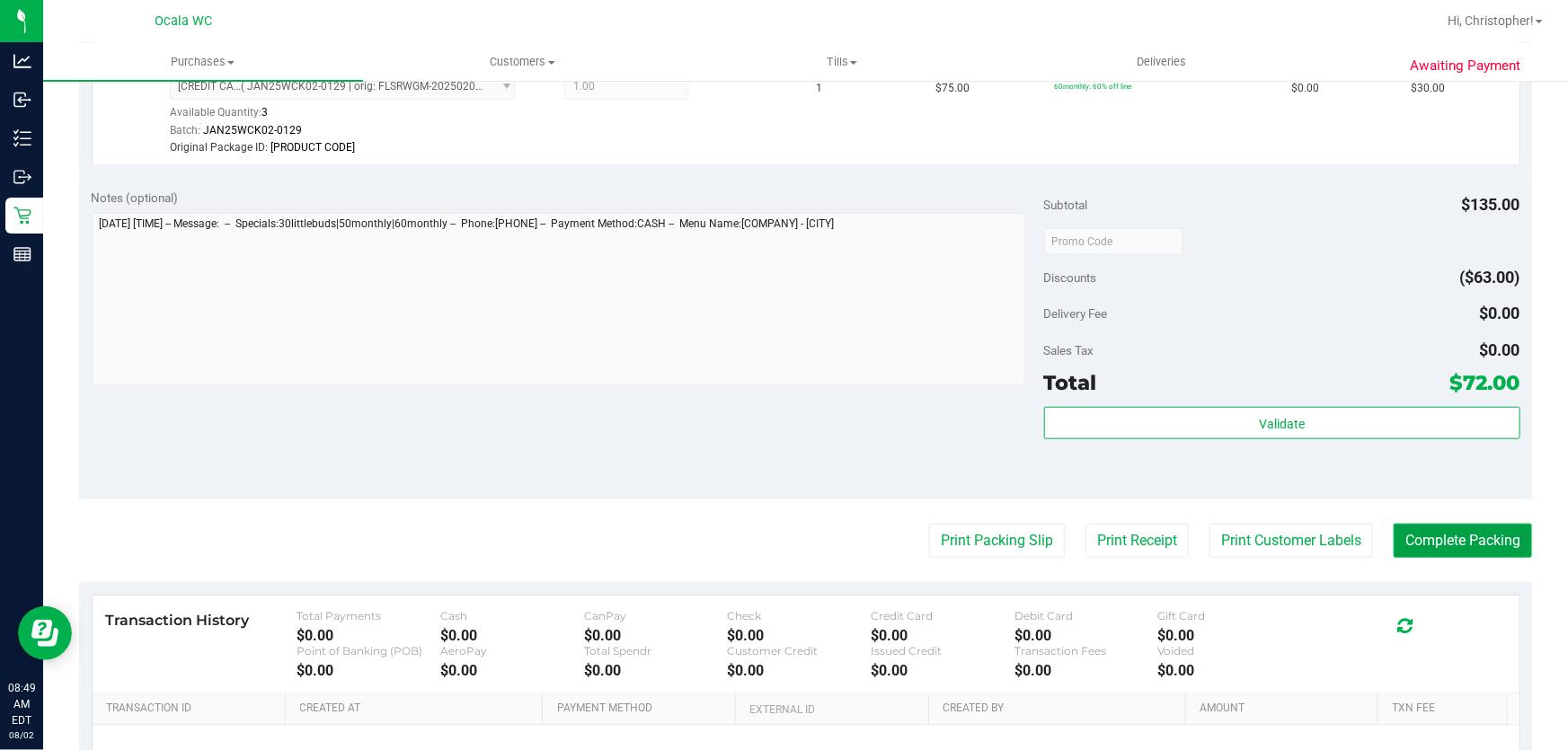 click on "Complete Packing" at bounding box center (1463, 541) 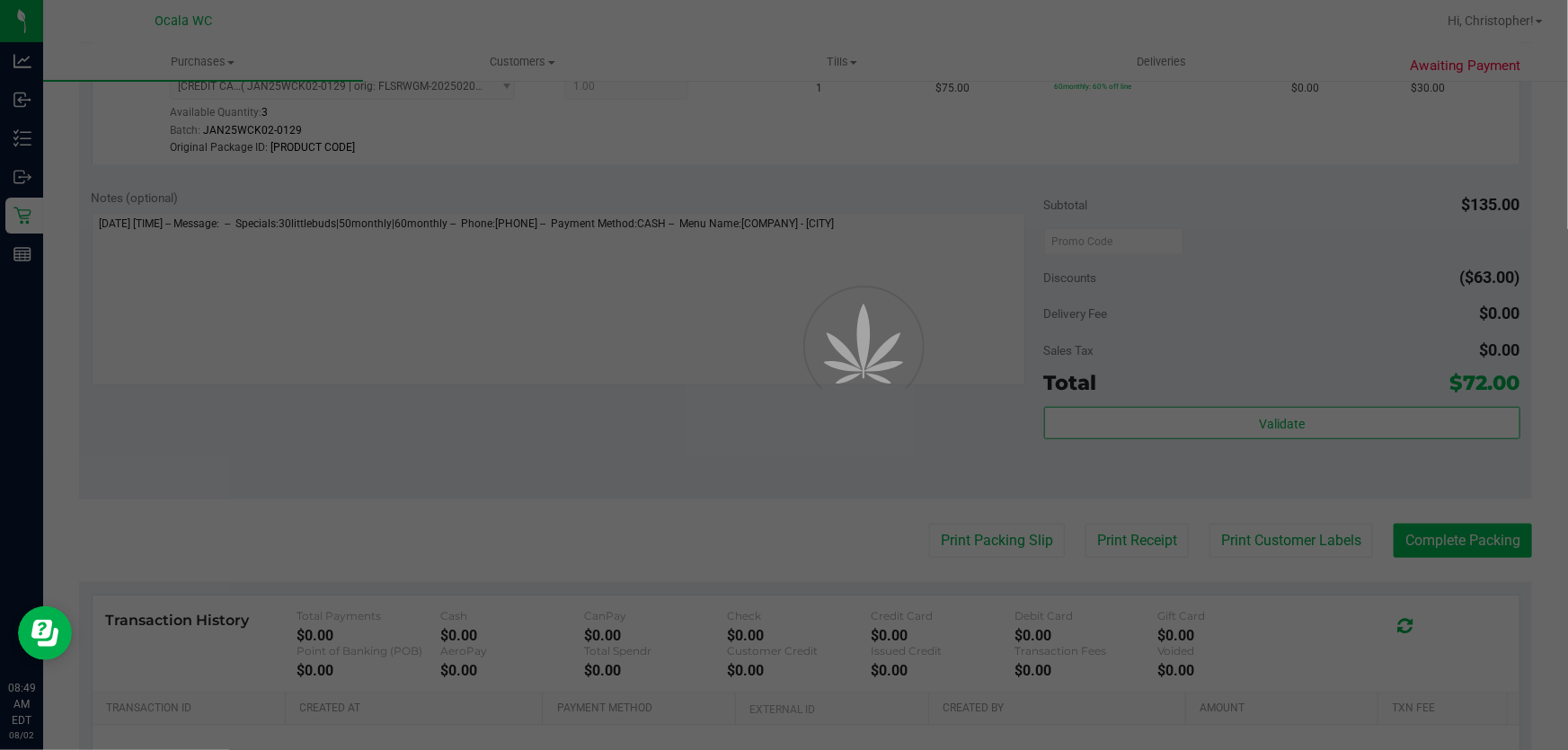 scroll, scrollTop: 0, scrollLeft: 0, axis: both 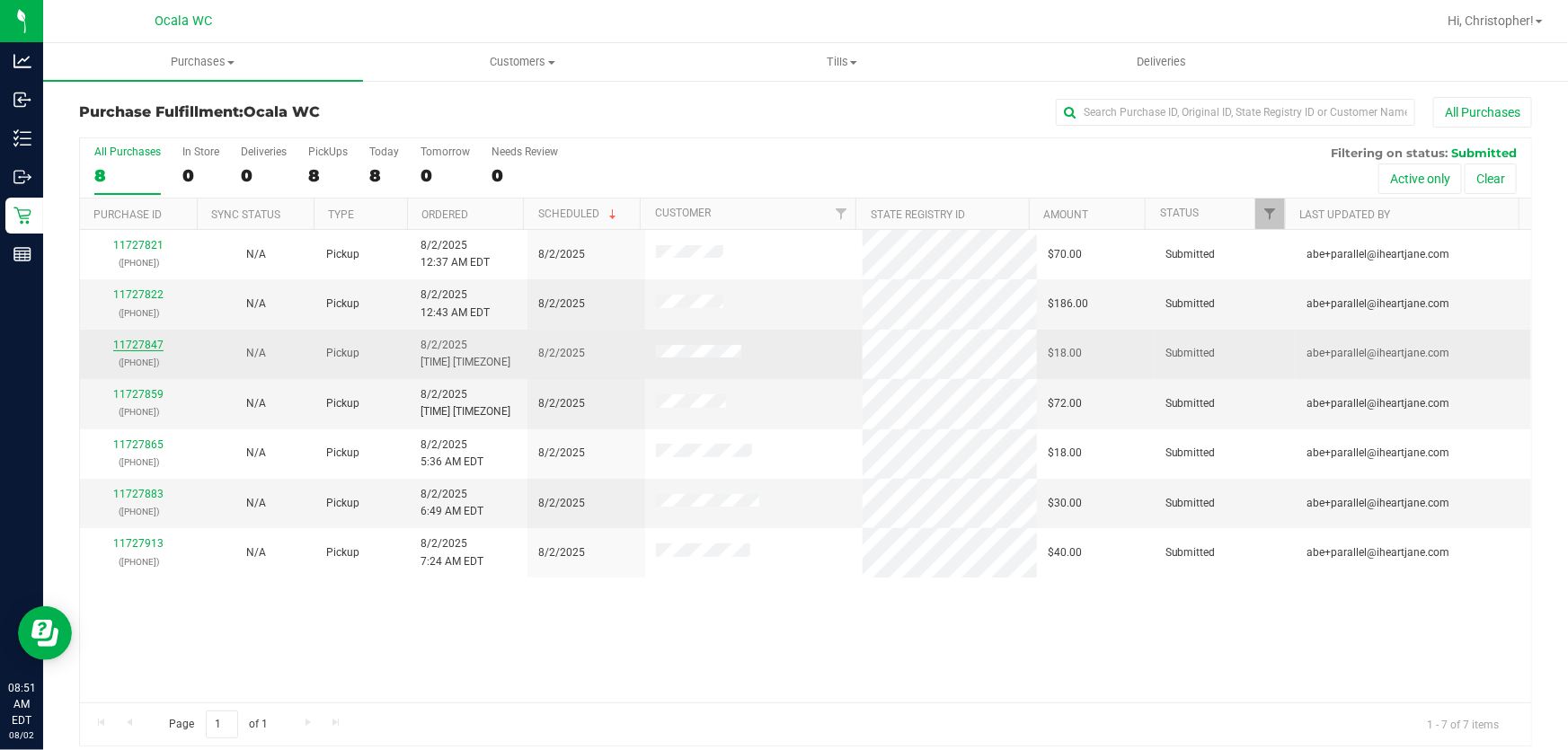 click on "11727847" at bounding box center [138, 345] 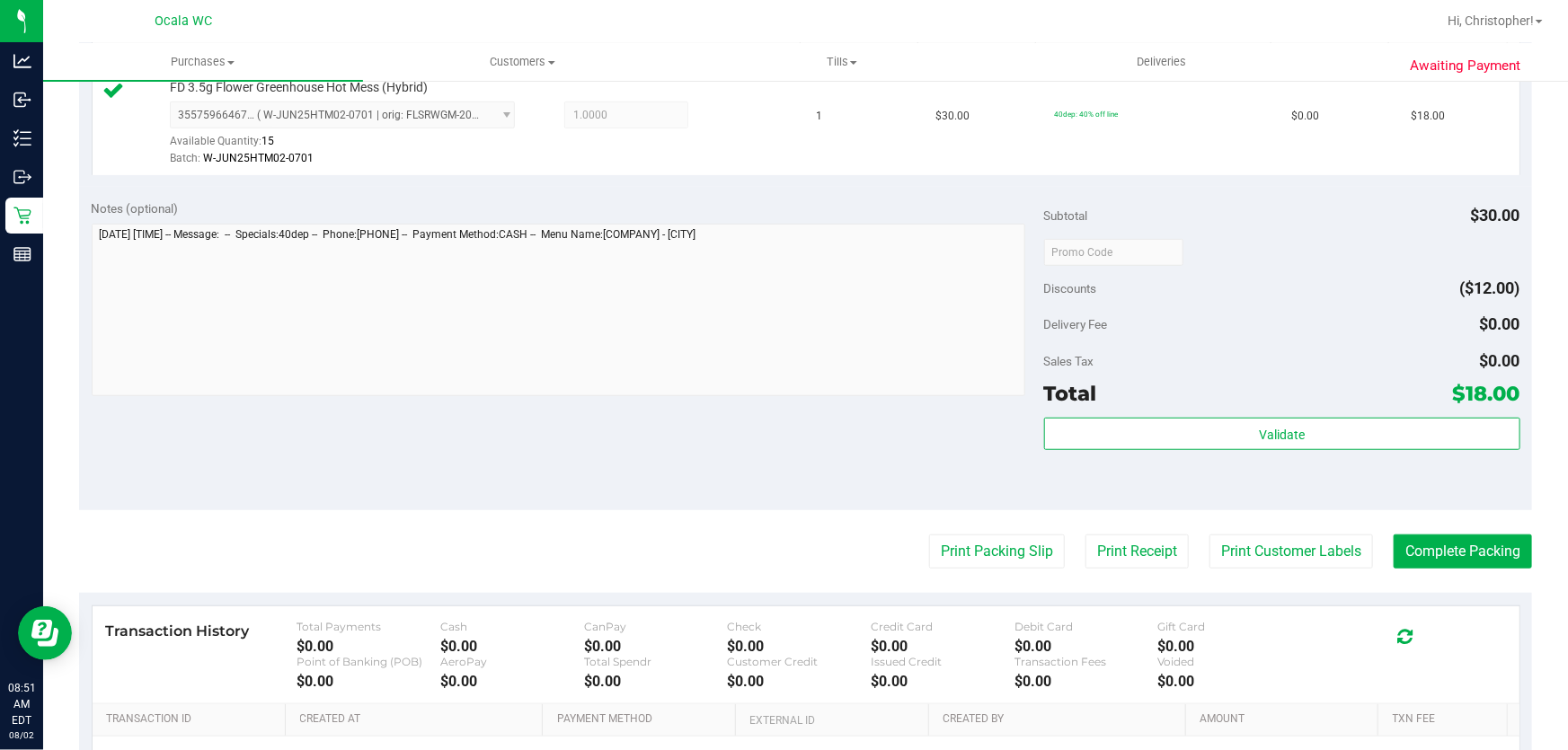 scroll, scrollTop: 653, scrollLeft: 0, axis: vertical 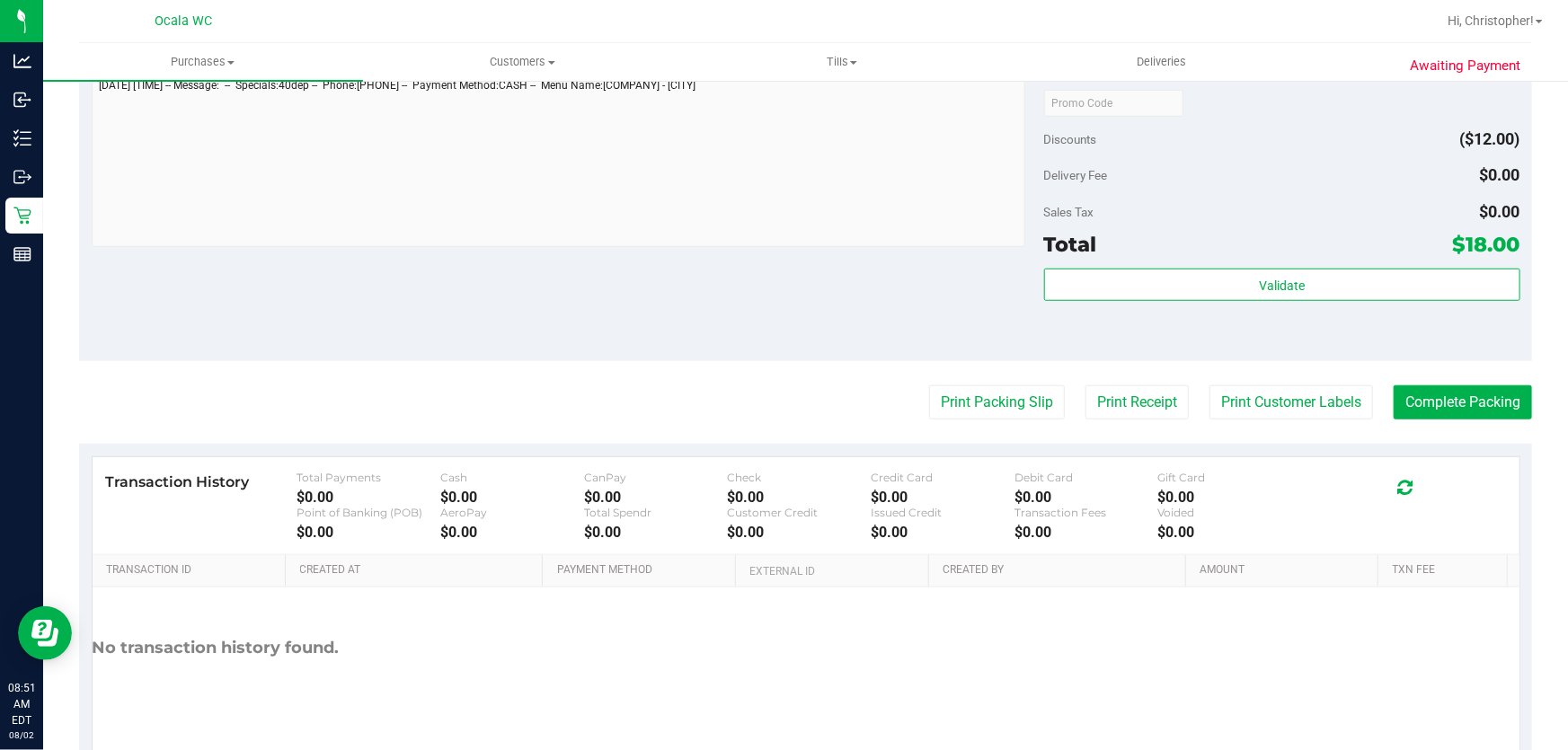 drag, startPoint x: 1316, startPoint y: 180, endPoint x: 1291, endPoint y: 251, distance: 75.272837 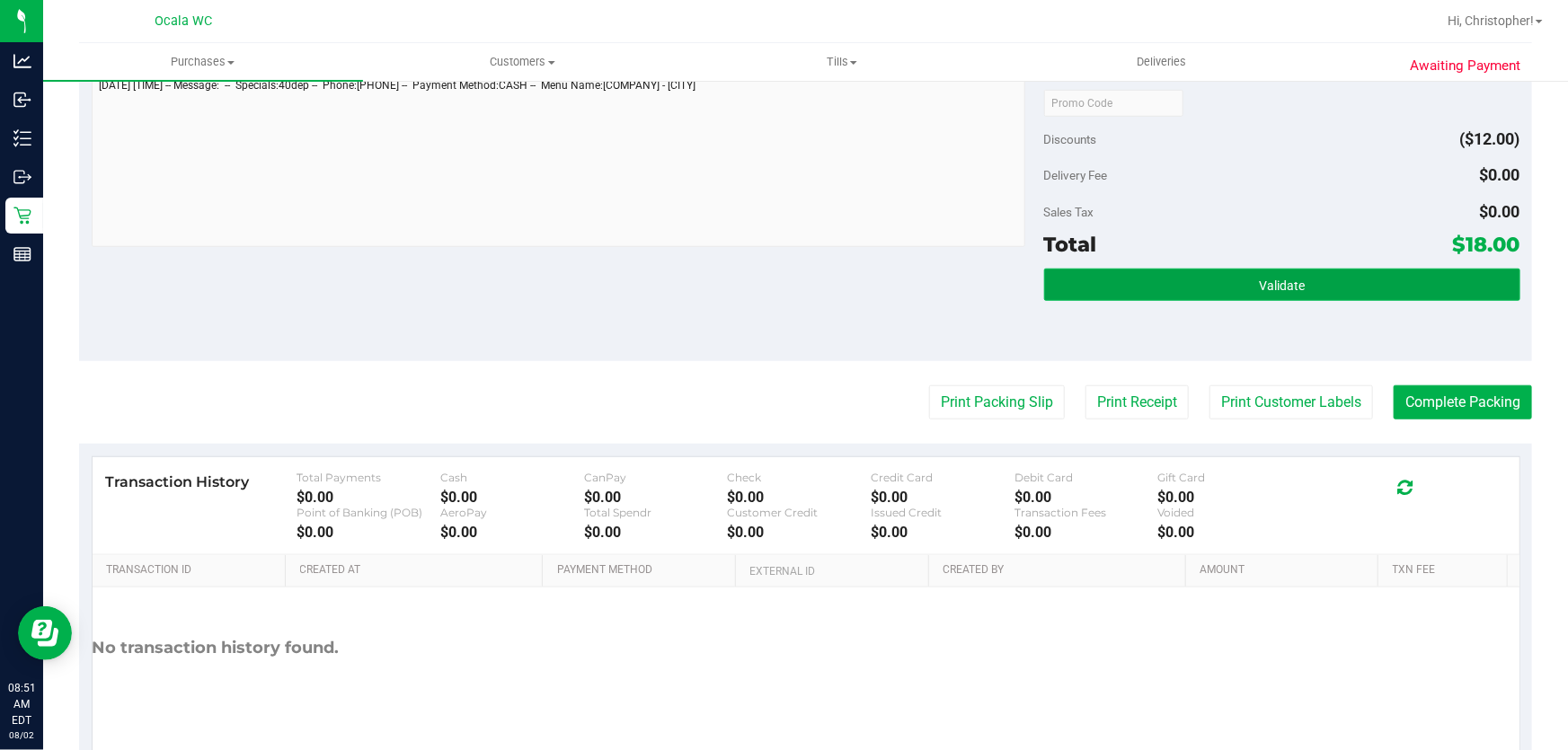 click on "Validate" at bounding box center (1282, 285) 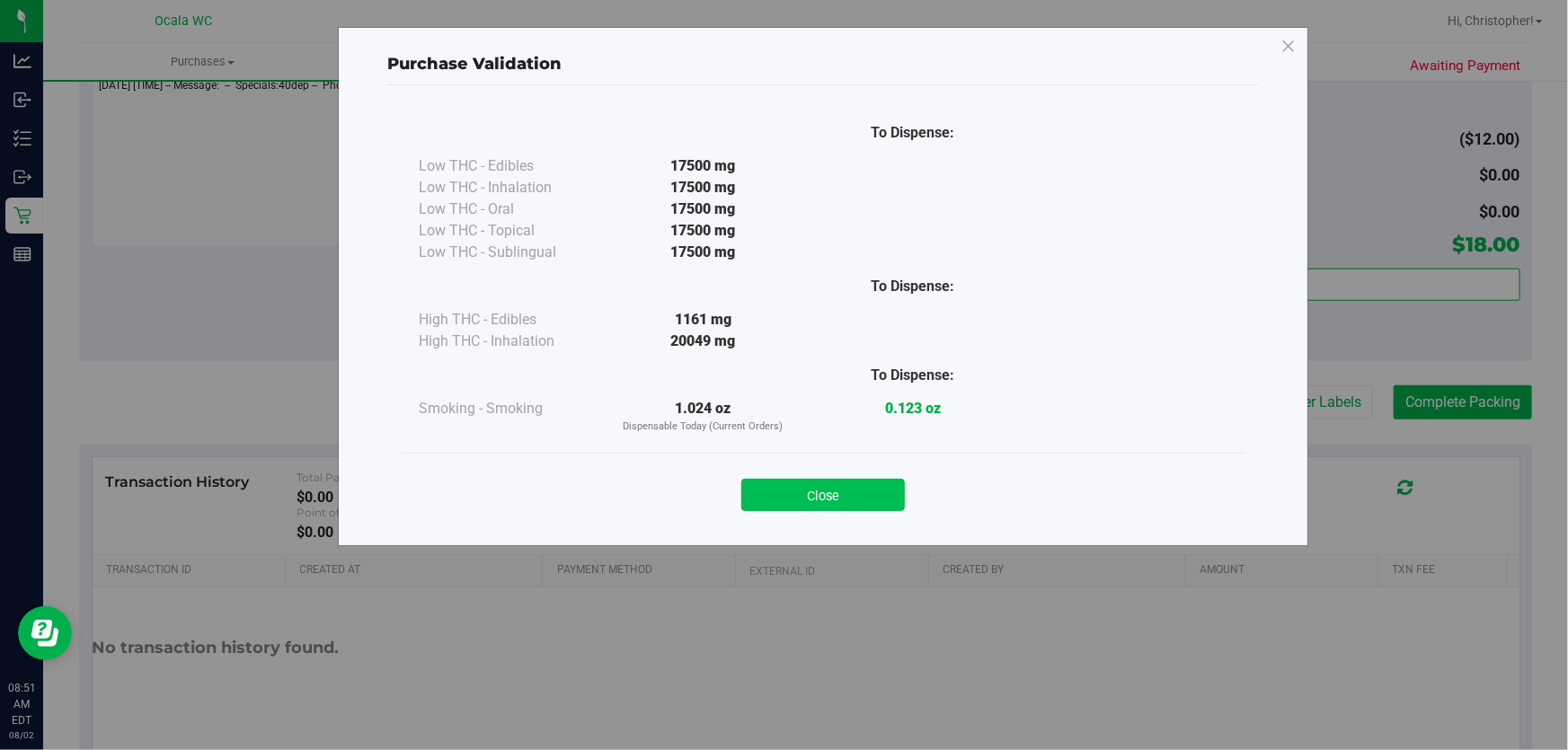 click on "Close" at bounding box center [823, 495] 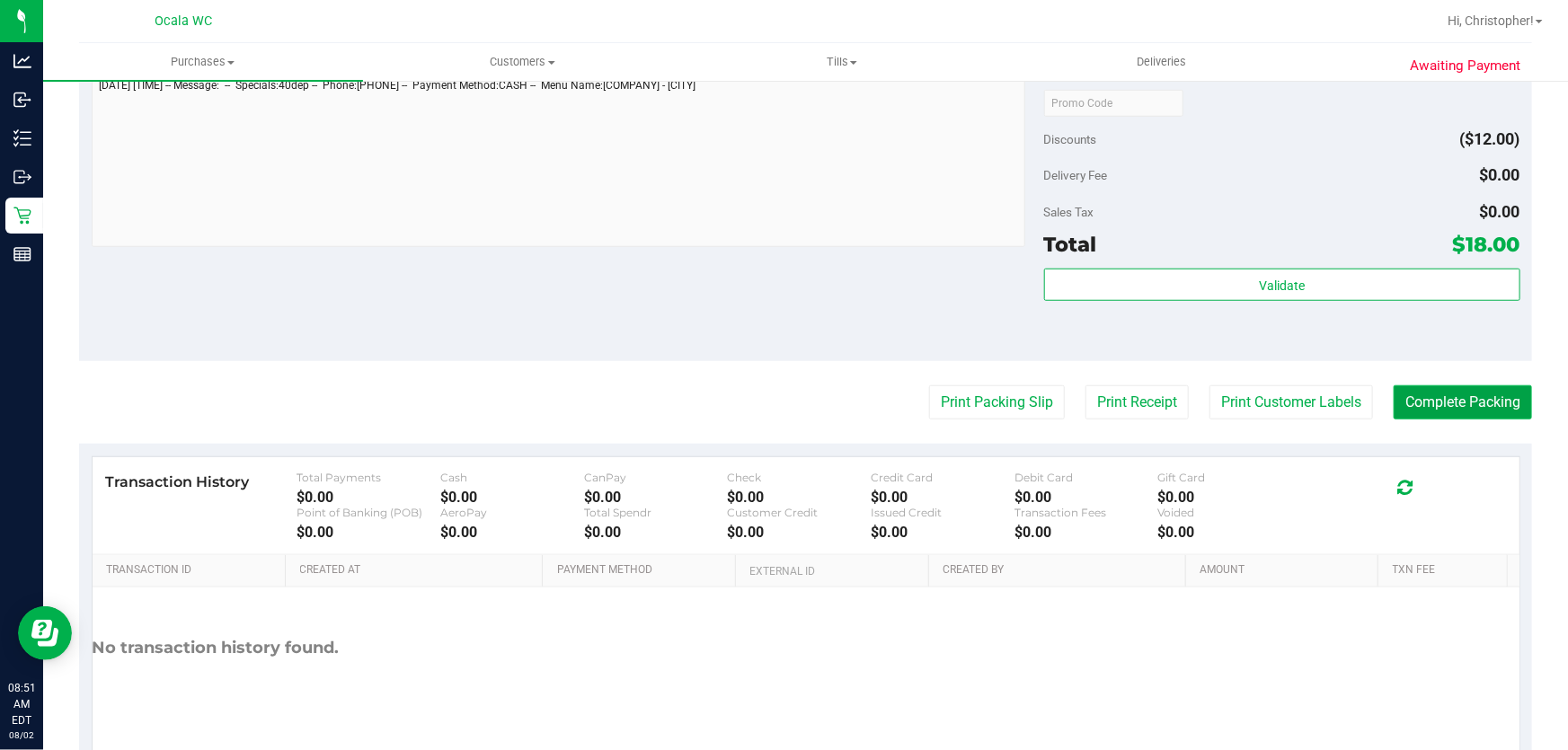 click on "Complete Packing" at bounding box center [1463, 402] 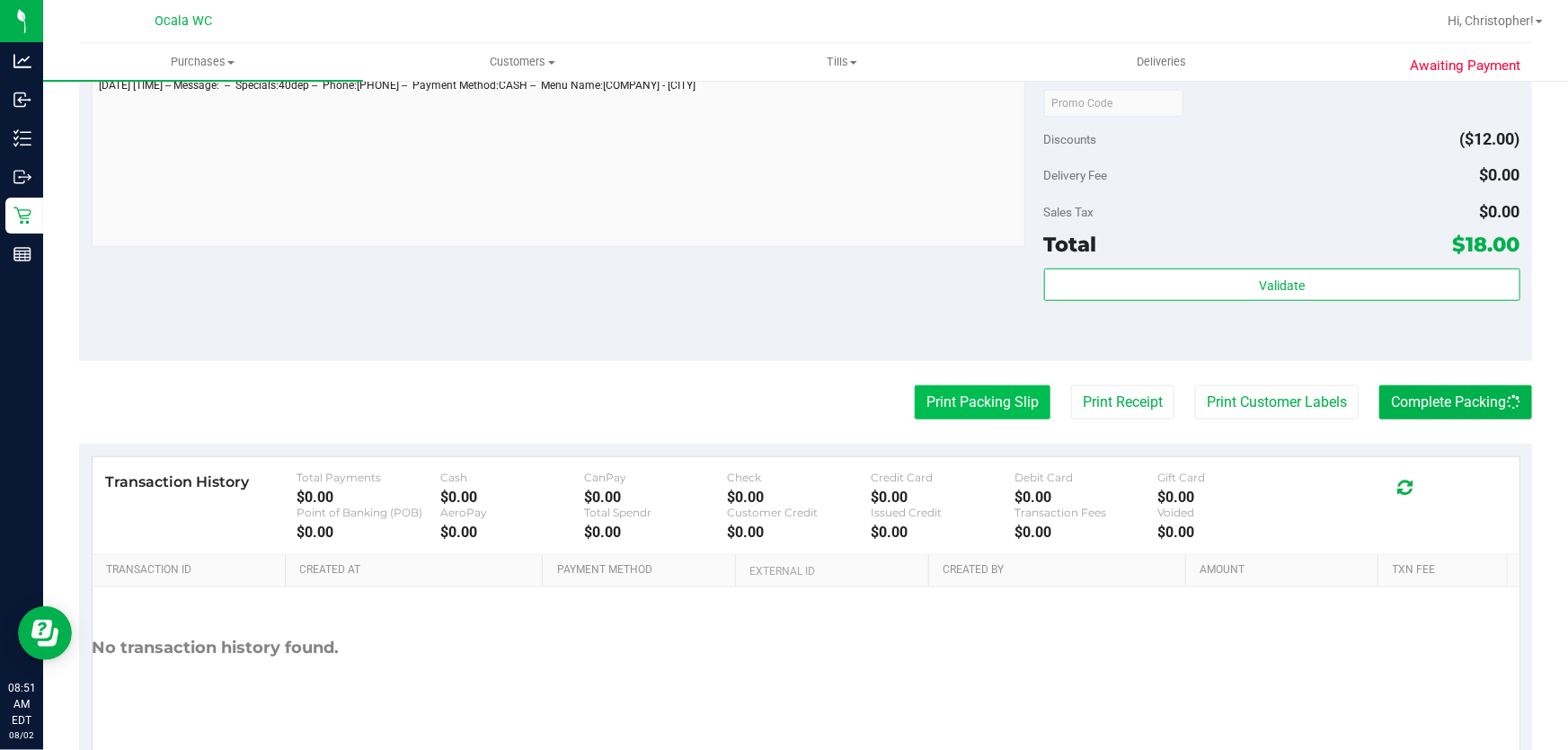 click on "Print Packing Slip" at bounding box center (982, 402) 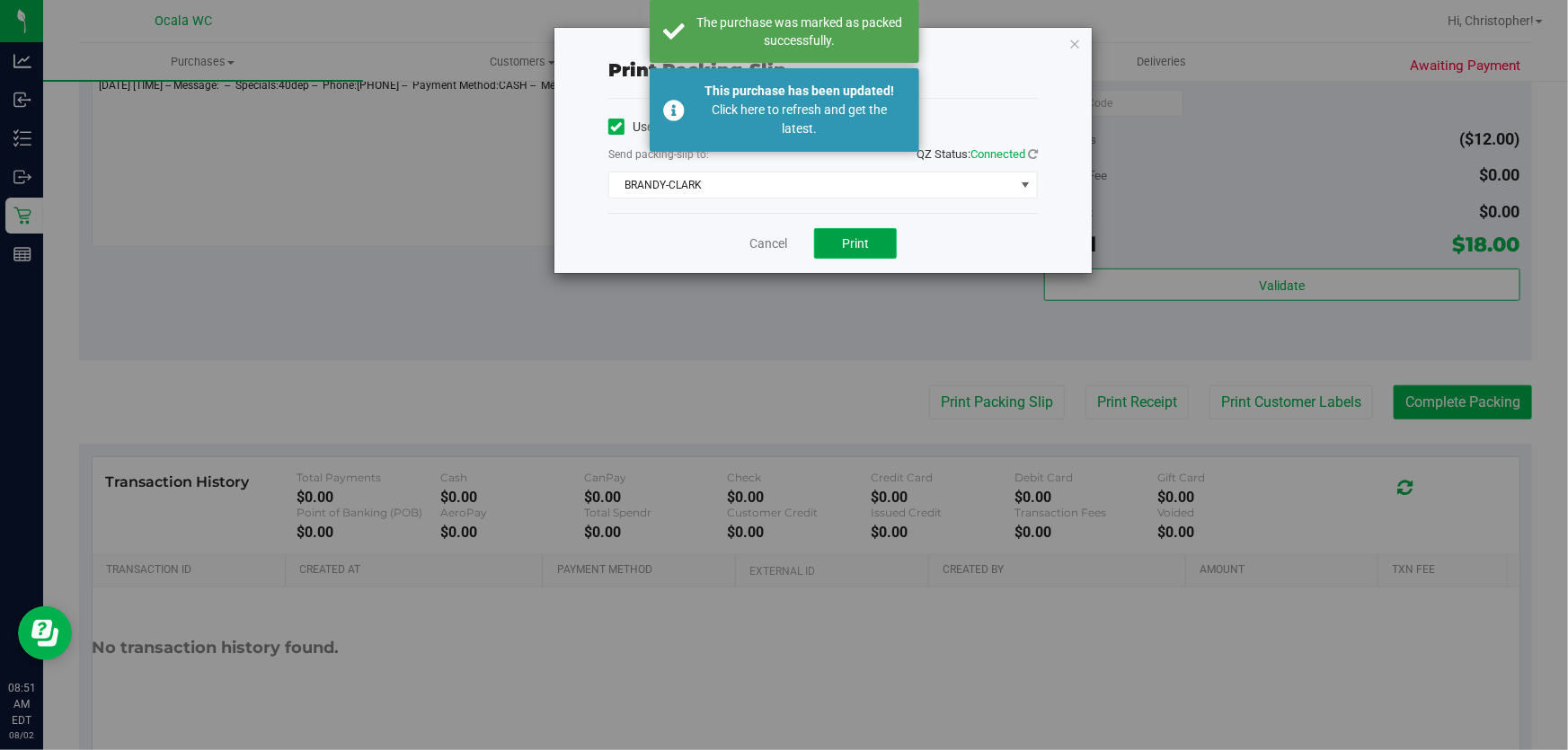 click on "Print" at bounding box center [855, 243] 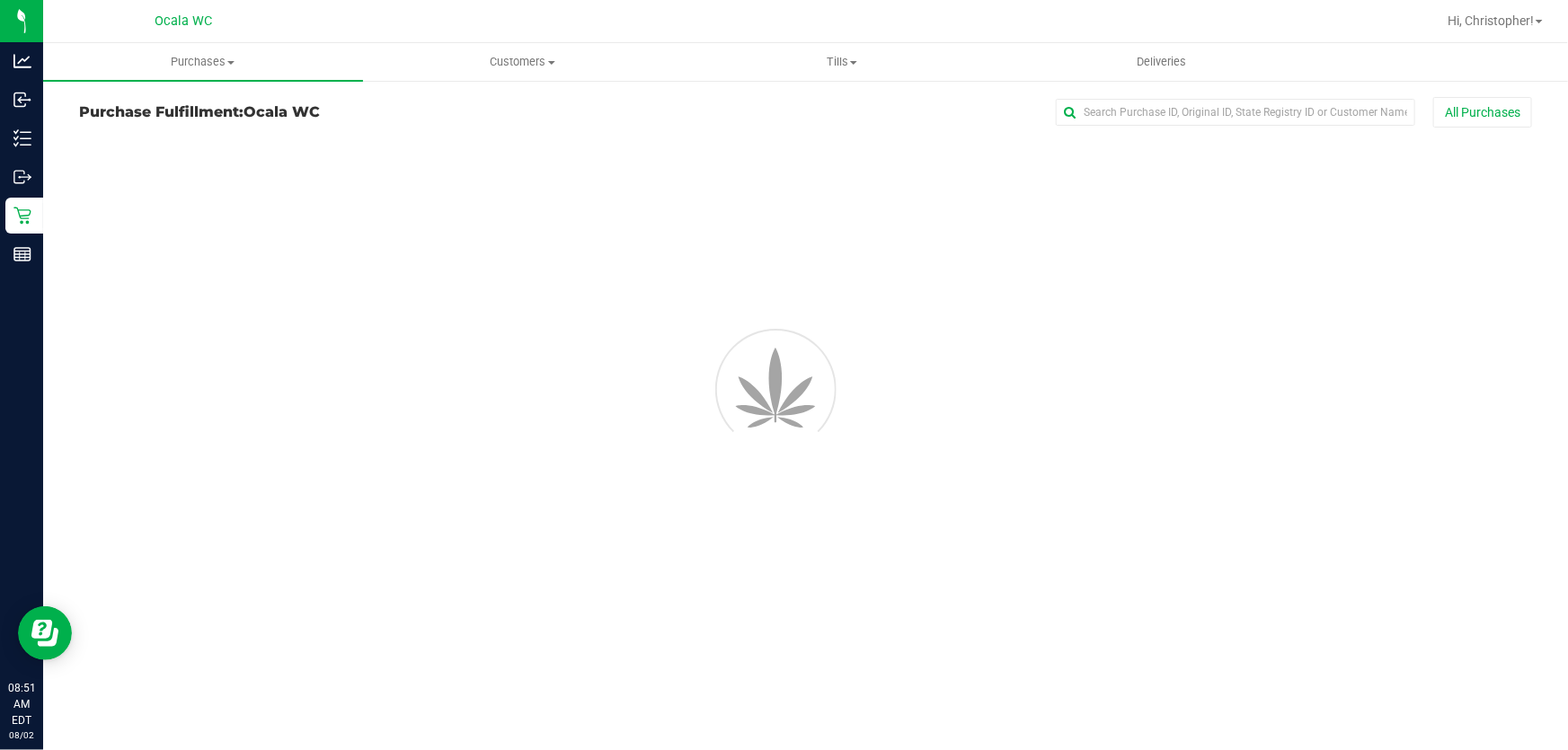 scroll, scrollTop: 0, scrollLeft: 0, axis: both 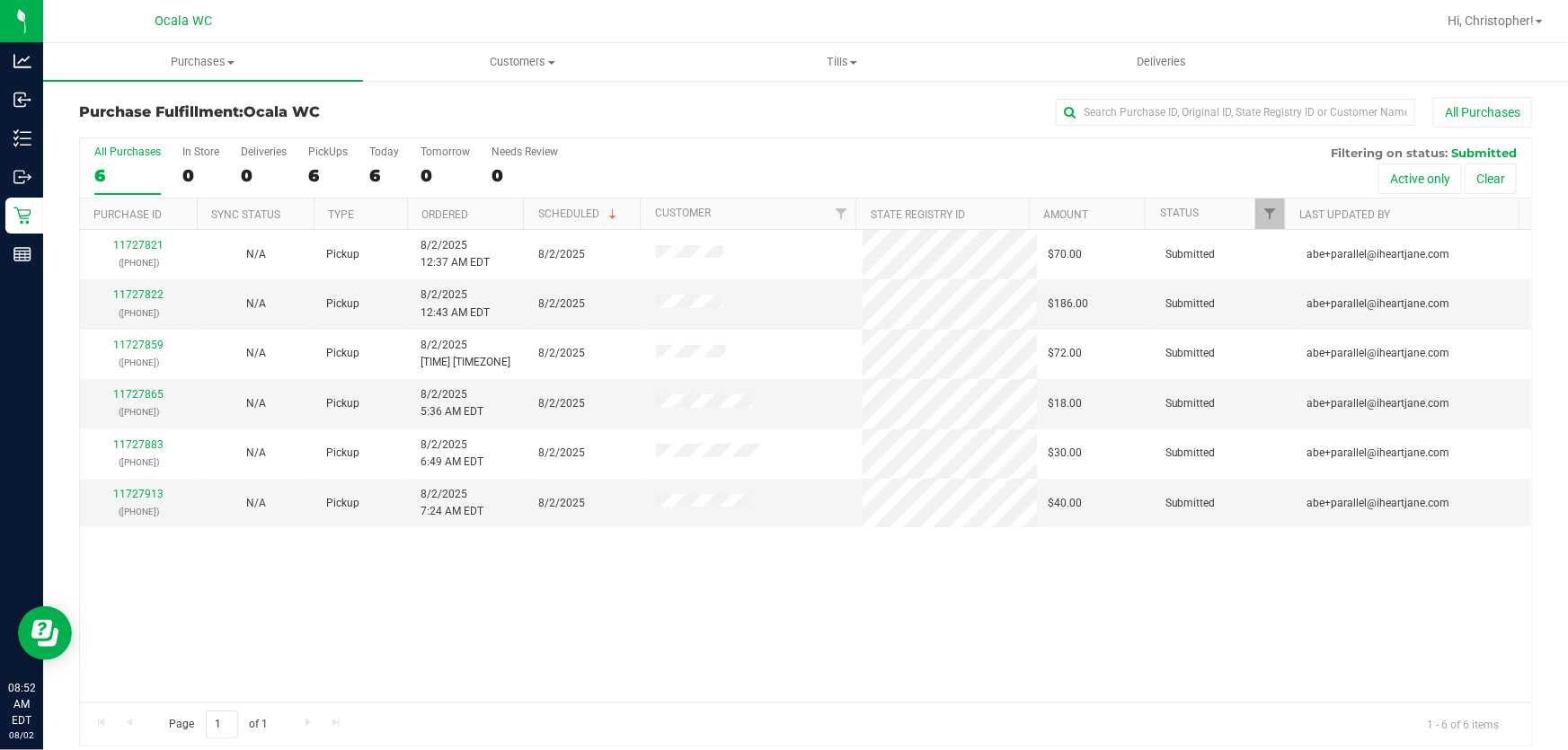 click on "[NUMBER]
([PHONE])
N/A
Pickup [DATE] [TIME] [TIMEZONE] [DATE]
[PRICE]
Submitted [EMAIL]
[NUMBER]
([PHONE])
N/A
Pickup [DATE] [TIME] [TIMEZONE] [DATE]
[PRICE]
Submitted [EMAIL]
[NUMBER]
([PHONE])
N/A
Pickup [DATE] [TIME] [TIMEZONE] [DATE]
[PRICE]
Submitted [EMAIL]
[NUMBER]" at bounding box center (805, 466) 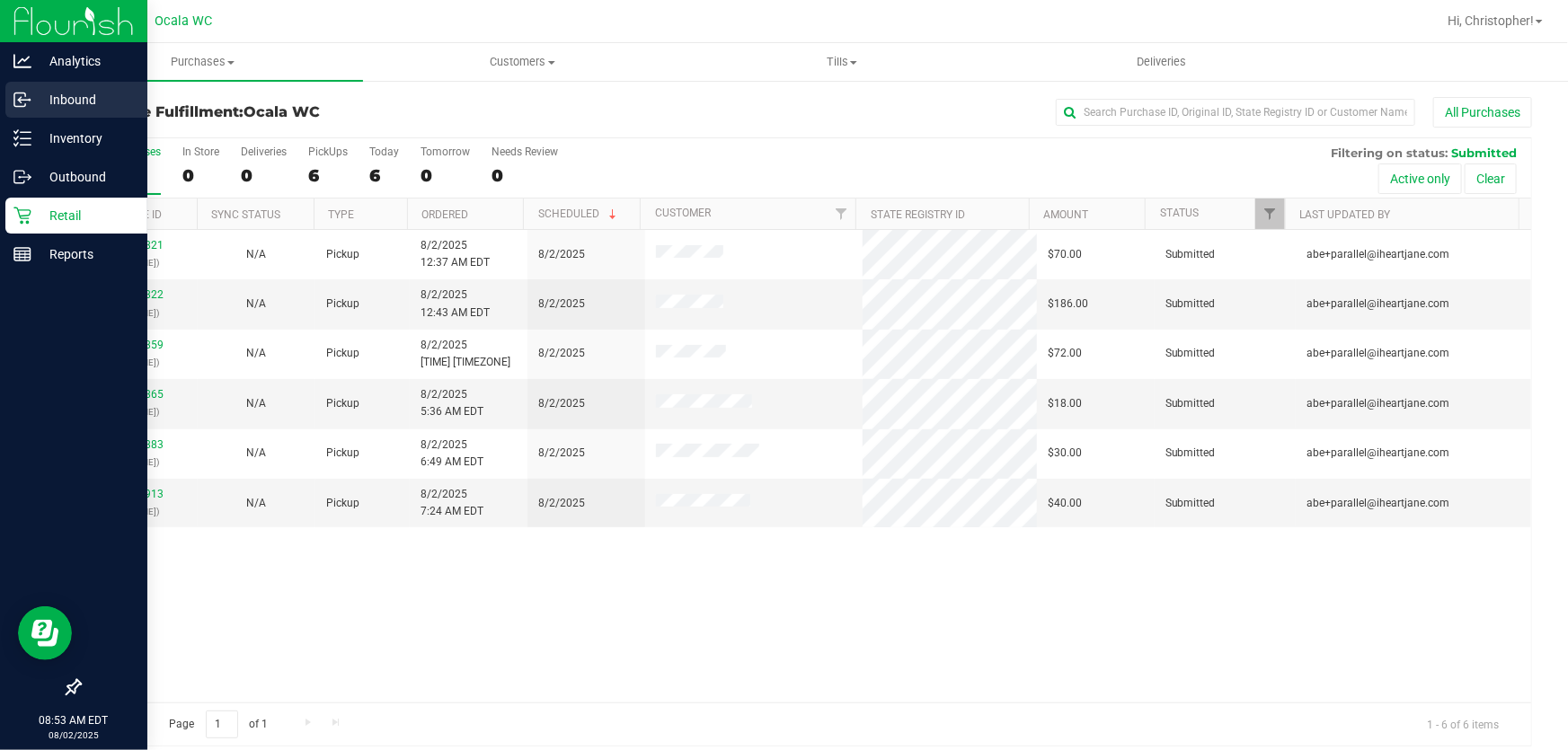 click on "Inbound" at bounding box center [85, 100] 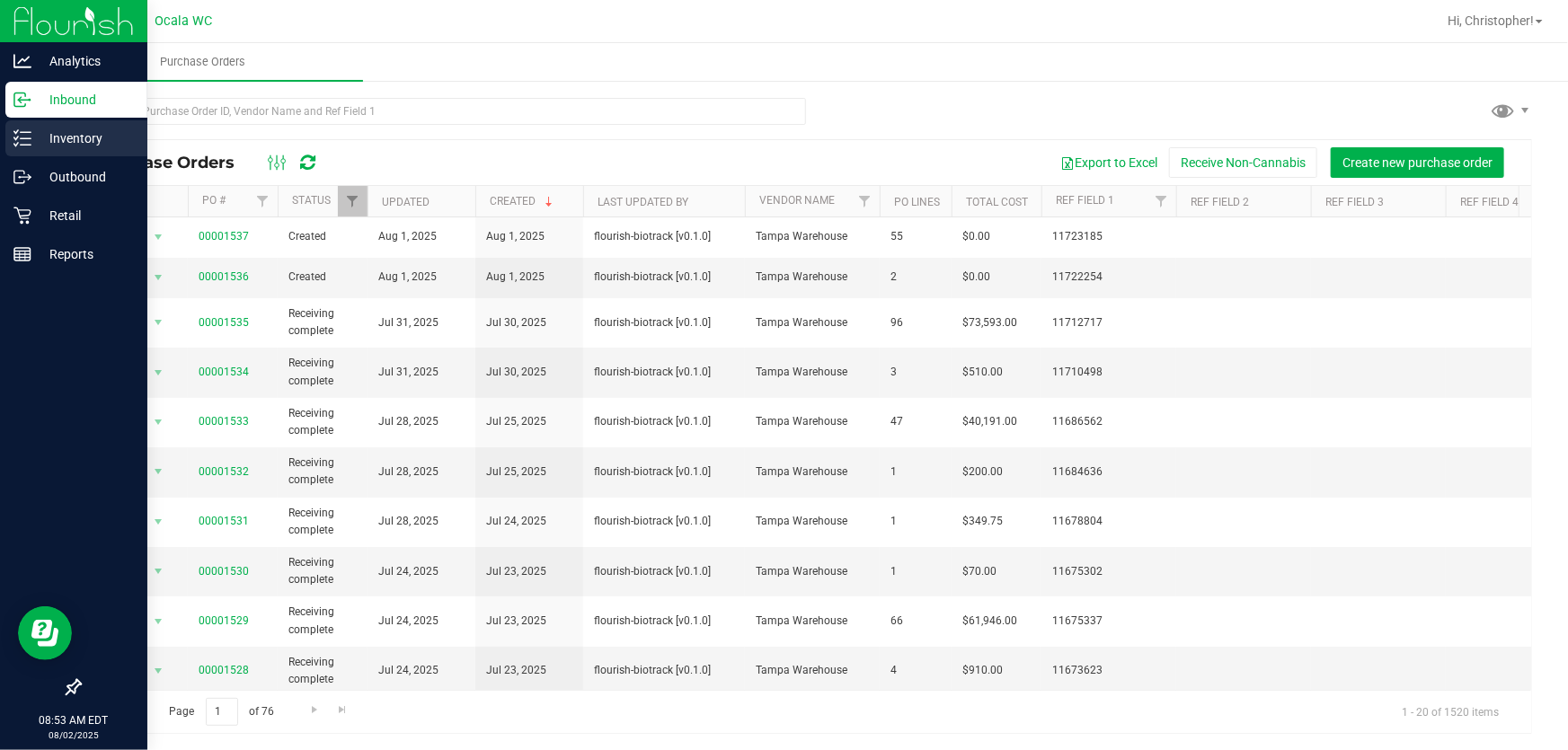 click 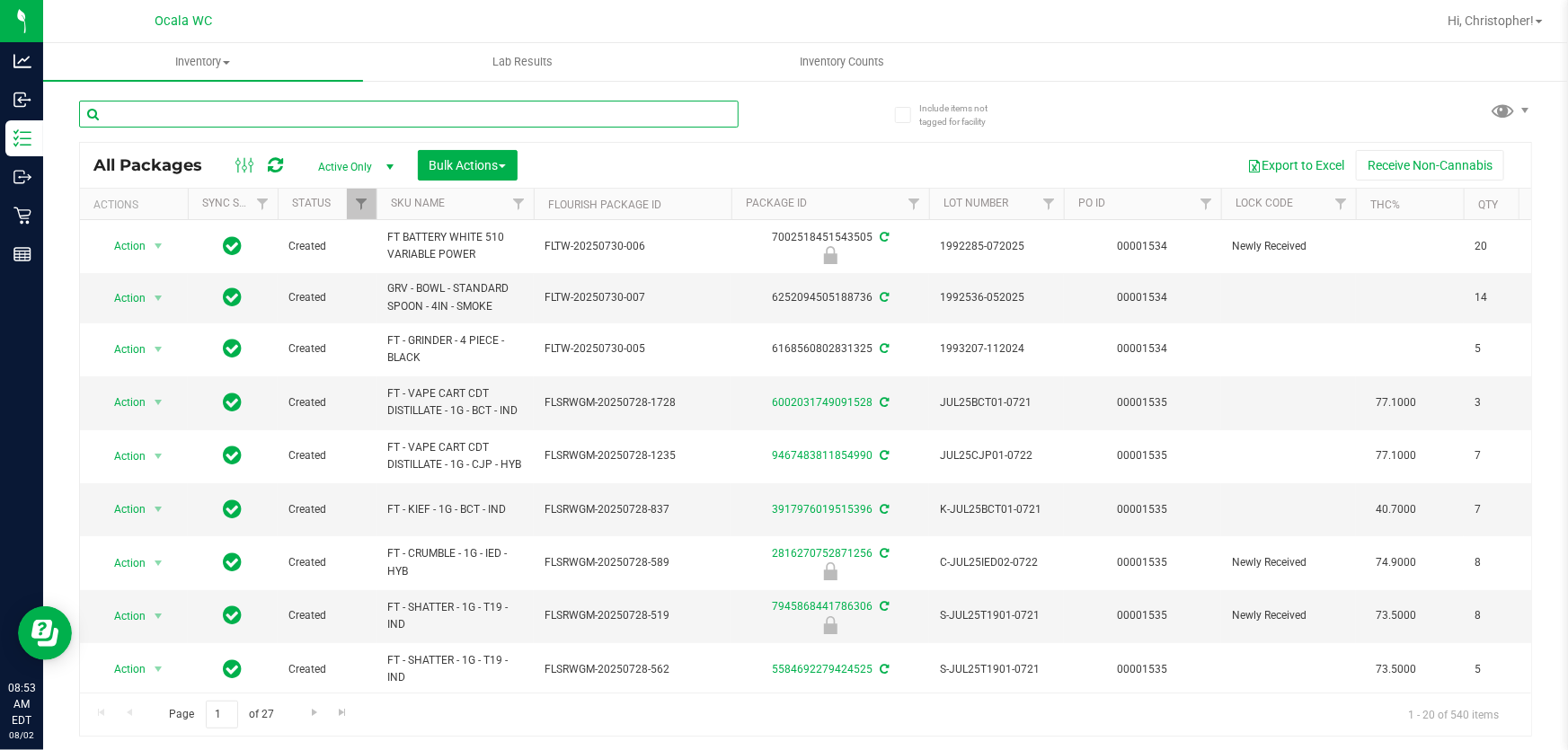 click at bounding box center [409, 114] 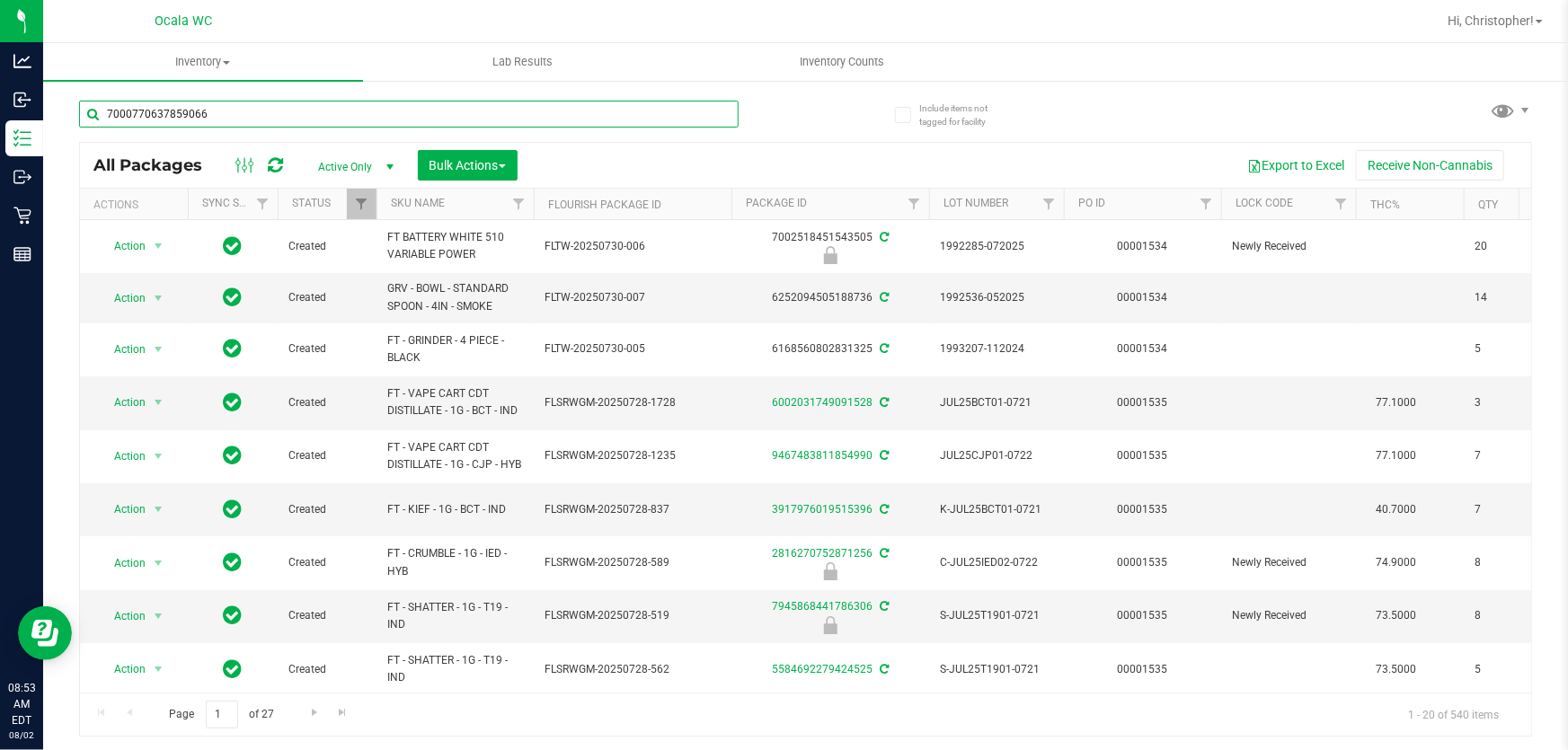 type on "7000770637859066" 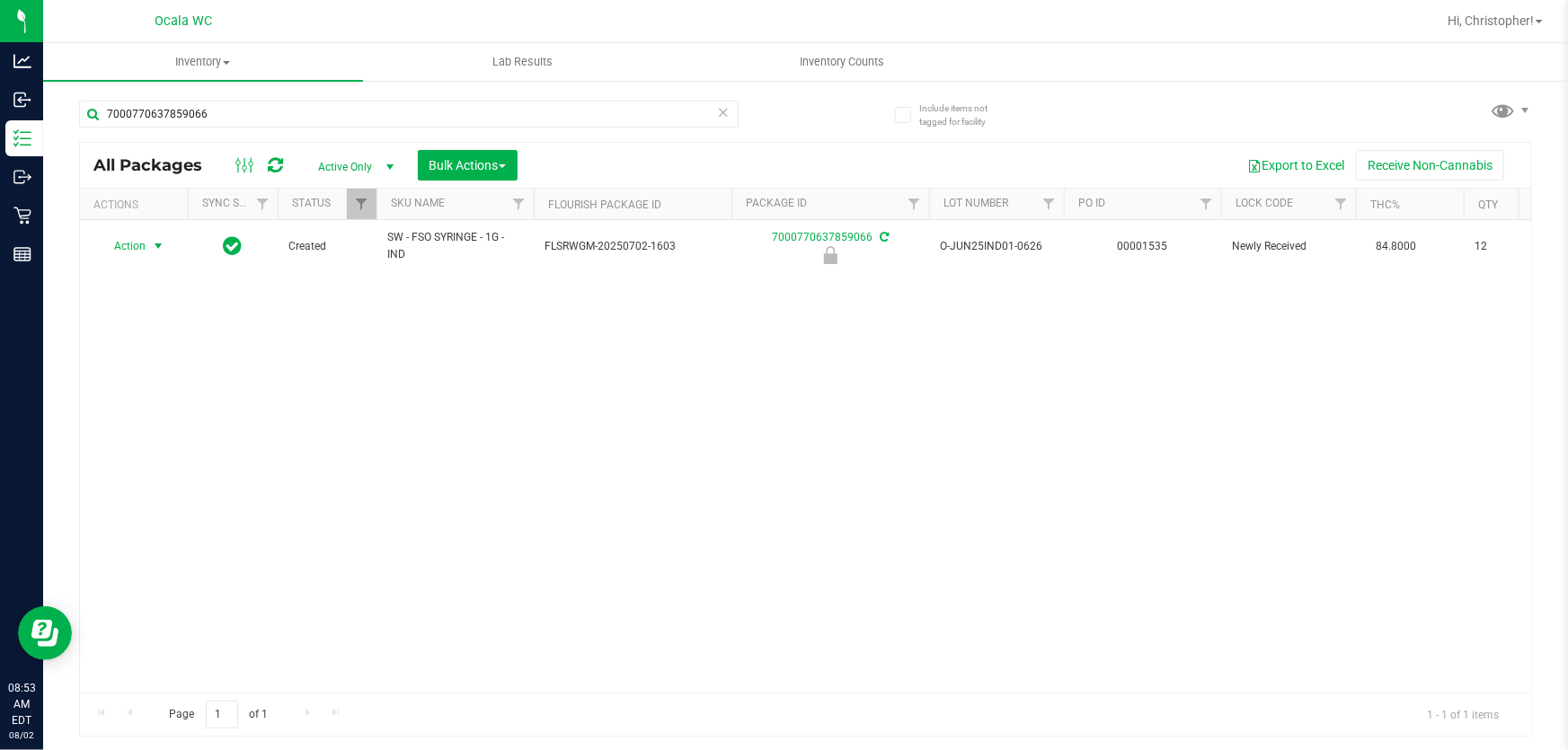 click on "Action" at bounding box center (122, 246) 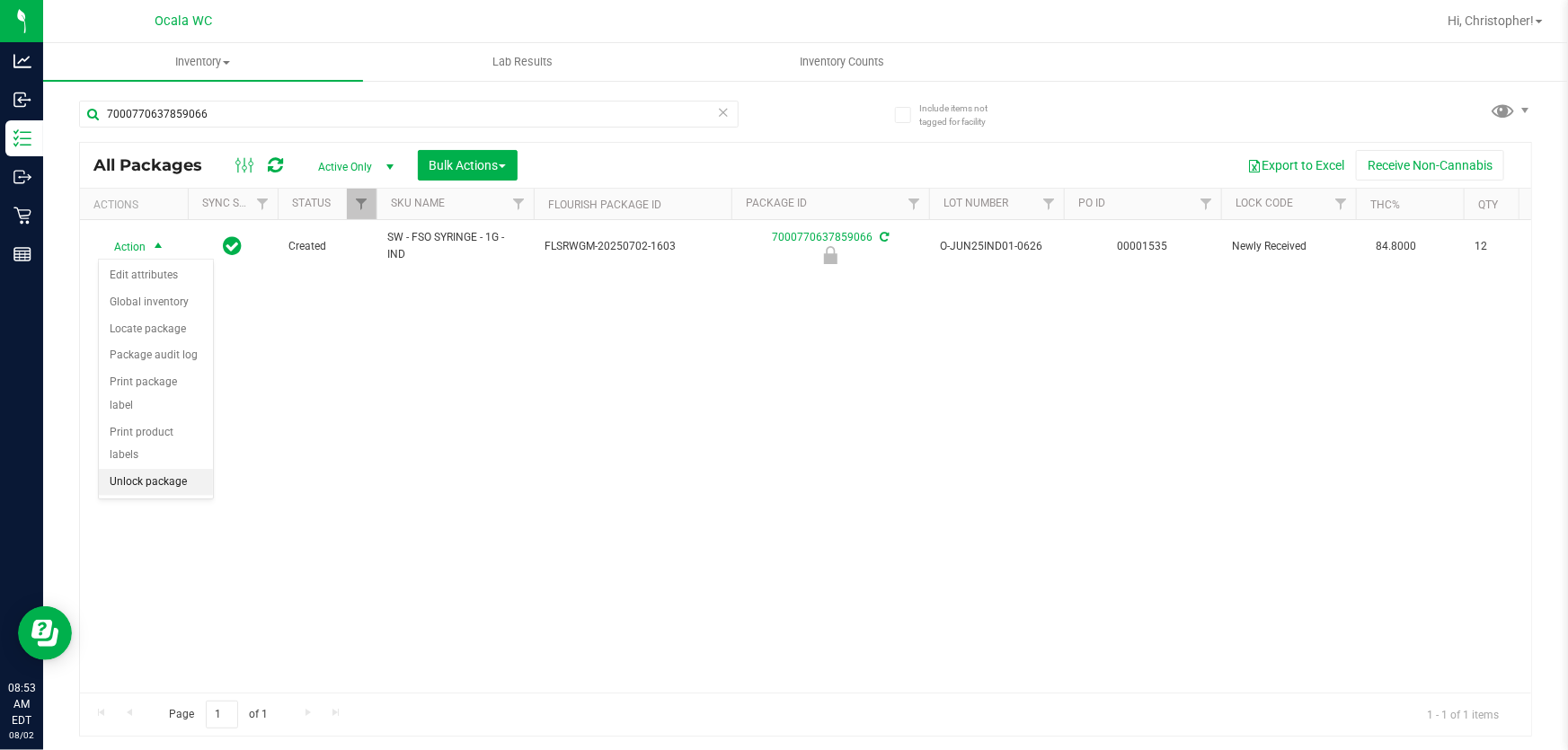 click on "Unlock package" at bounding box center (155, 482) 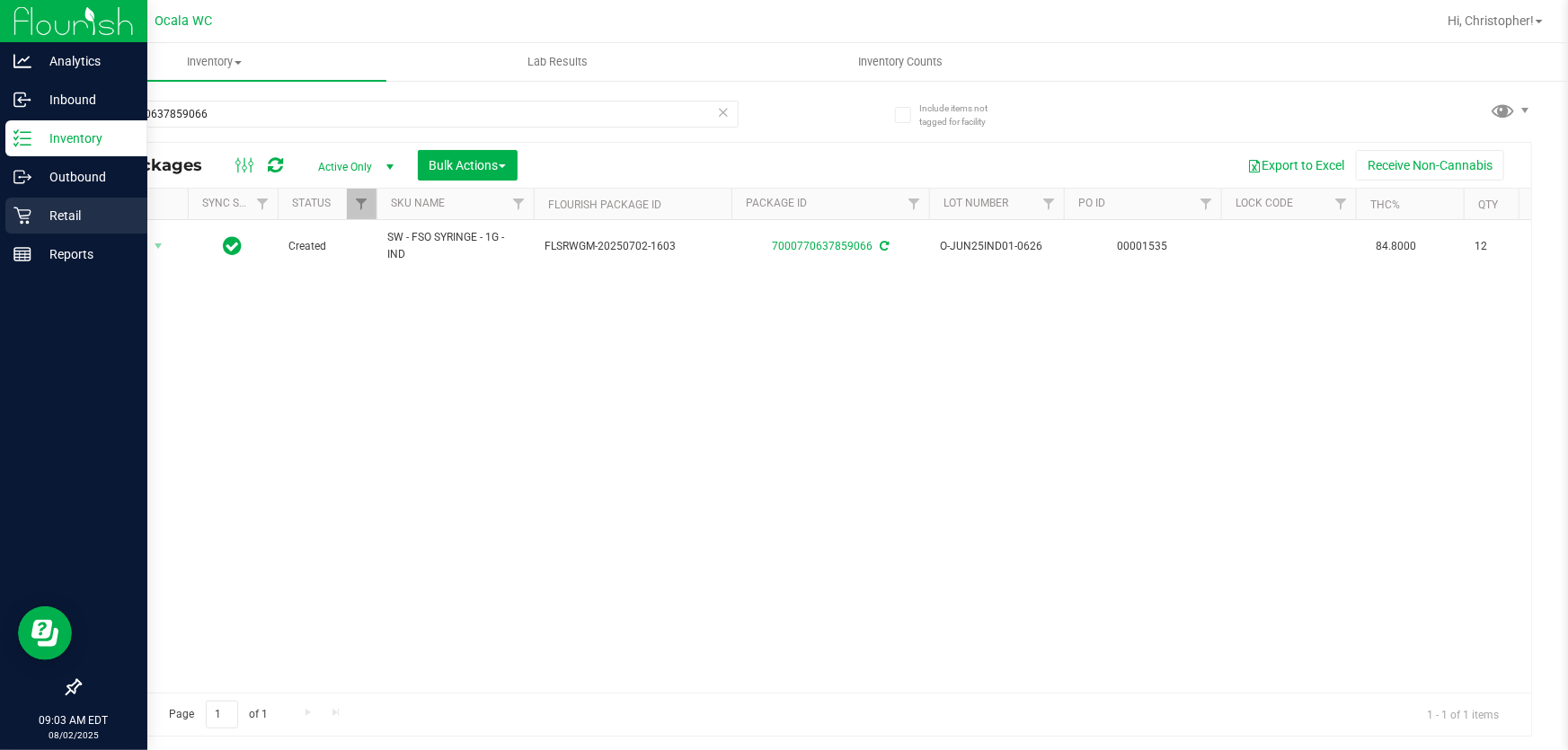 click on "Retail" at bounding box center [85, 216] 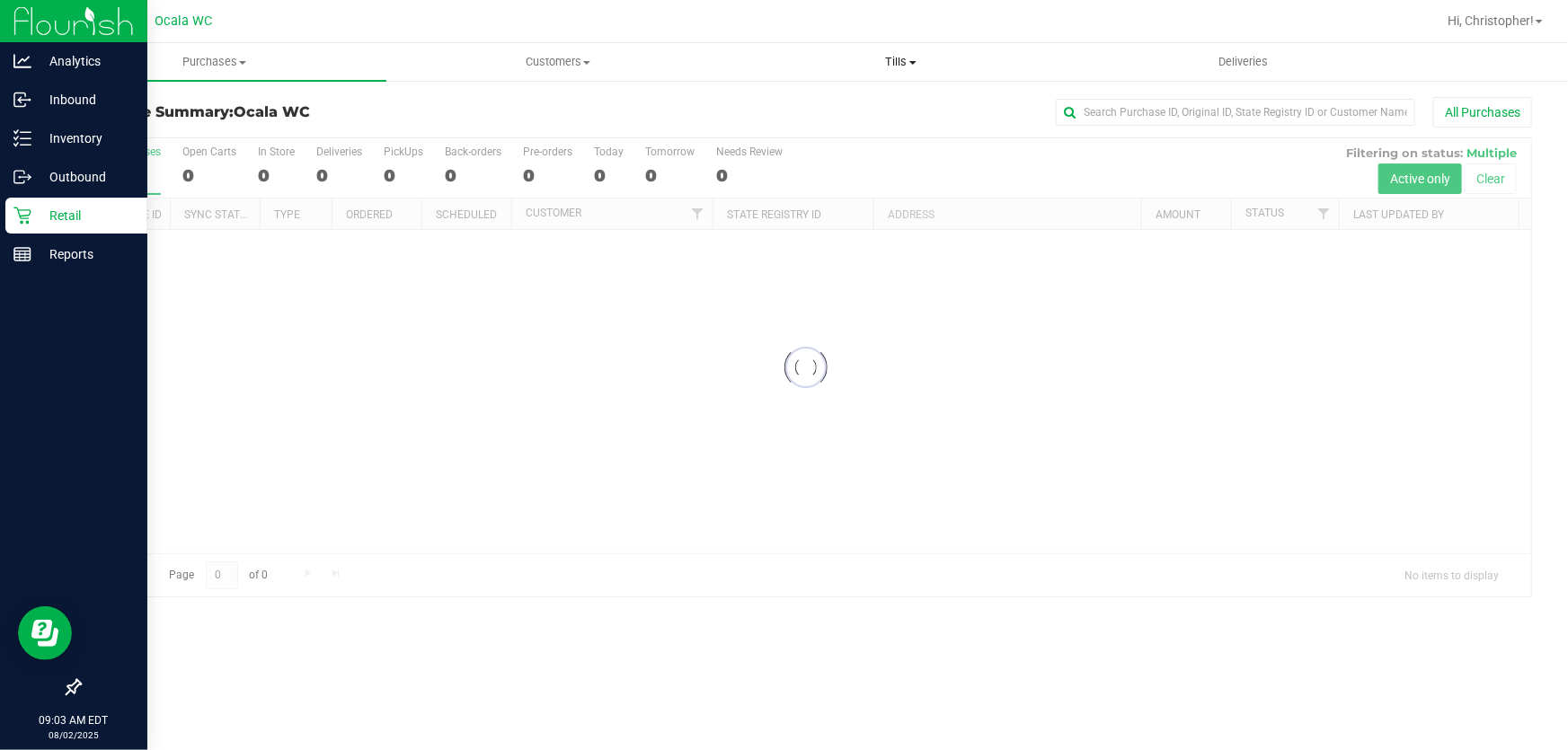 click on "Tills" at bounding box center (901, 62) 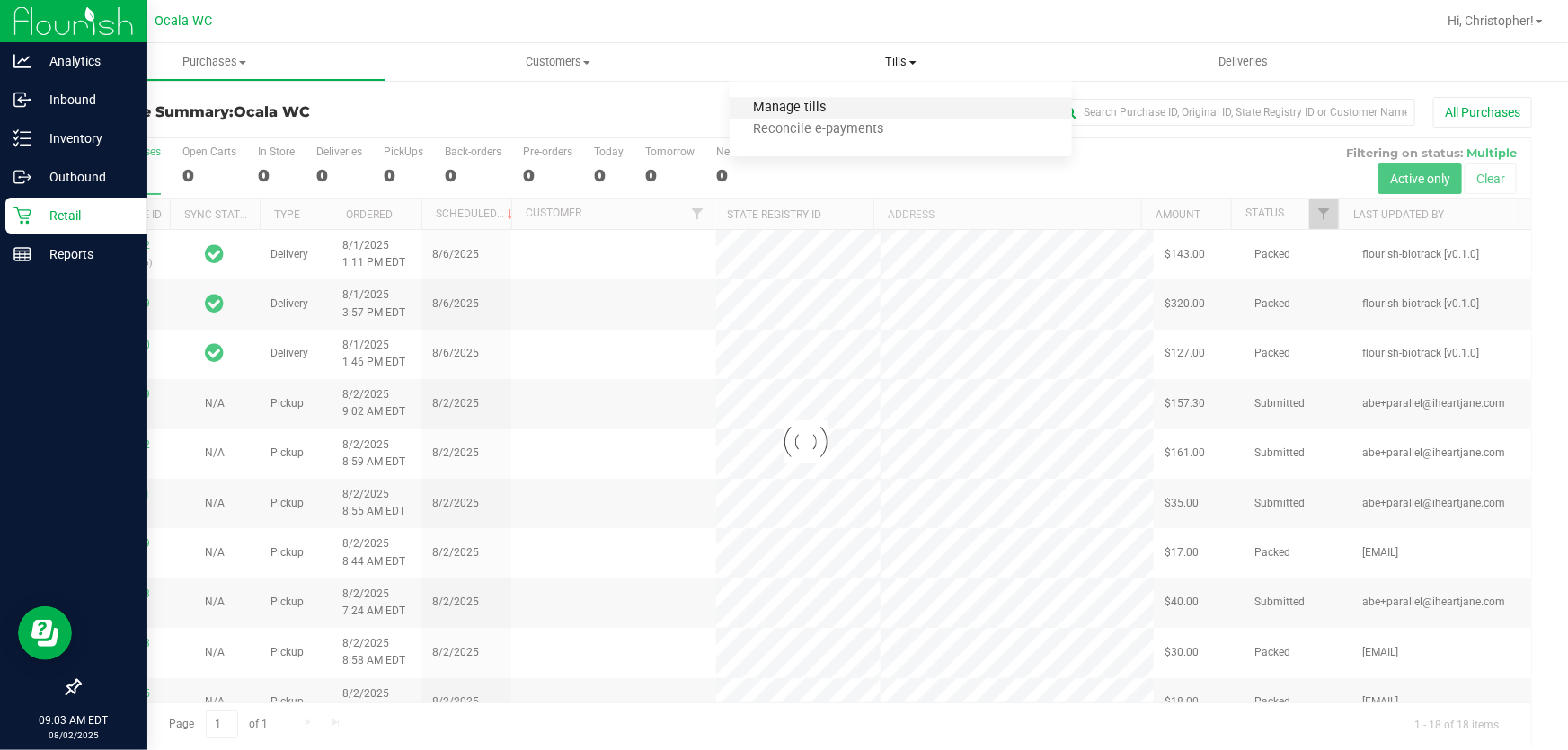 click on "Manage tills" at bounding box center [790, 108] 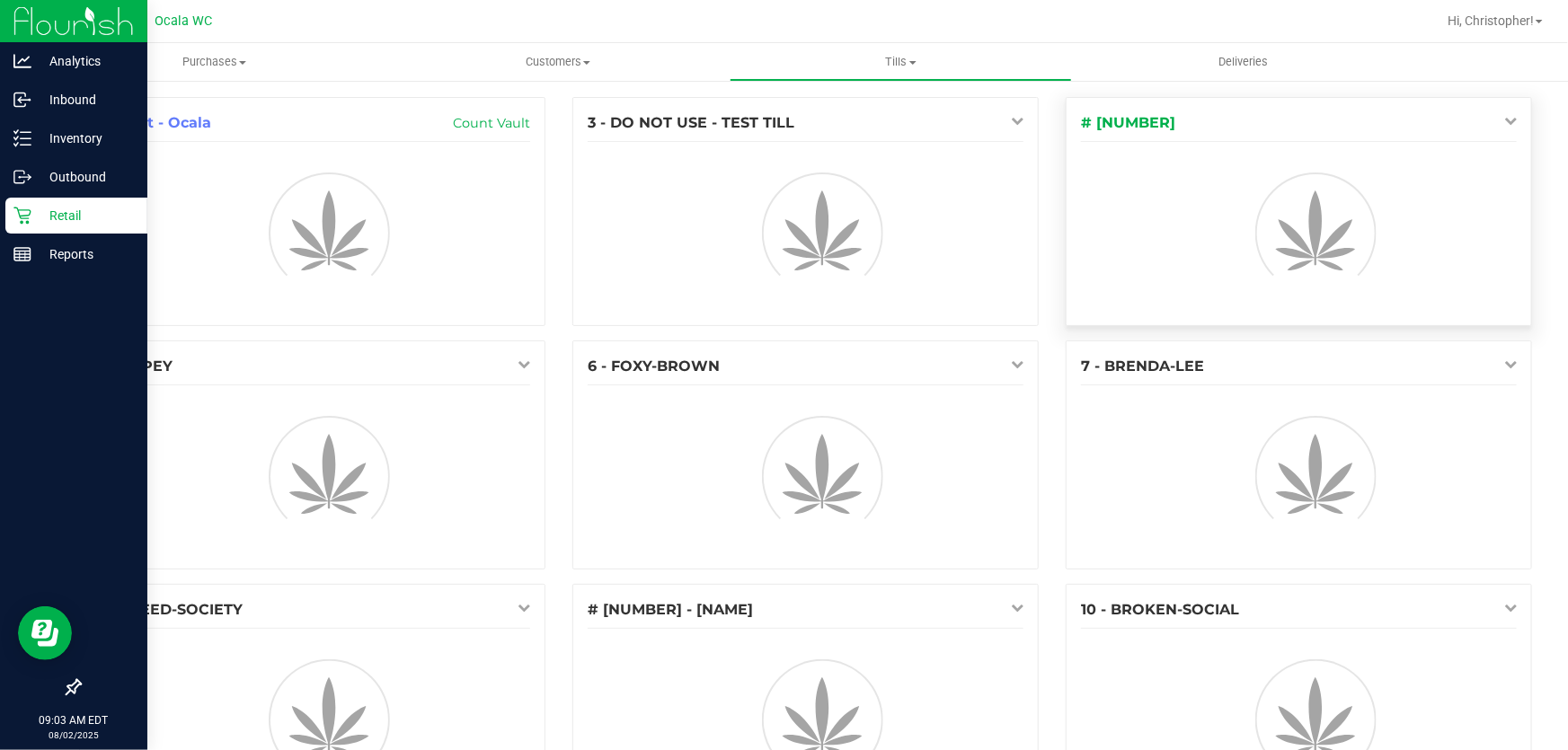 click at bounding box center [1510, 120] 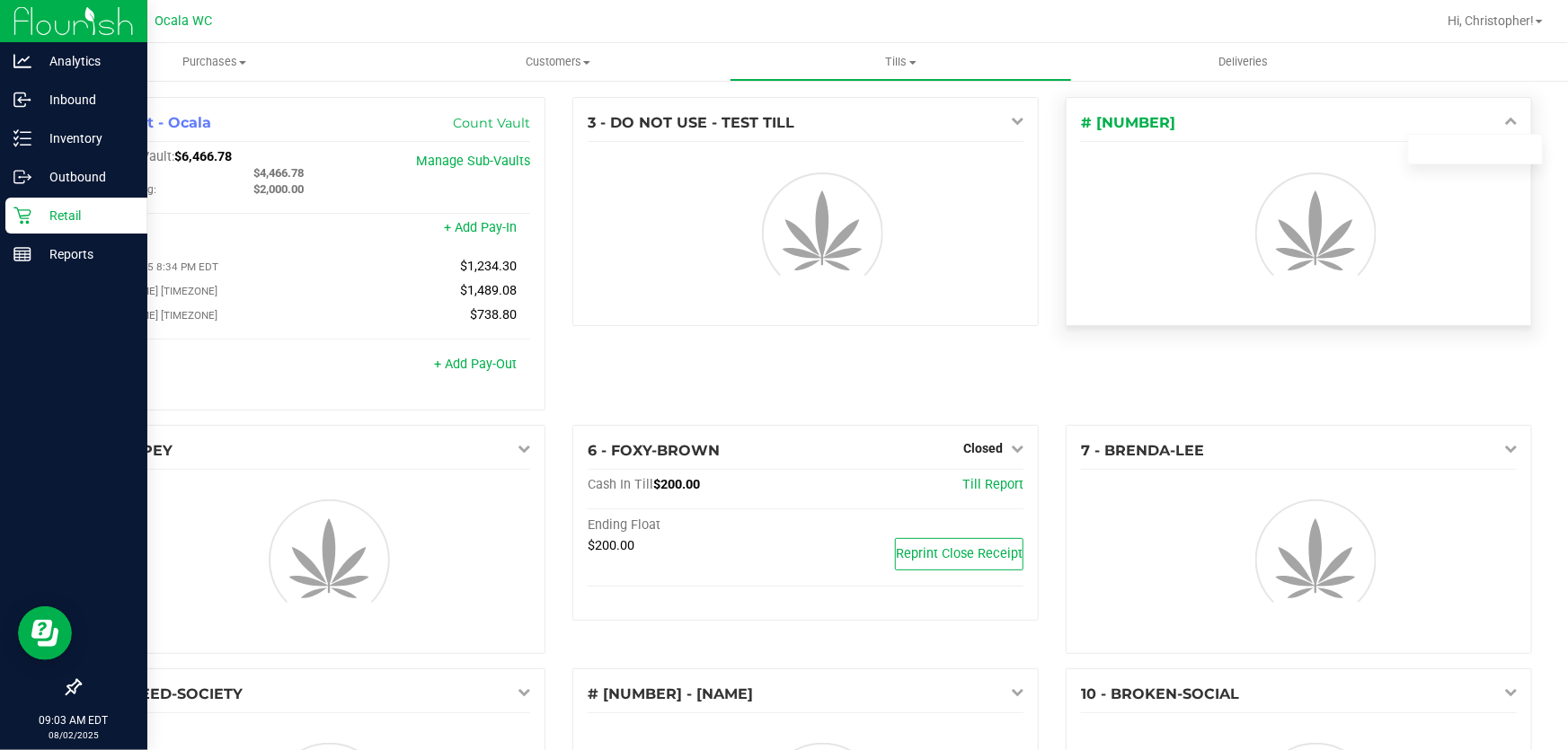 click at bounding box center [1510, 120] 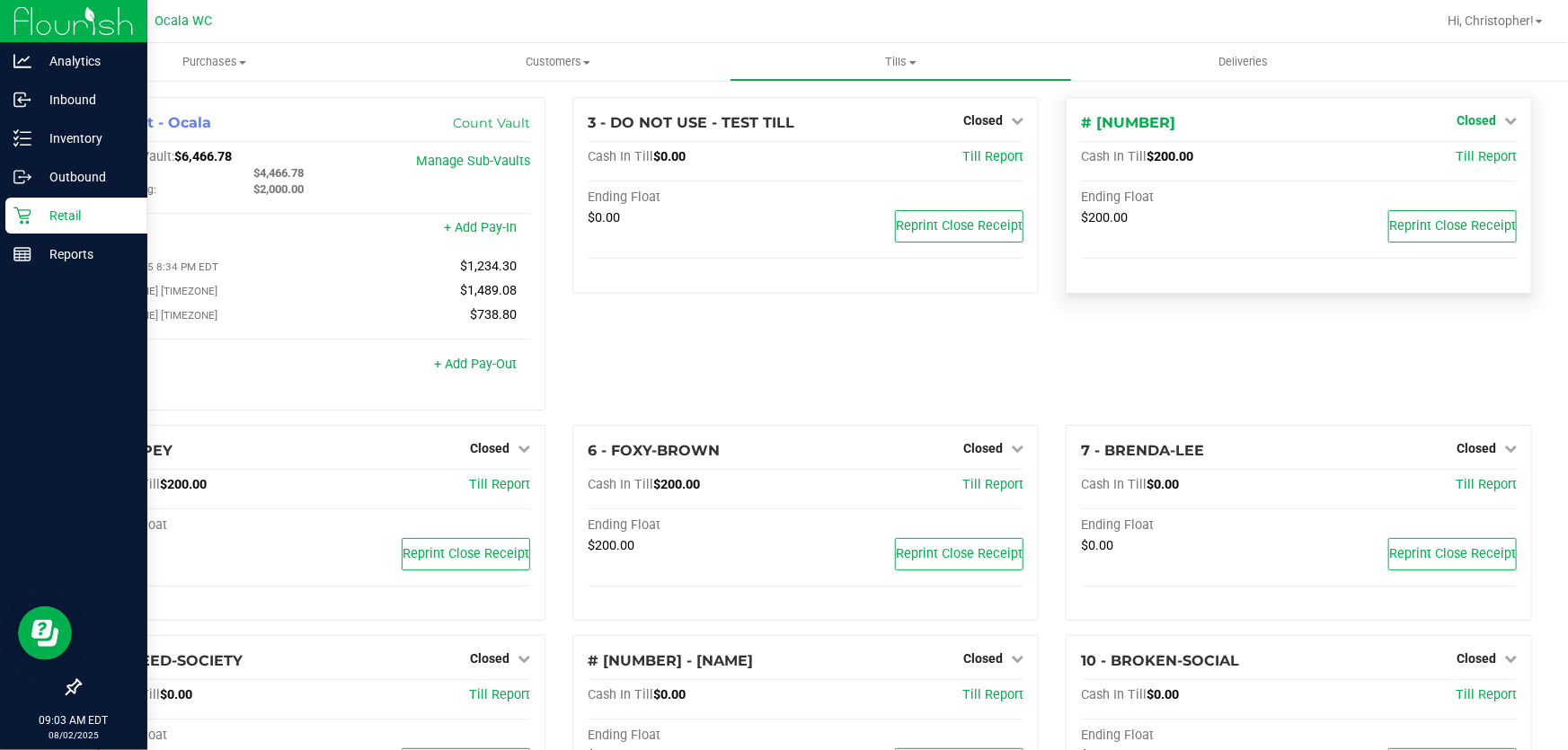 click at bounding box center (1510, 120) 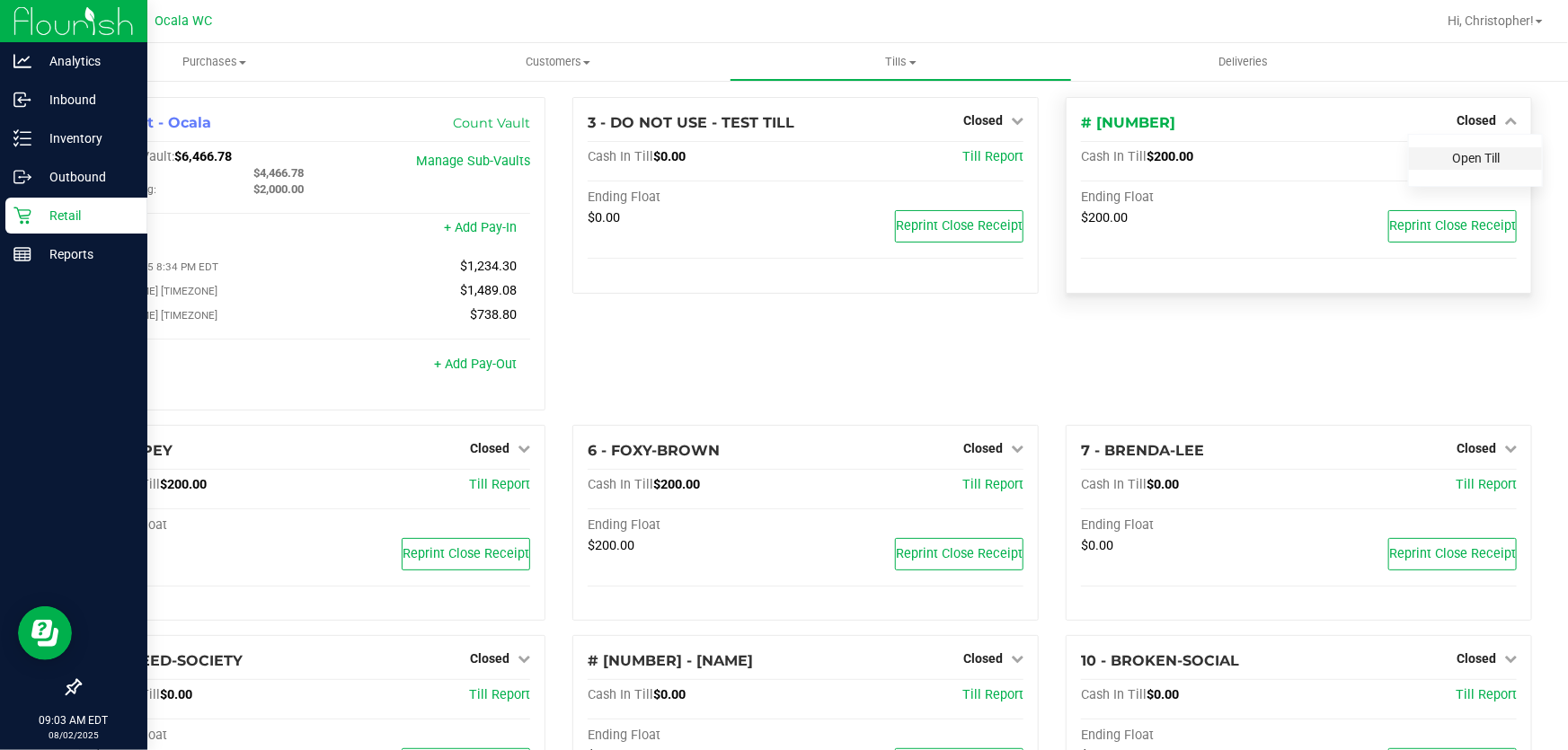 click on "Open Till" at bounding box center [1475, 158] 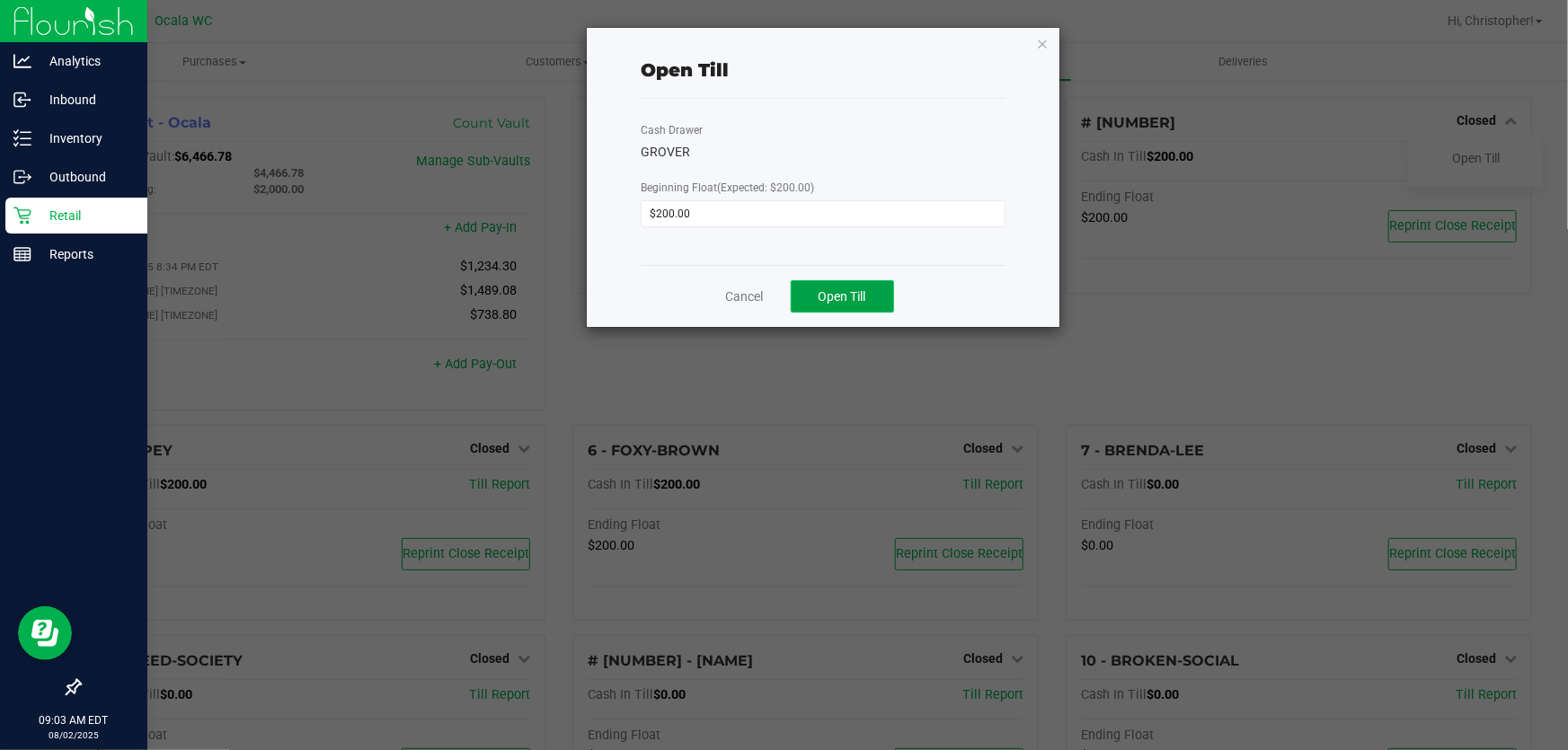 click on "Open Till" 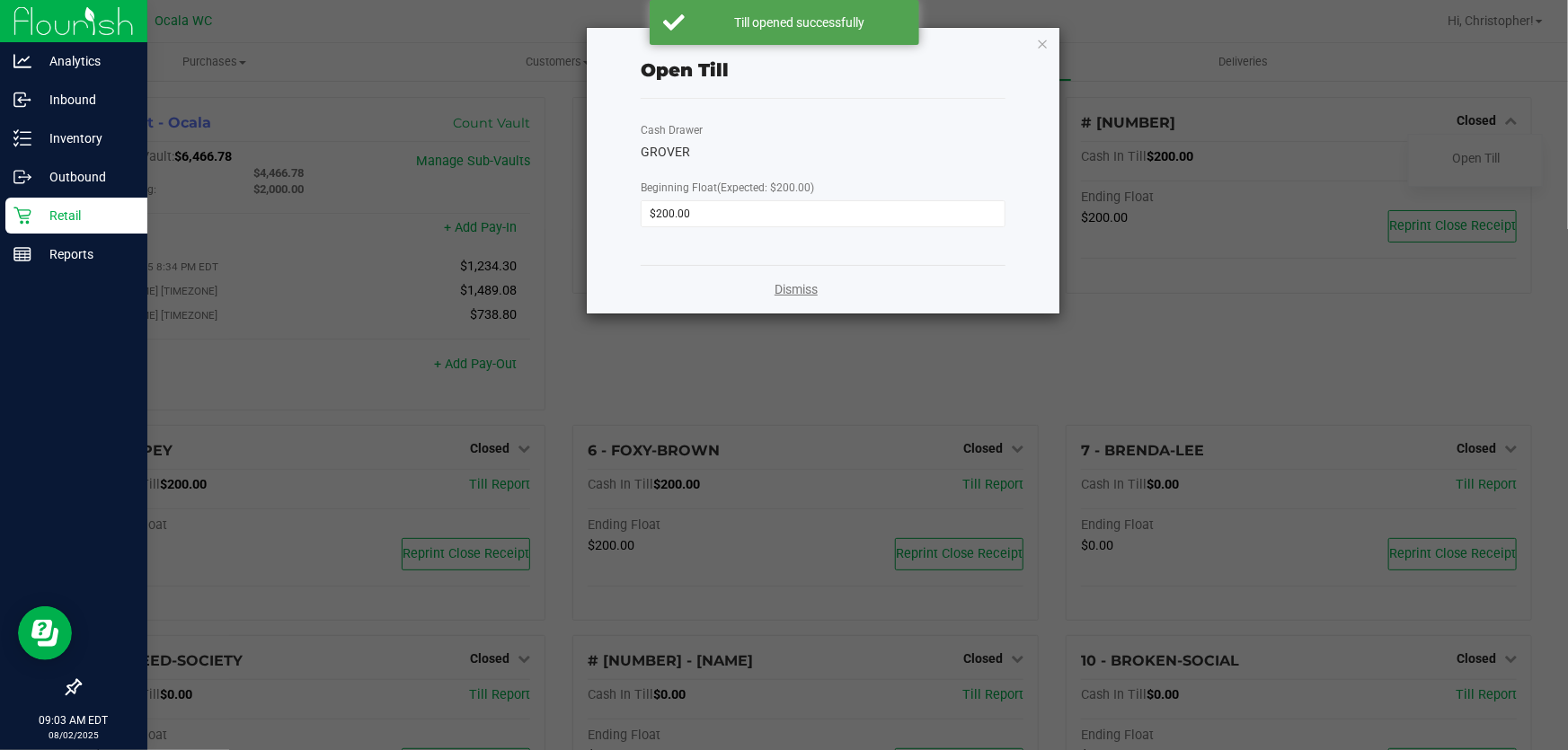 click on "Dismiss" 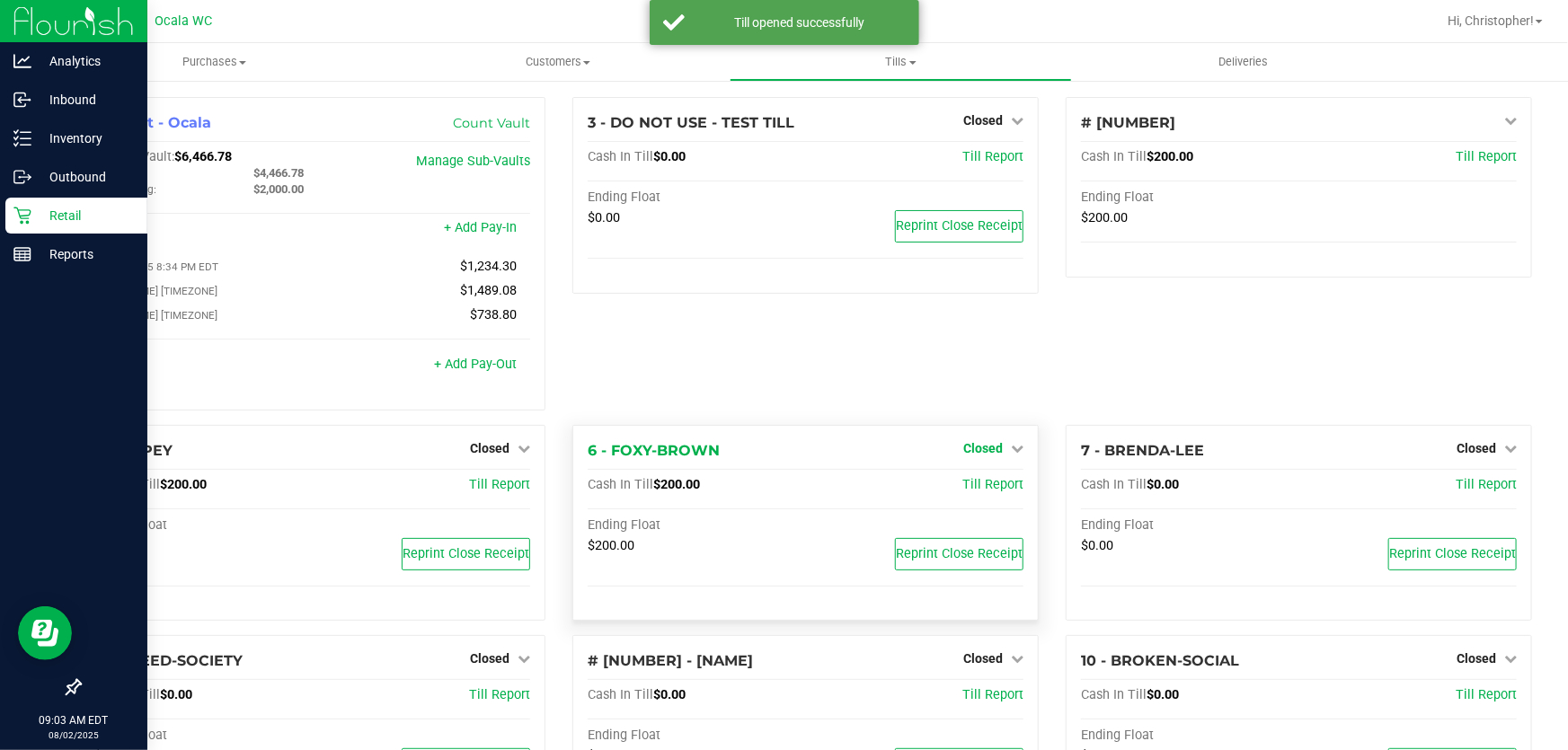 click on "Closed" at bounding box center (983, 448) 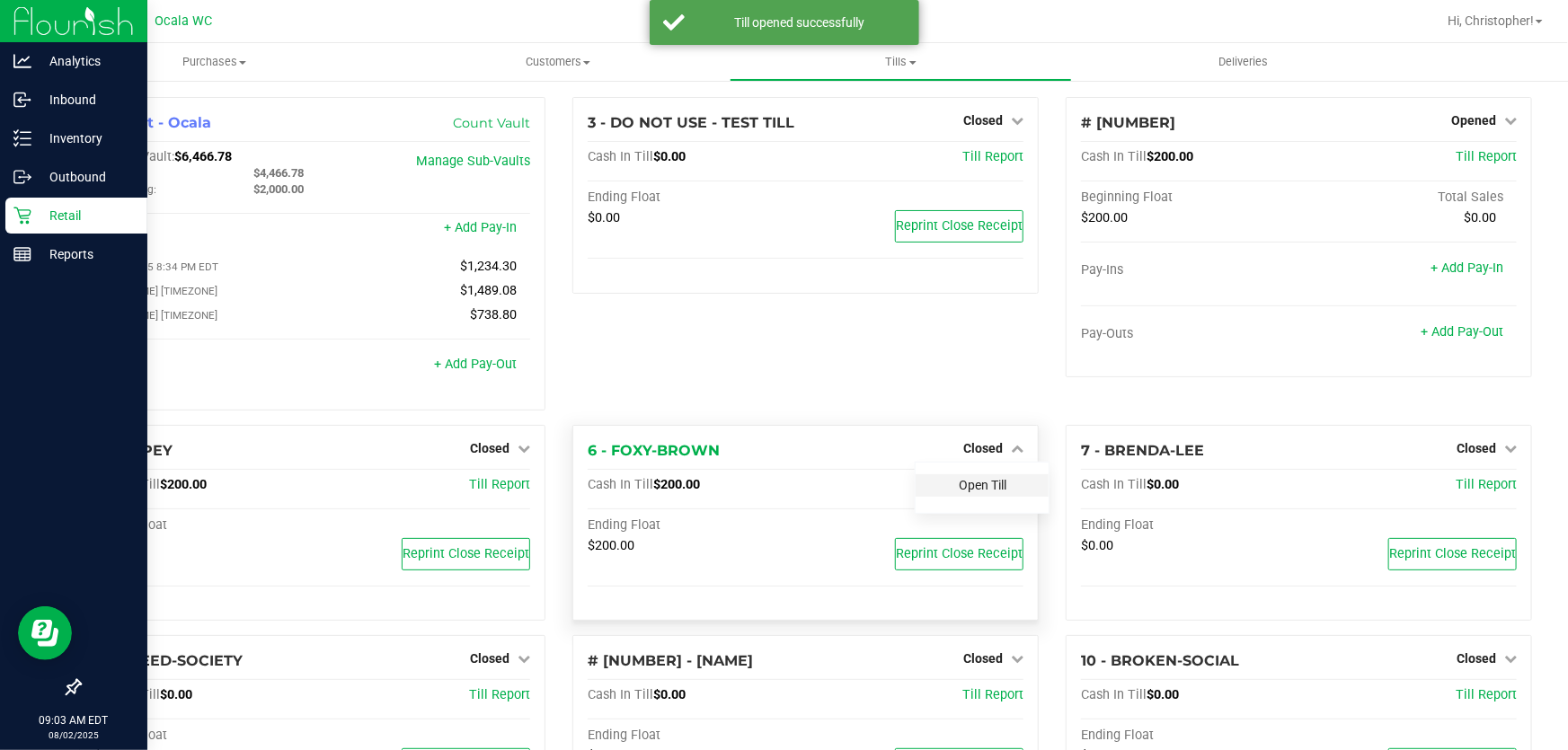 click on "Open Till" at bounding box center (982, 485) 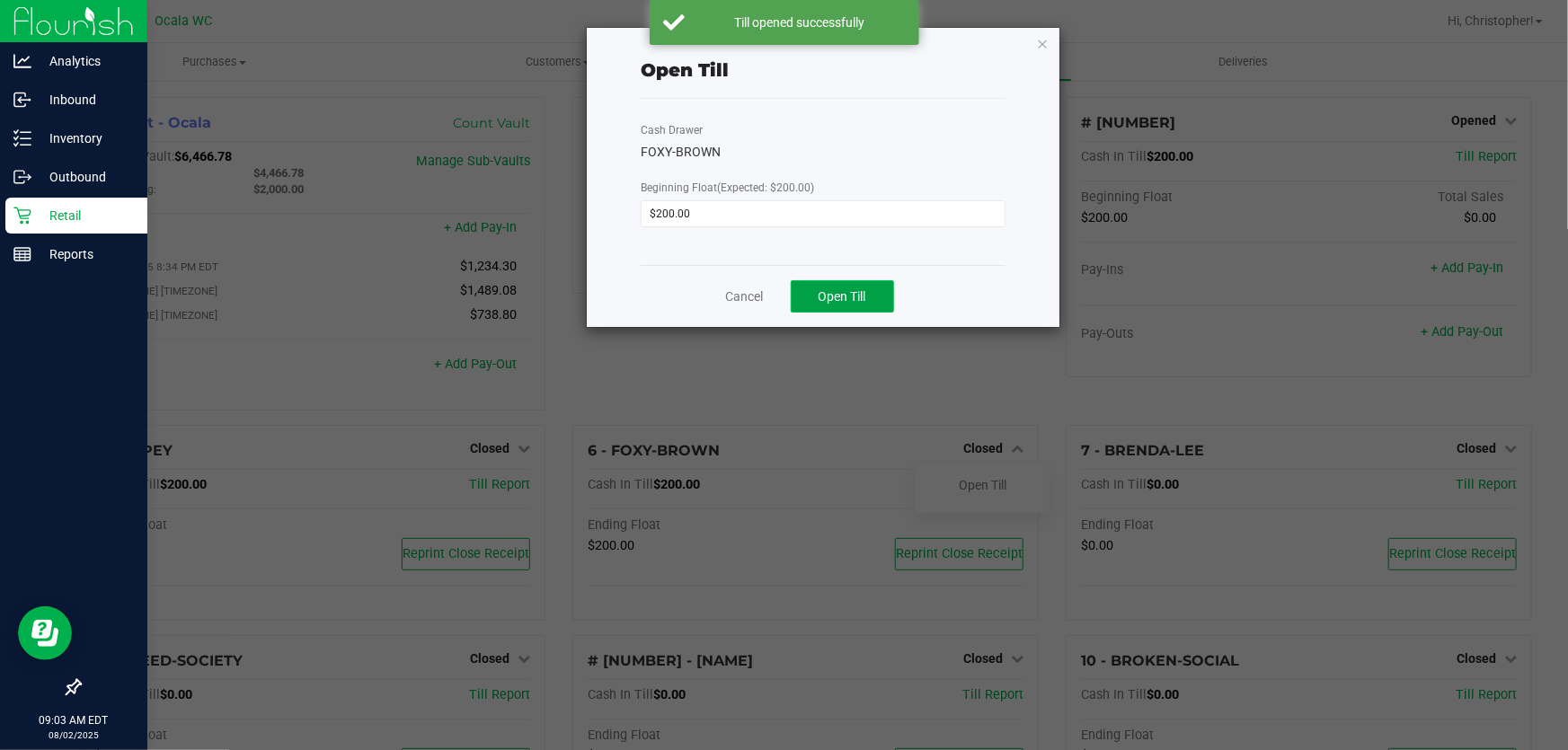 click on "Open Till" 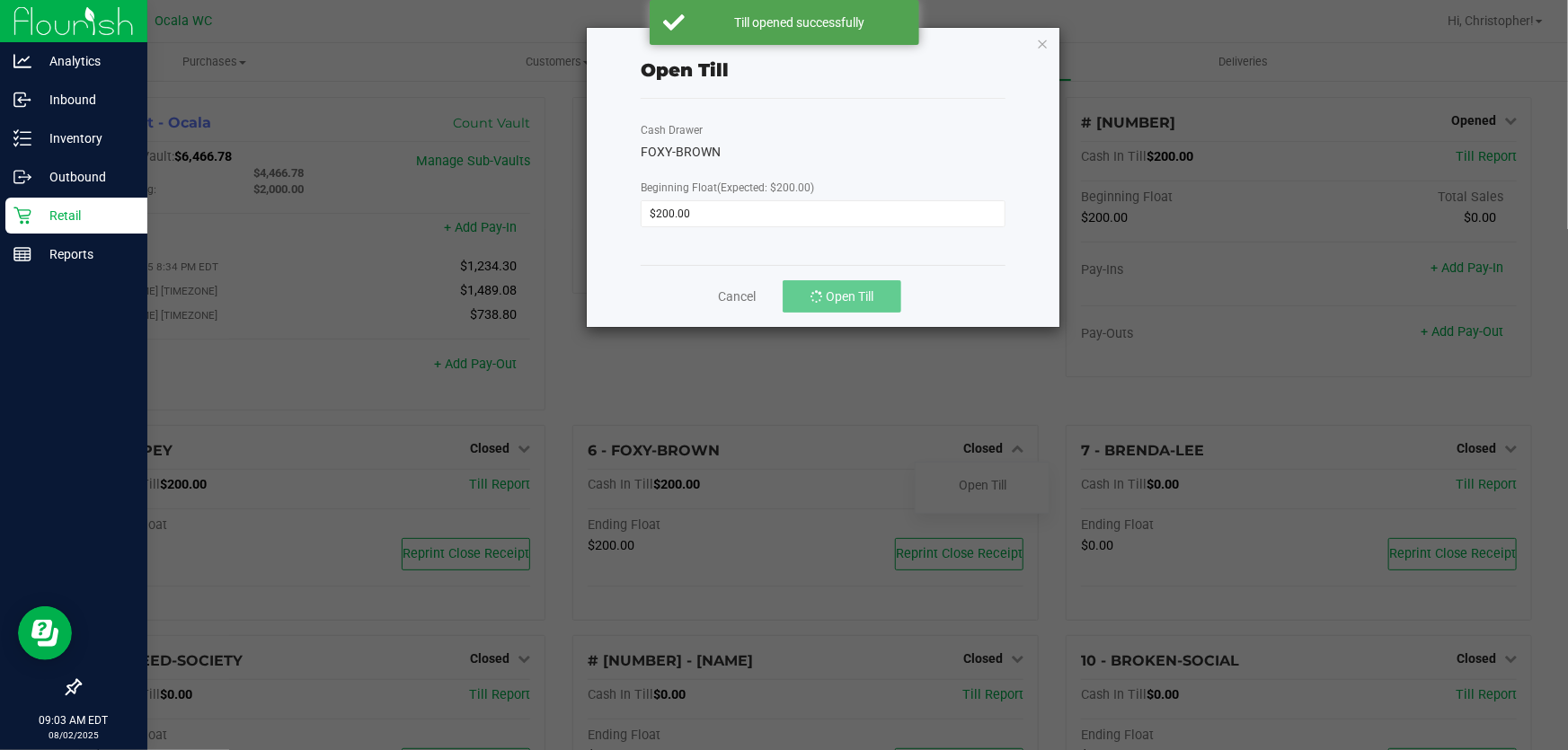 click on "Cancel   Open Till" 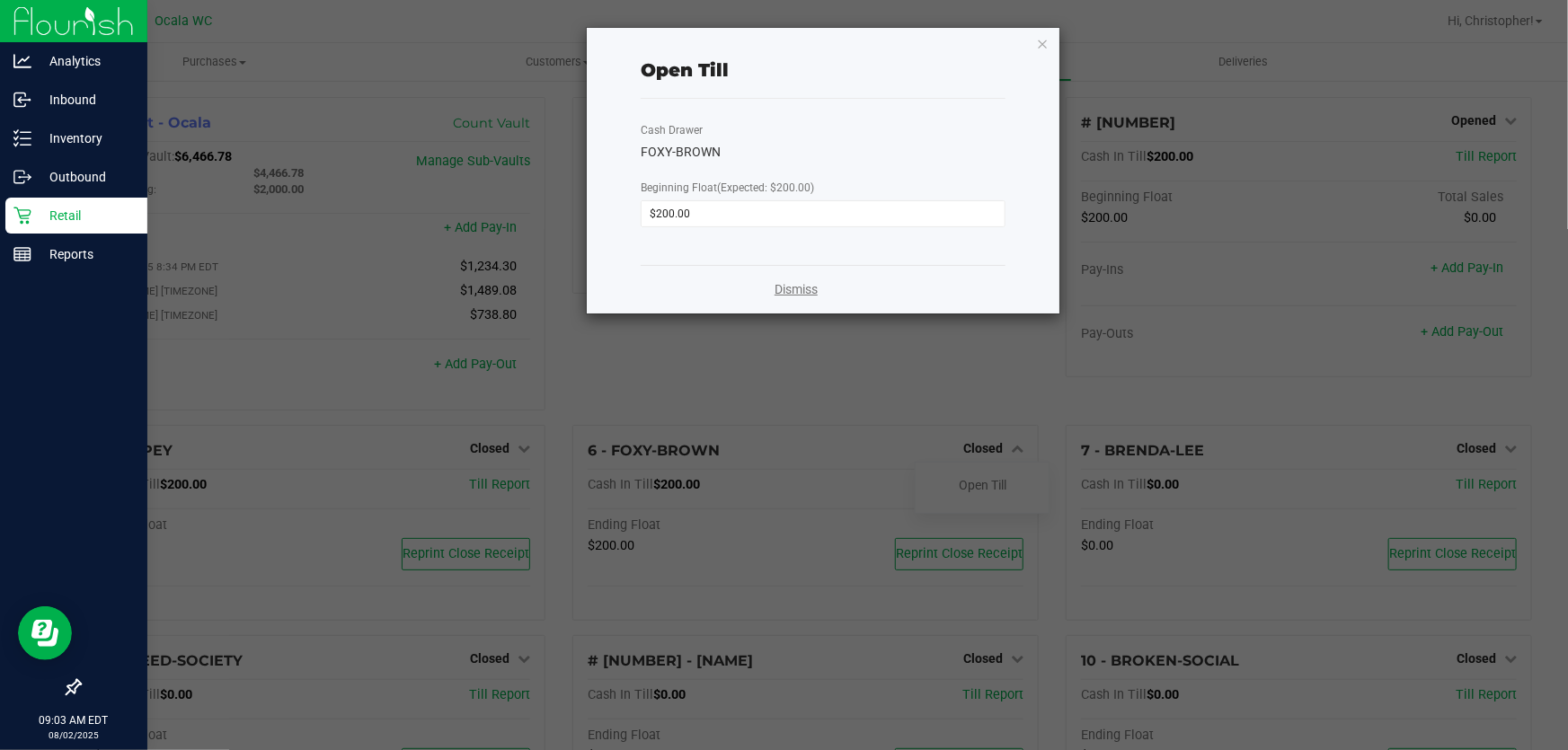 click on "Dismiss" 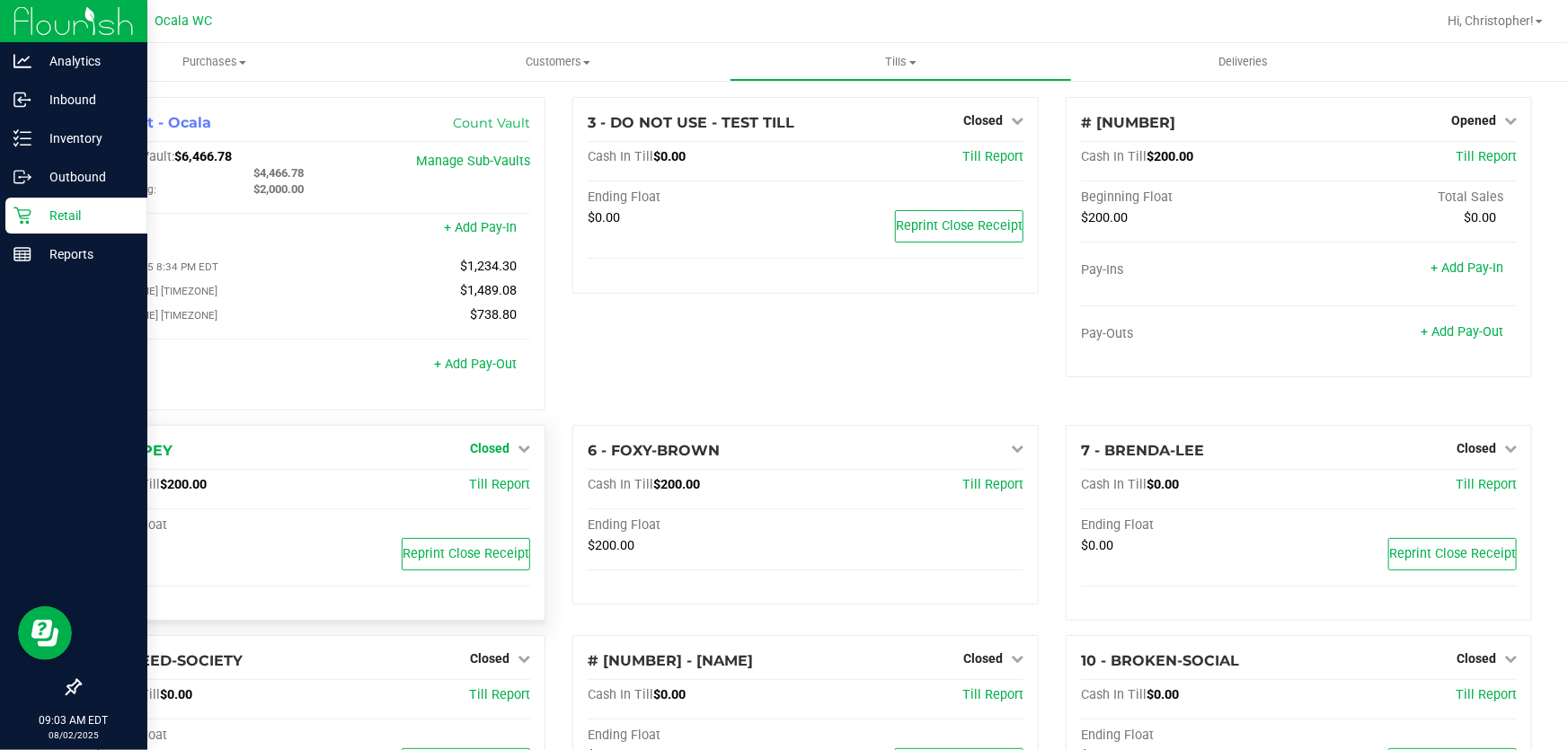 click on "Closed" at bounding box center (490, 448) 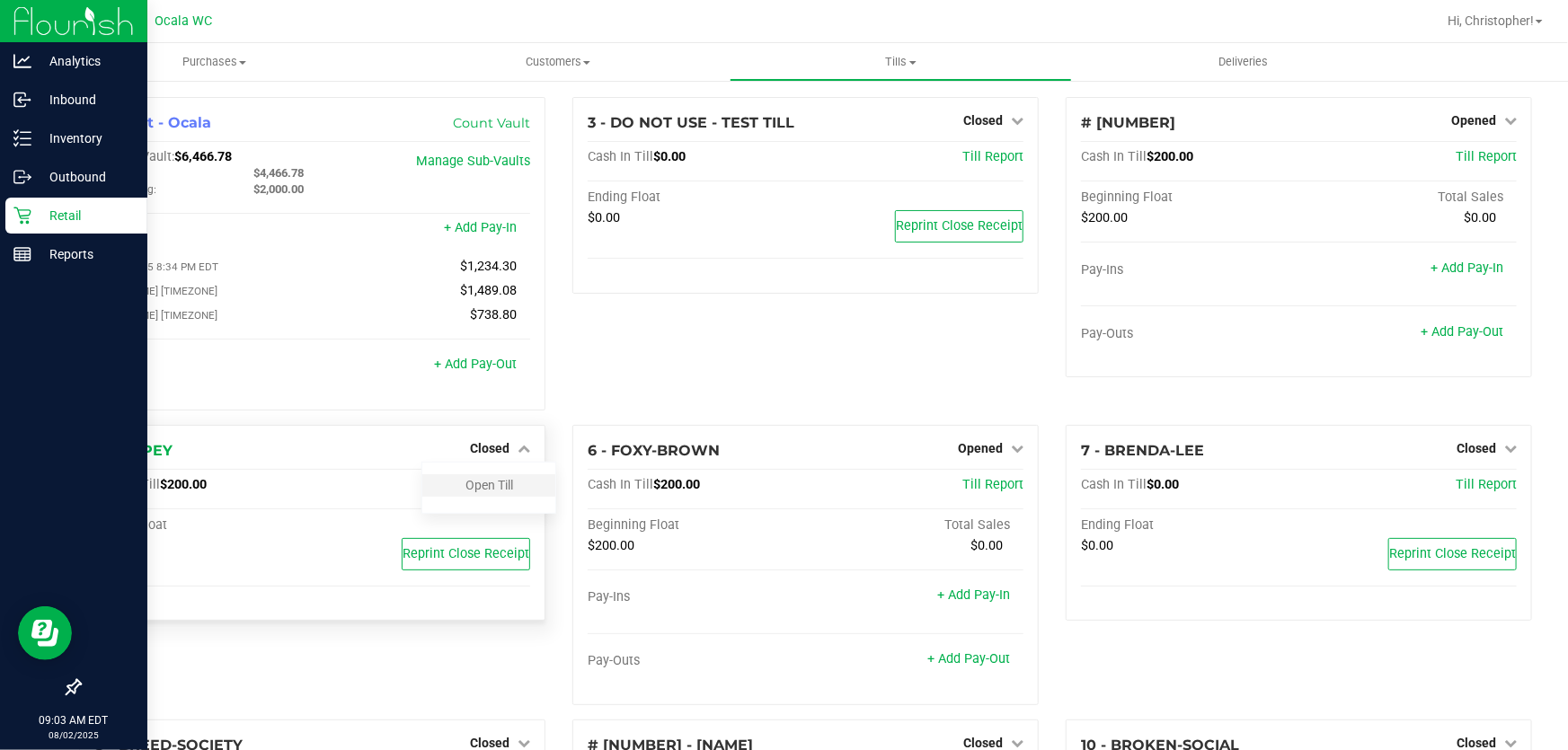 click on "Open Till" at bounding box center [489, 485] 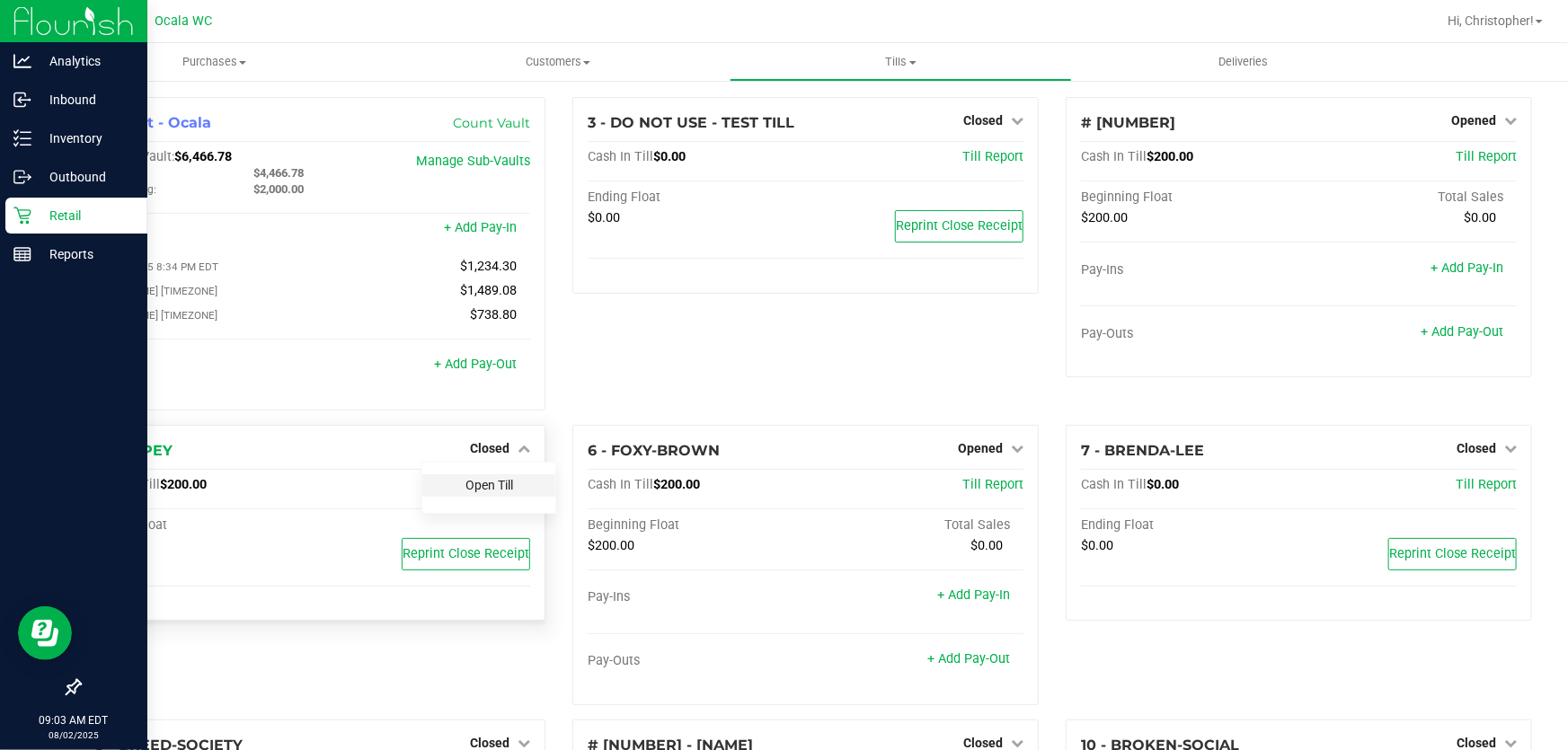 click on "Open Till" at bounding box center [489, 485] 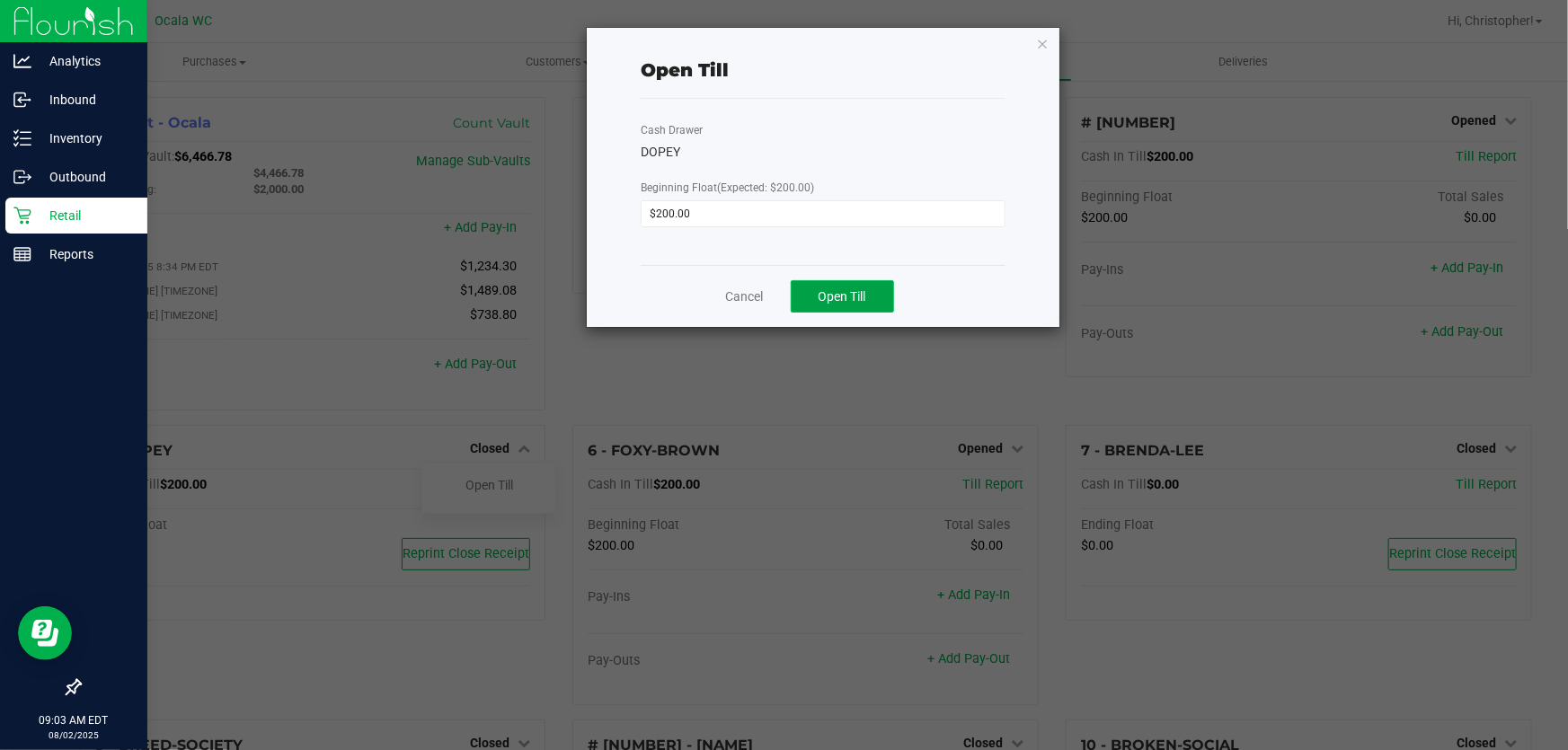 click on "Open Till" 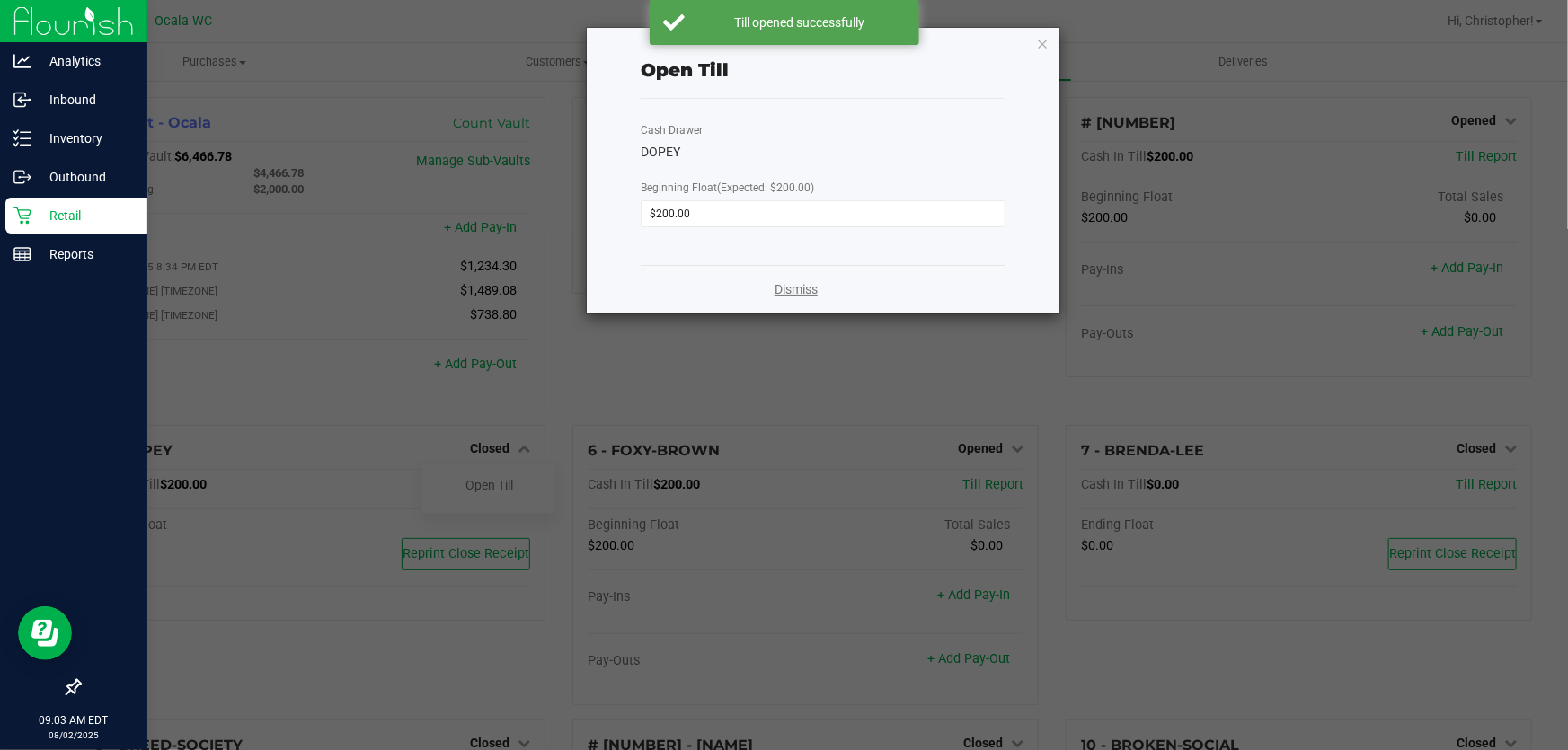 click on "Dismiss" 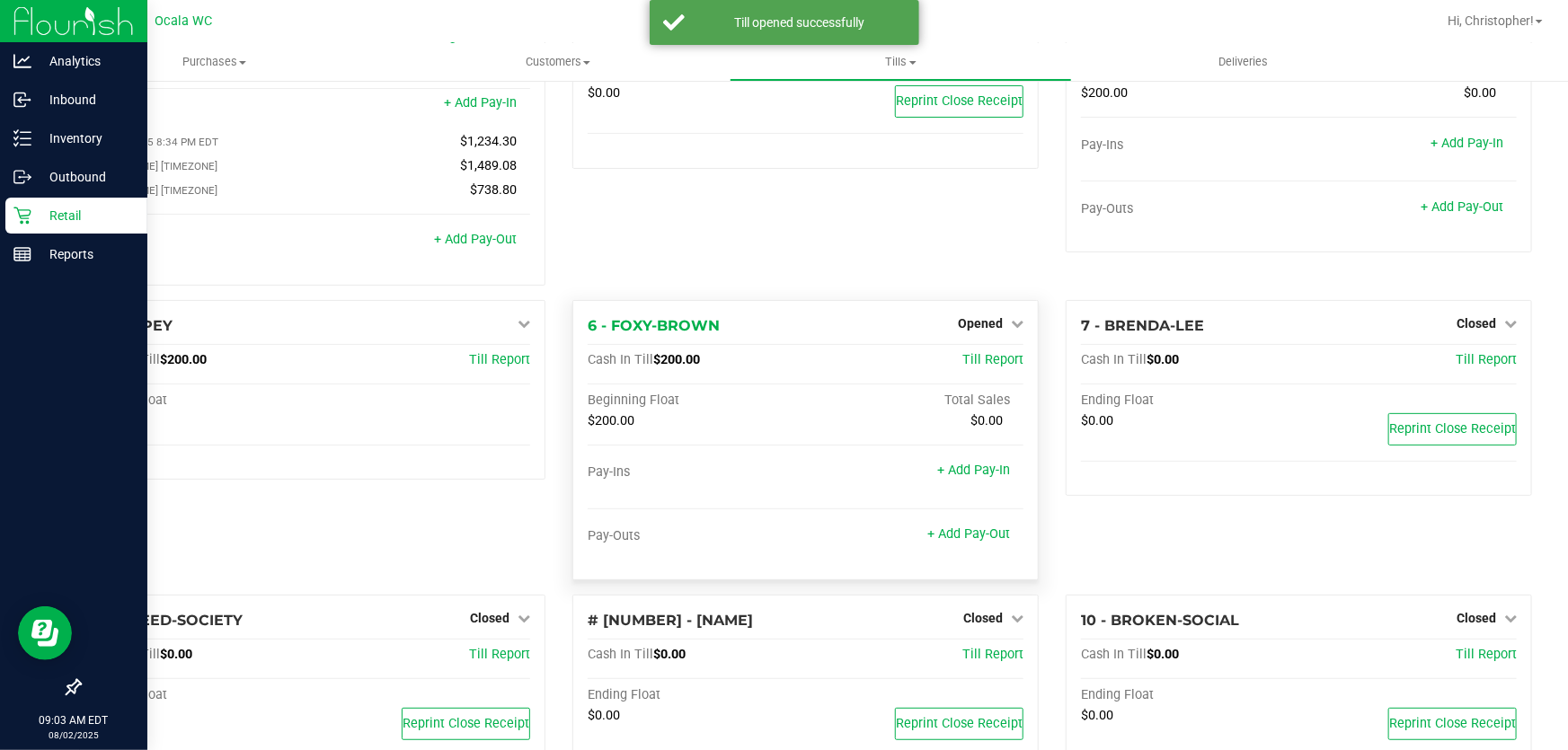scroll, scrollTop: 408, scrollLeft: 0, axis: vertical 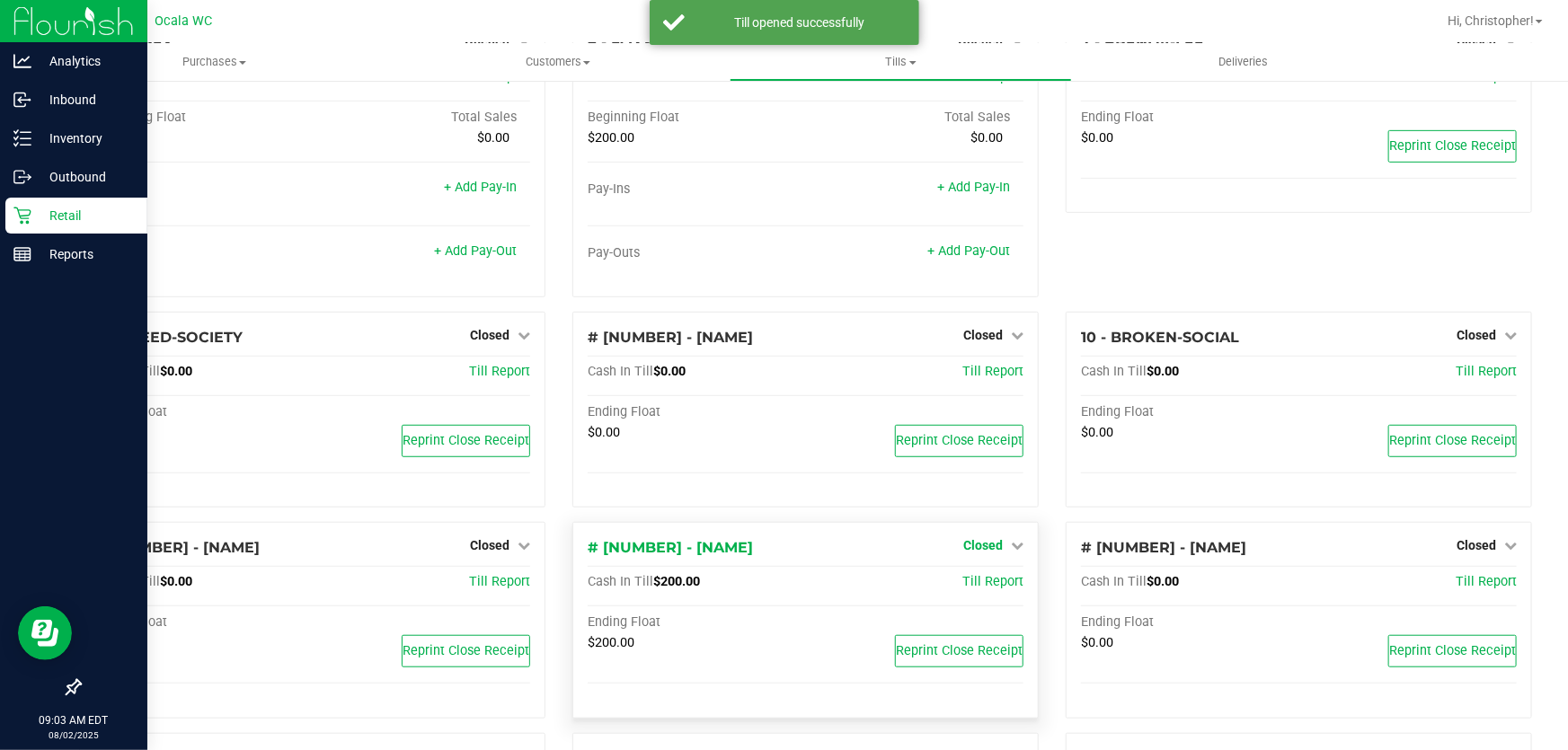 click on "Closed" at bounding box center (983, 545) 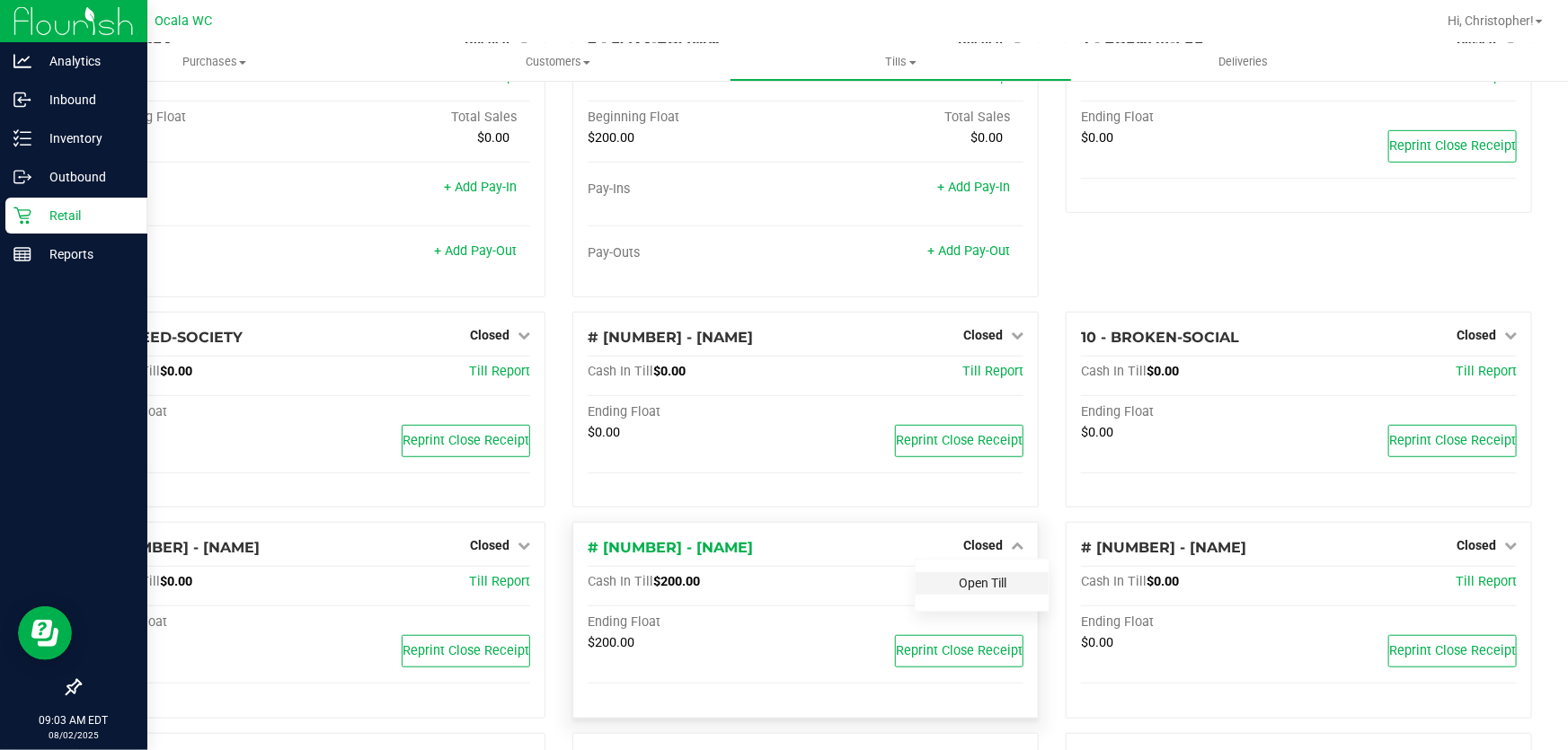 click on "Open Till" at bounding box center (982, 583) 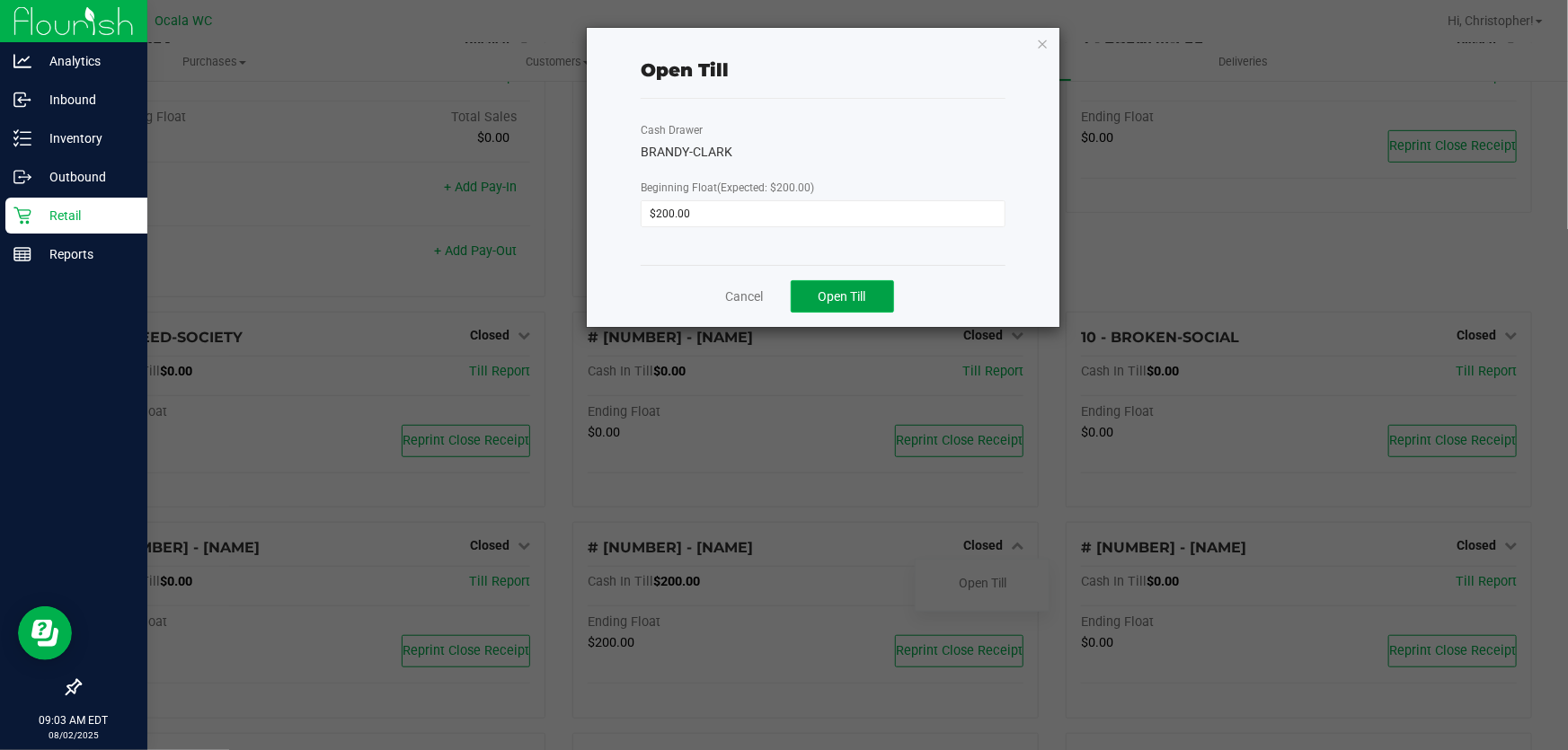 click on "Open Till" 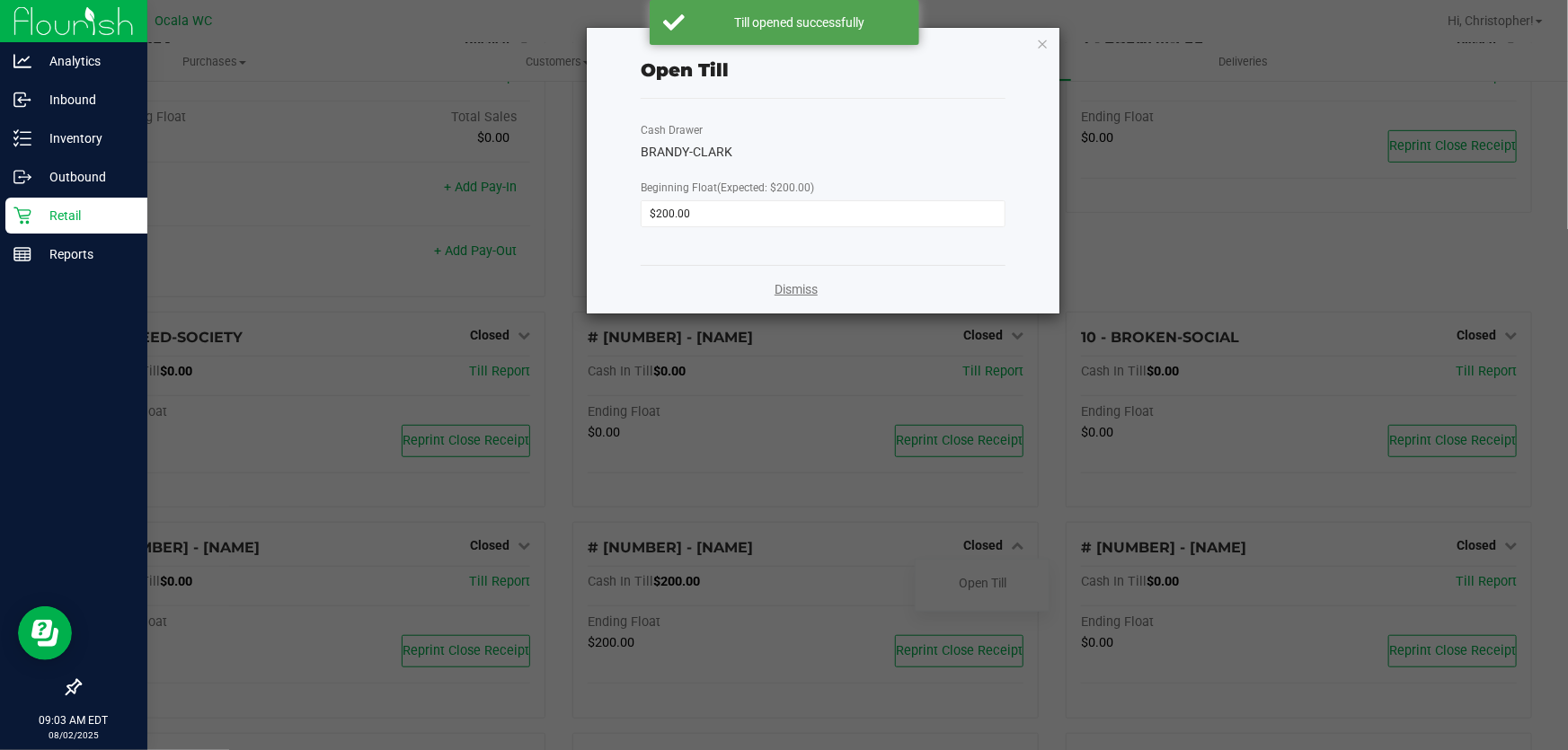 click on "Dismiss" 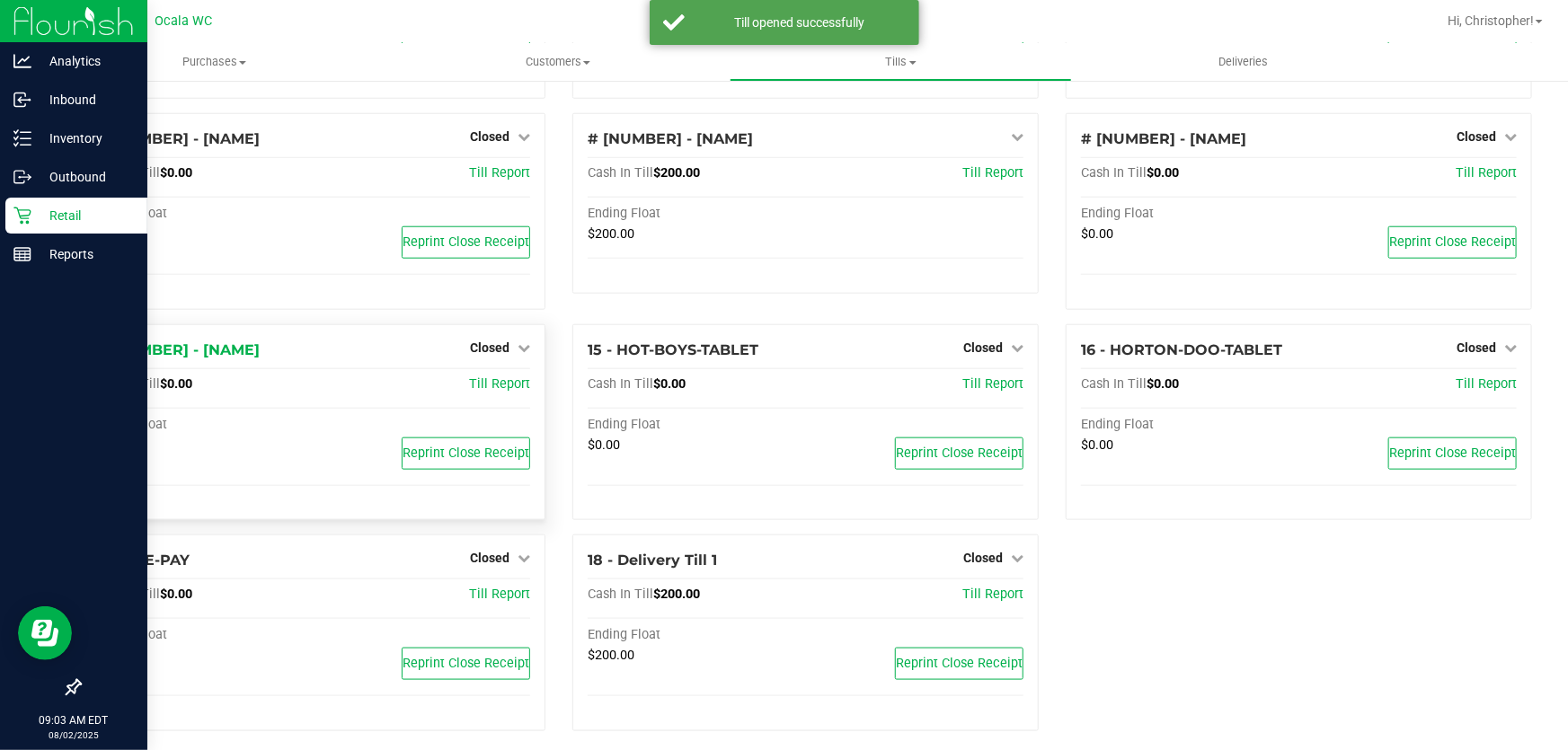 scroll, scrollTop: 830, scrollLeft: 0, axis: vertical 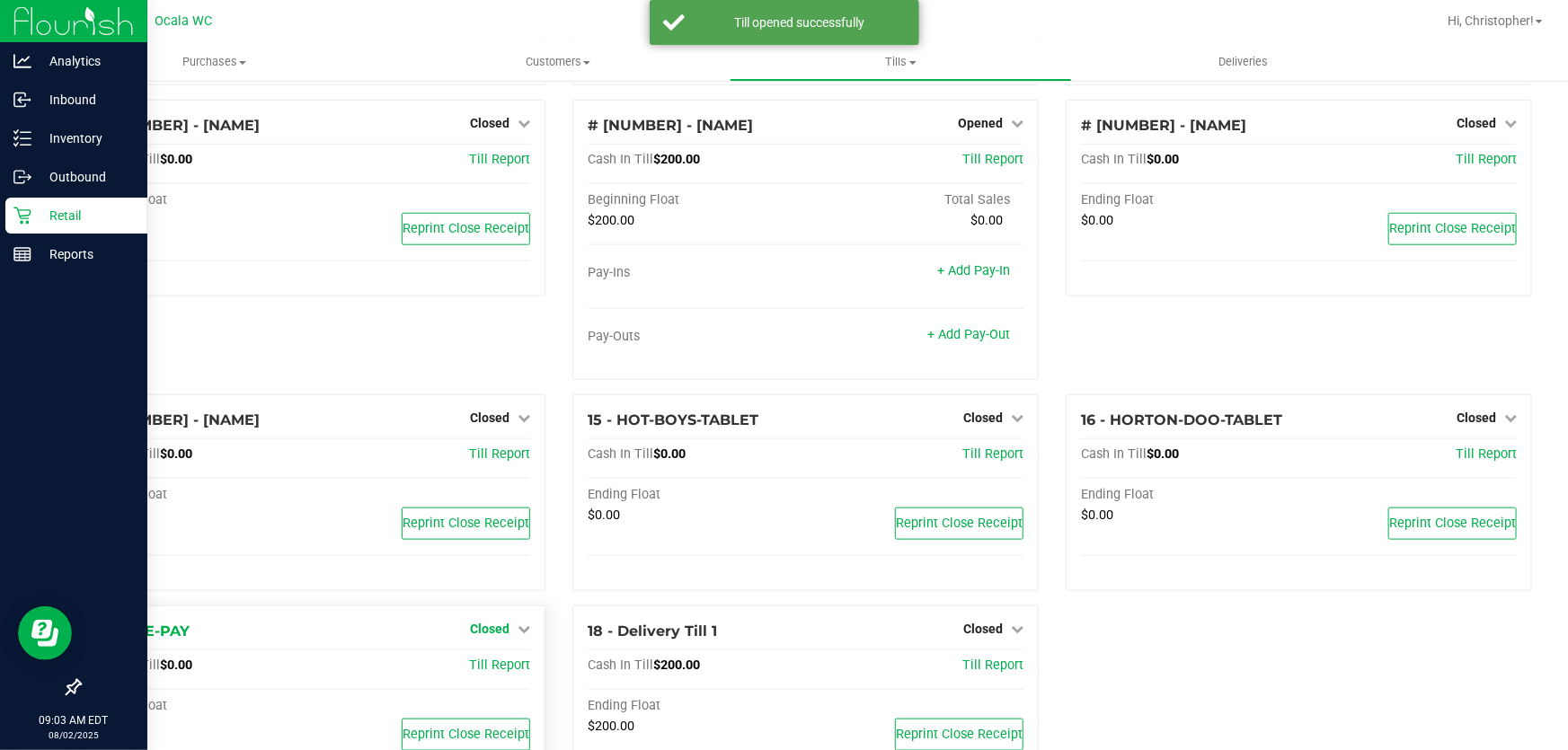 click on "Ending Float   $0.00       Reprint Close Receipt" at bounding box center [312, 531] 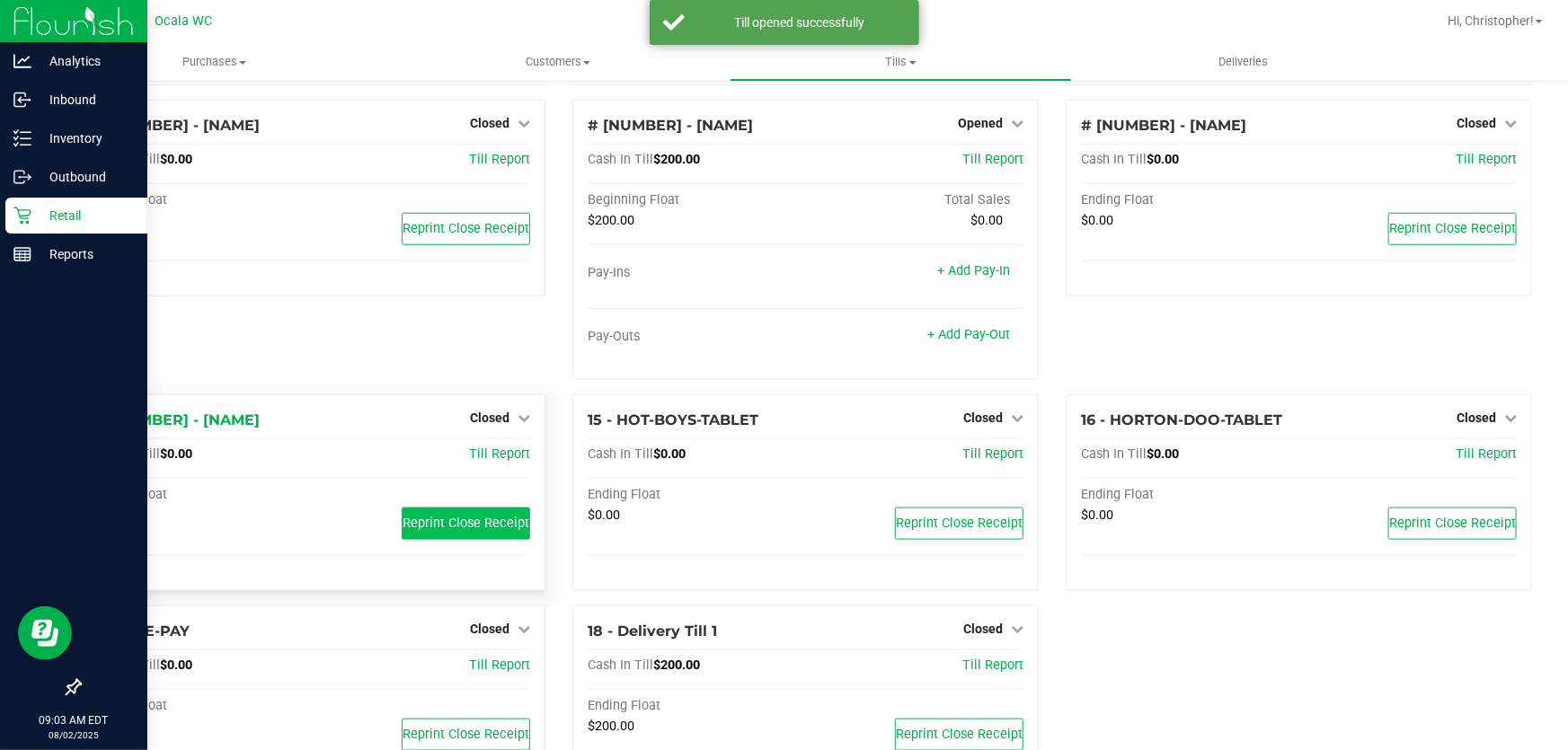 scroll, scrollTop: 913, scrollLeft: 0, axis: vertical 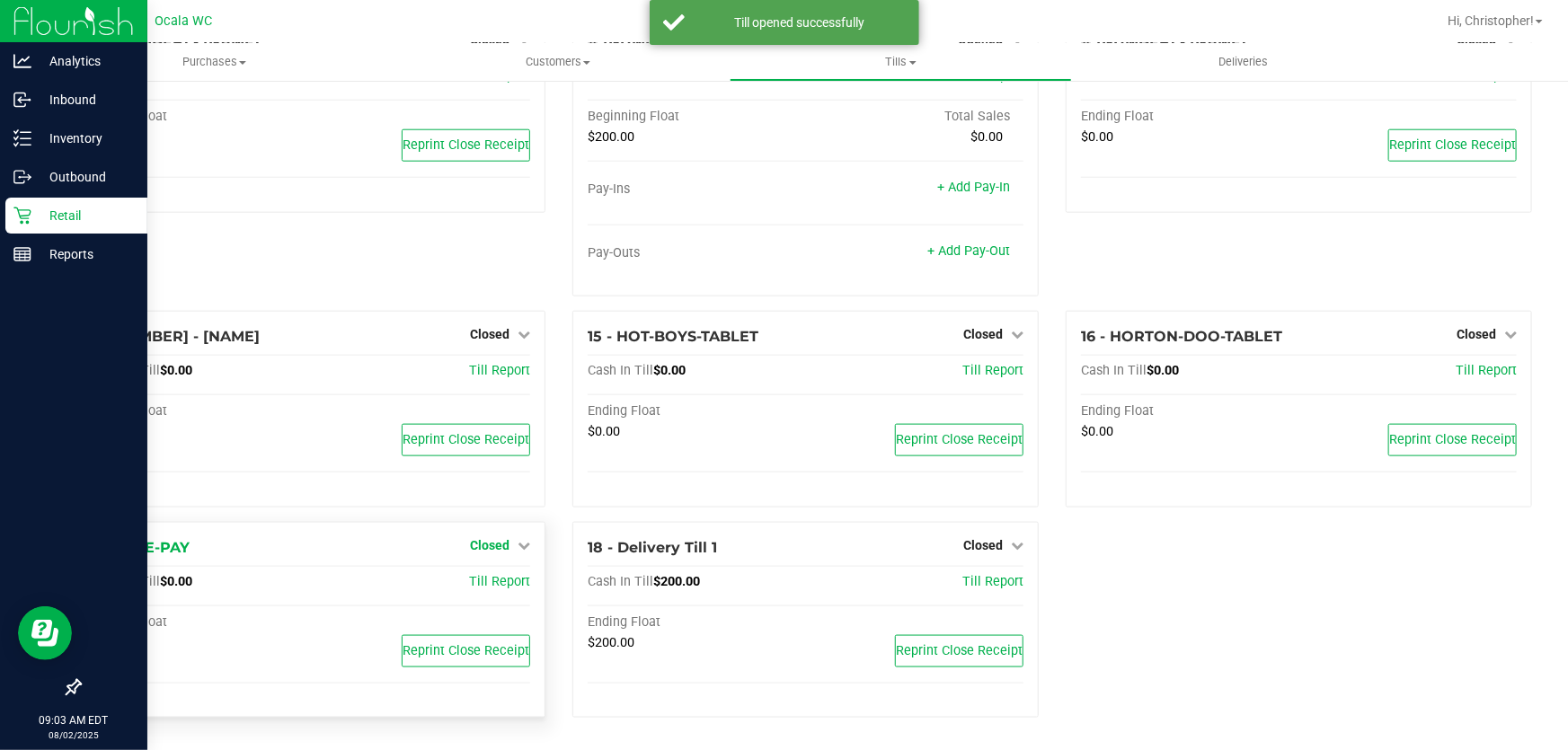 click on "Closed" at bounding box center [490, 545] 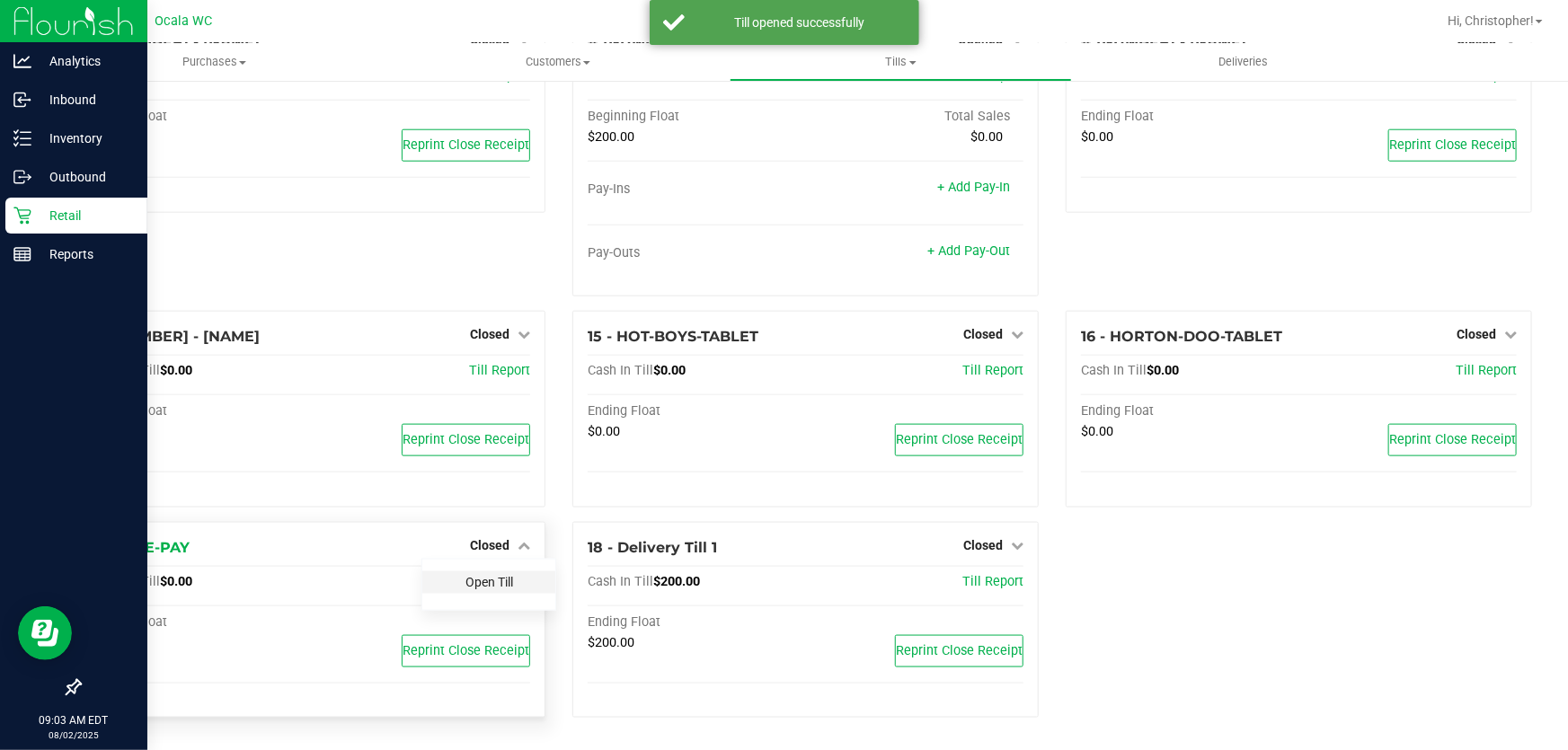 click on "Open Till" at bounding box center [489, 582] 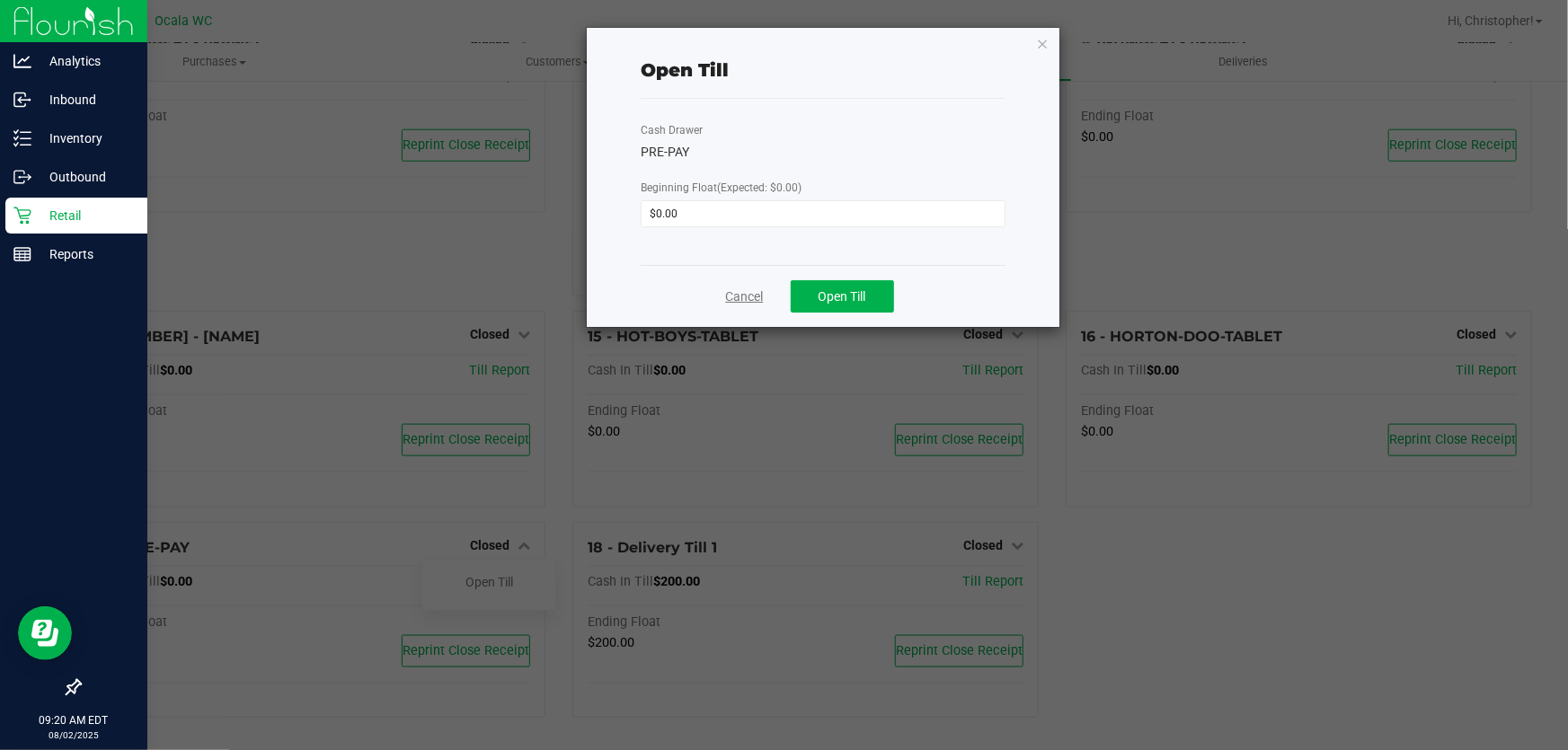 click on "Cancel" 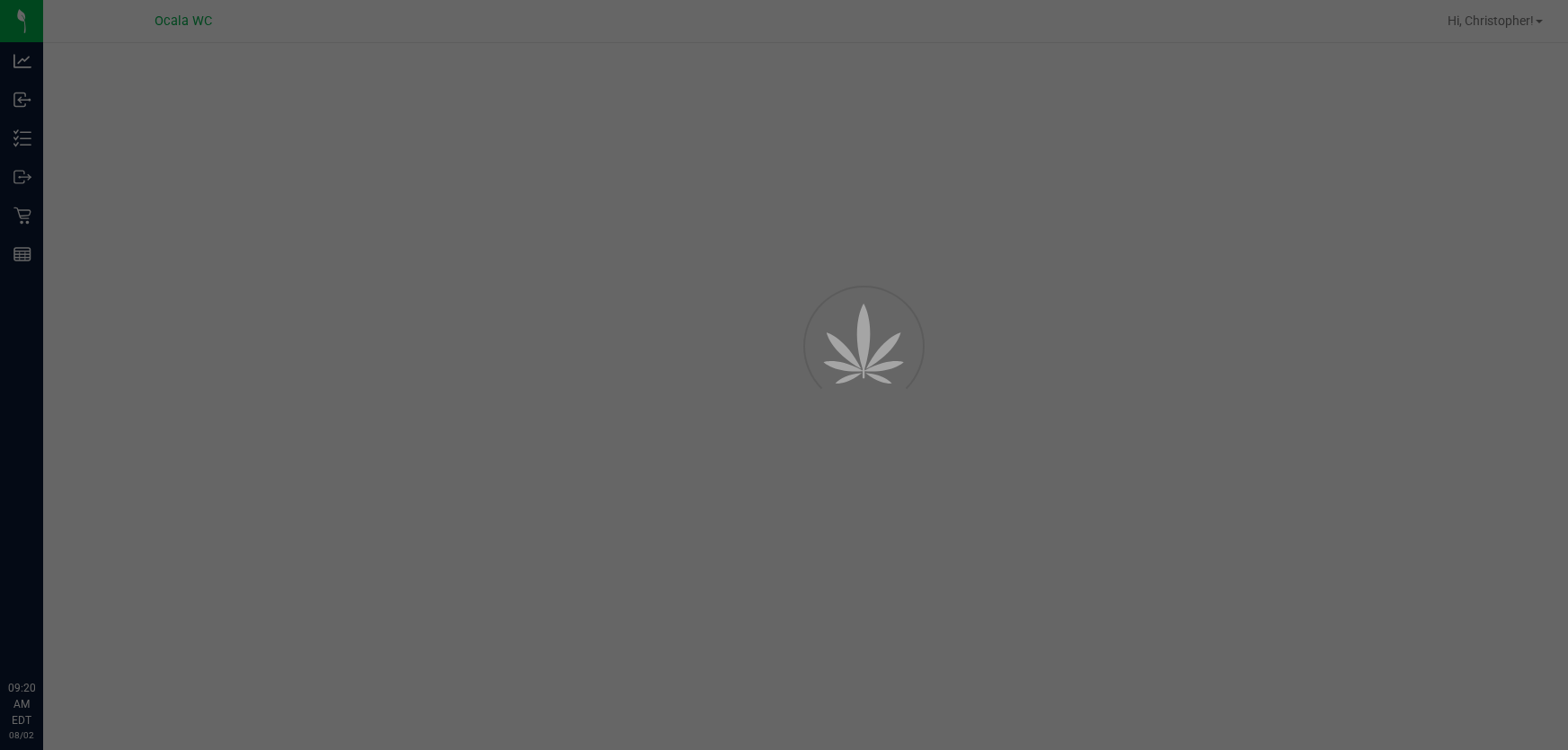 scroll, scrollTop: 0, scrollLeft: 0, axis: both 